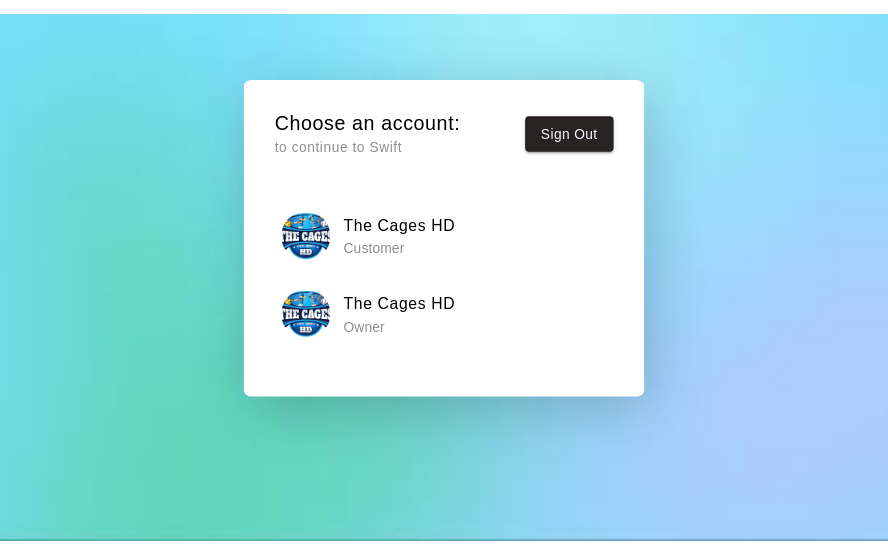 scroll, scrollTop: 0, scrollLeft: 0, axis: both 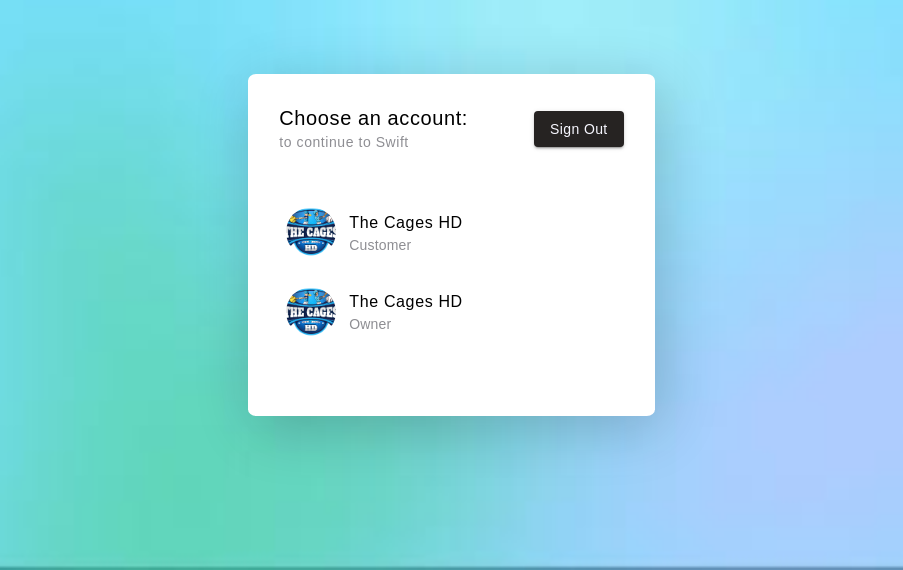 click on "The Cages HD" at bounding box center [406, 302] 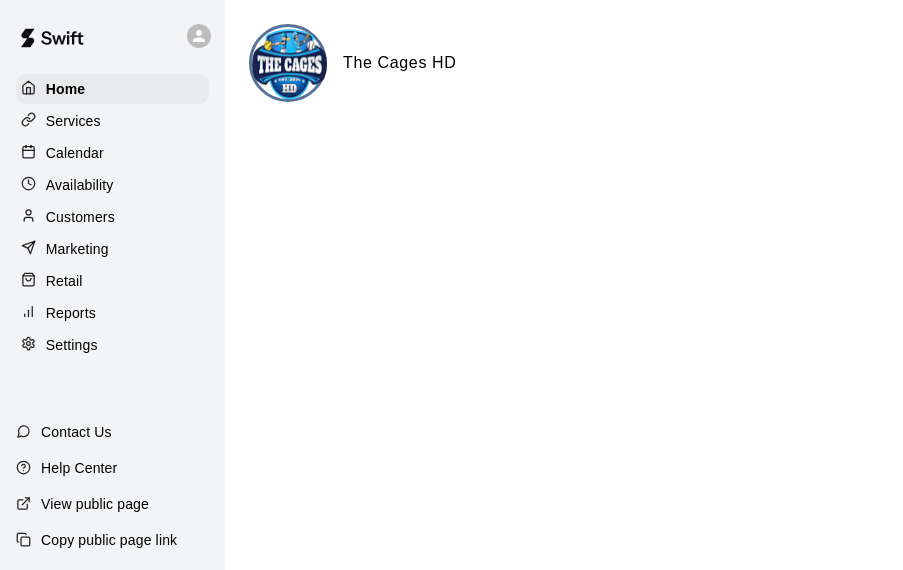click on "Calendar" at bounding box center (75, 153) 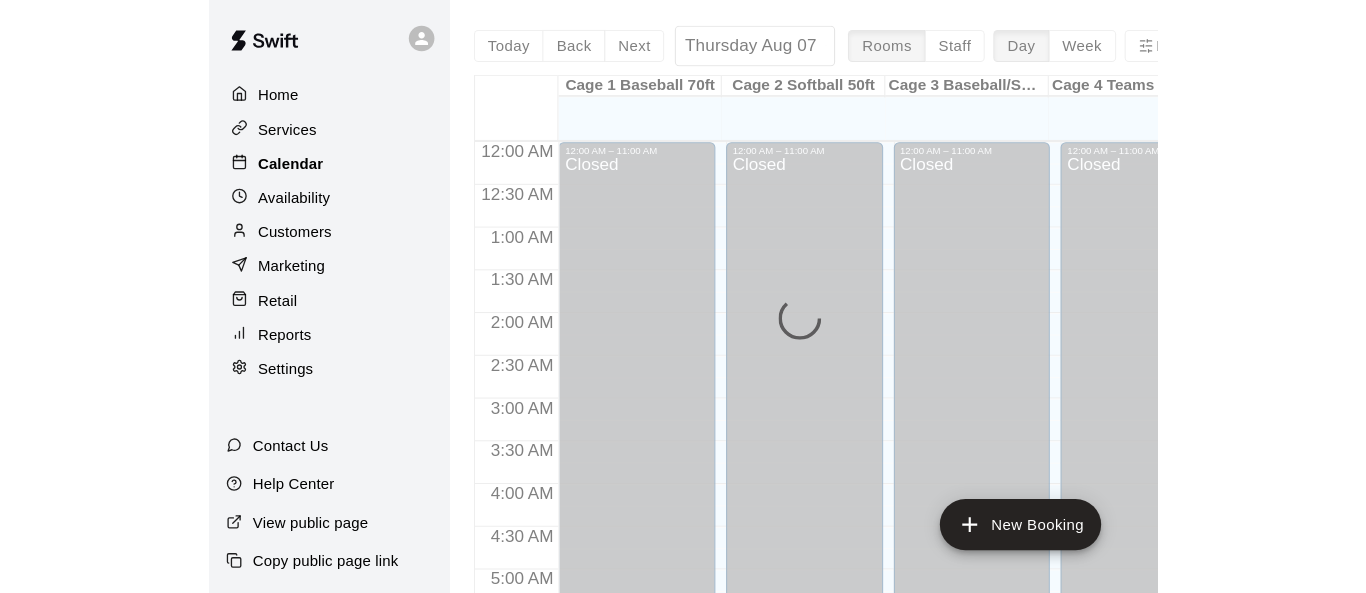 scroll, scrollTop: 1400, scrollLeft: 0, axis: vertical 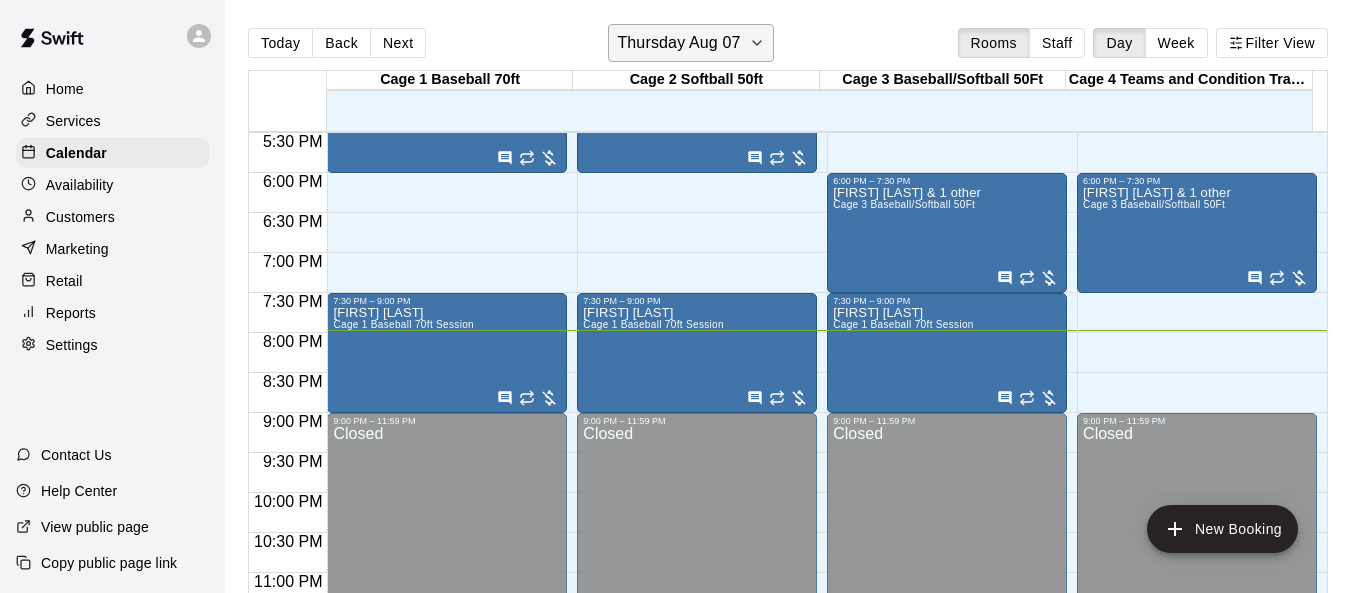 click 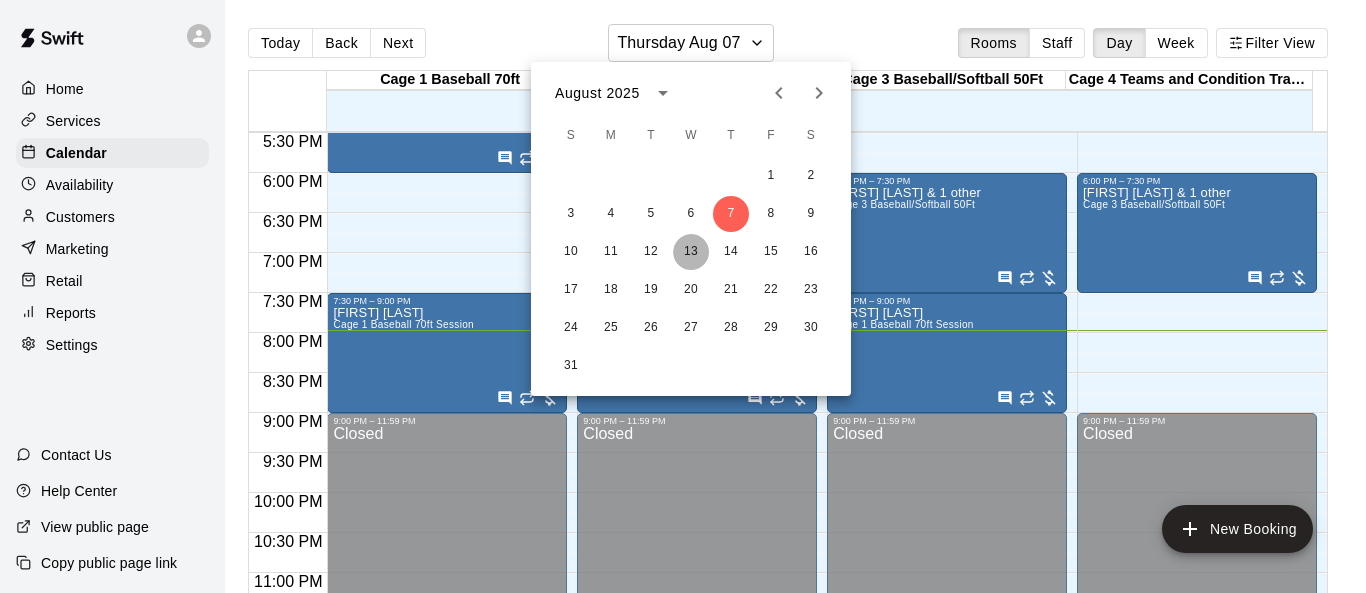 click on "13" at bounding box center (691, 252) 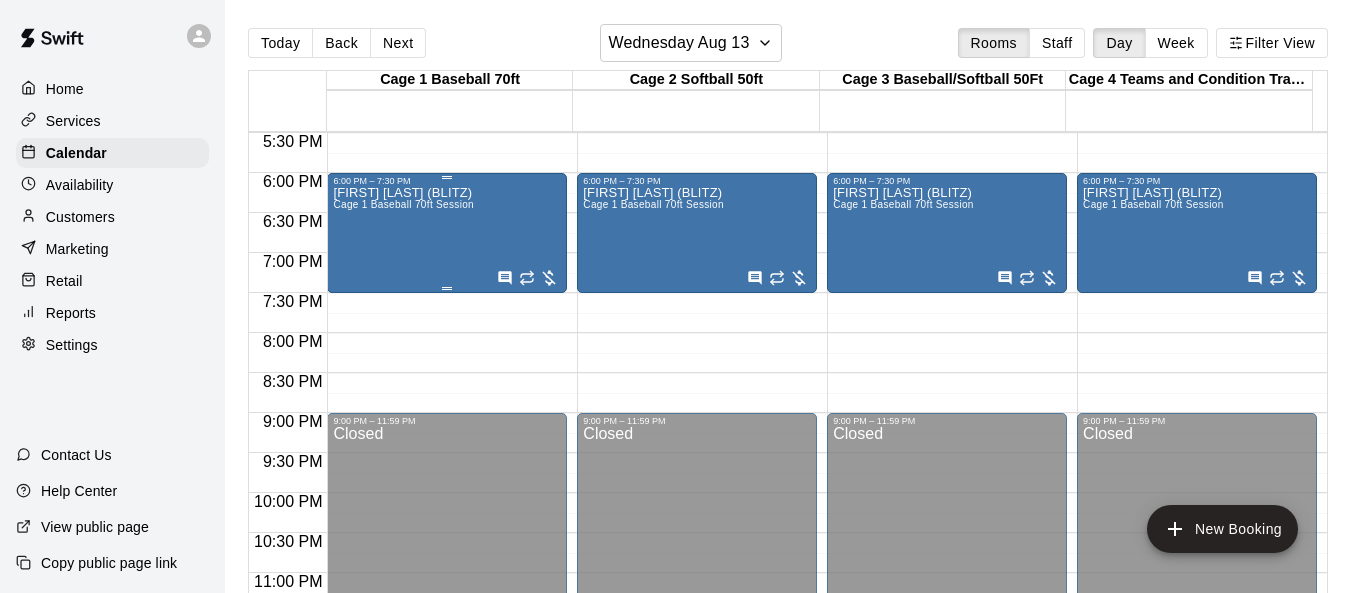click on "Brent  Lightfeldt (BLITZ) Cage 1 Baseball 70ft Session" at bounding box center (403, 482) 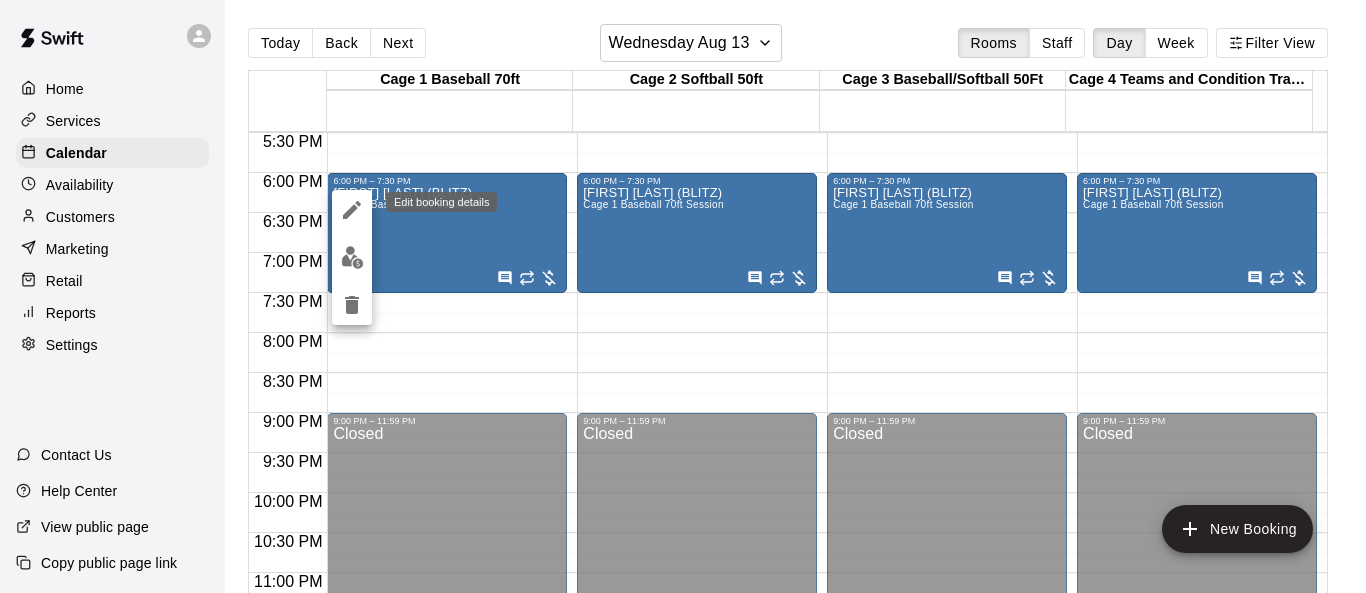click 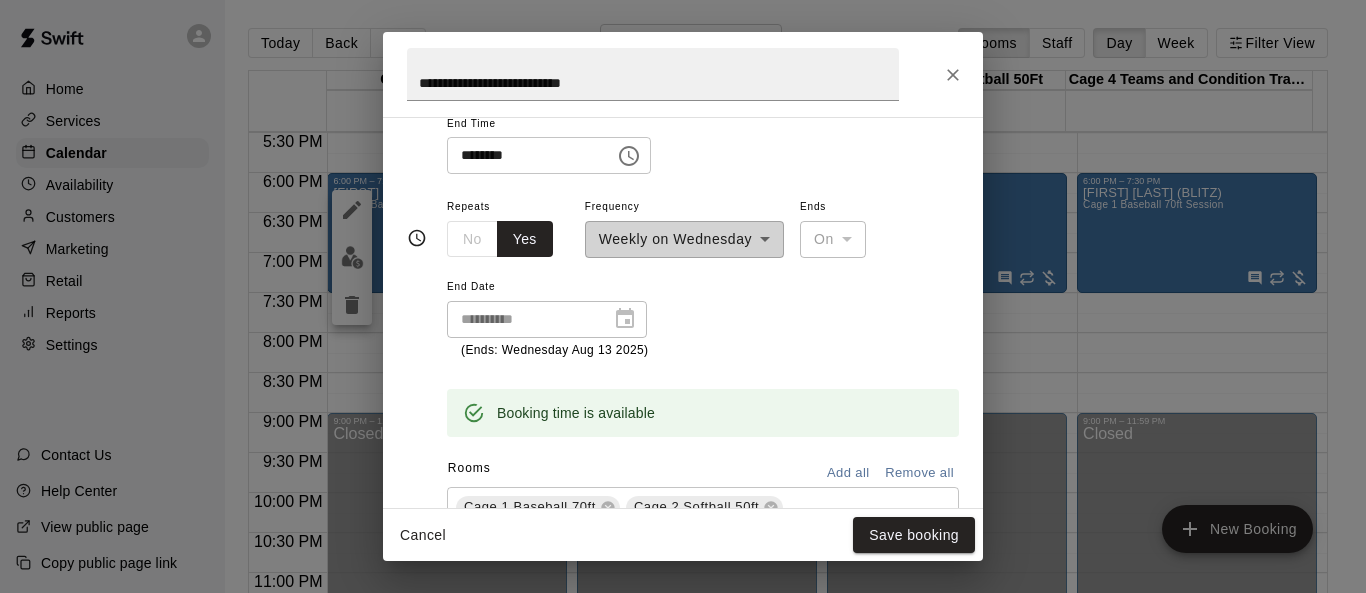 scroll, scrollTop: 98, scrollLeft: 0, axis: vertical 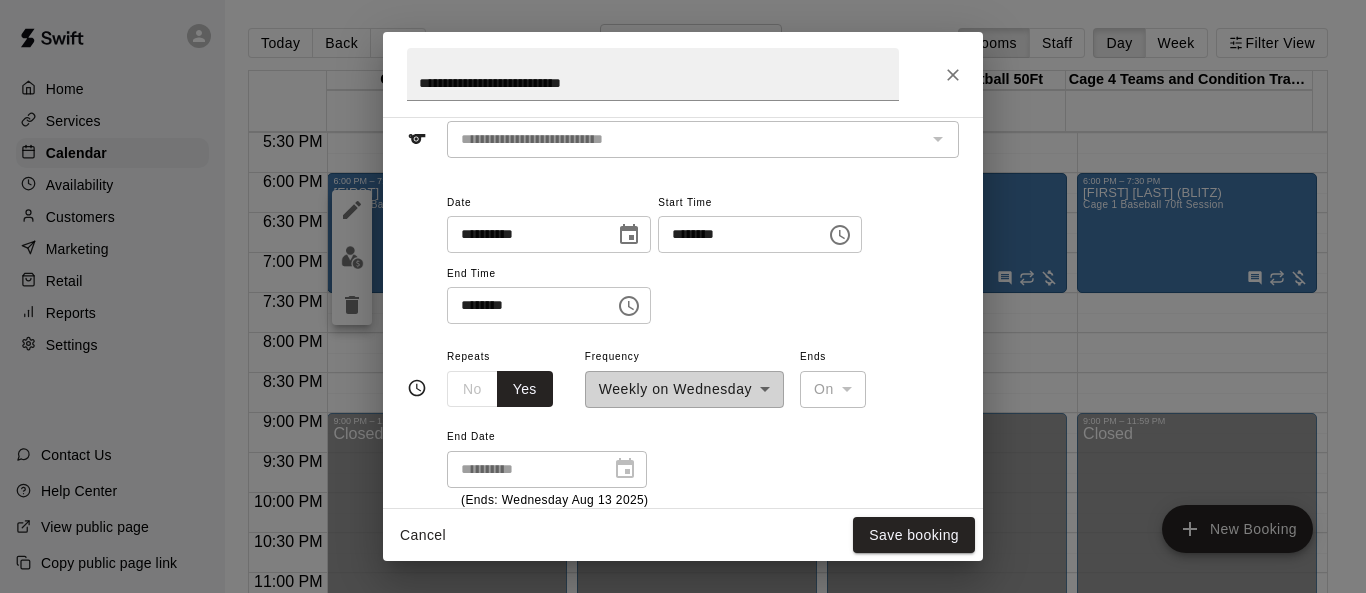 click 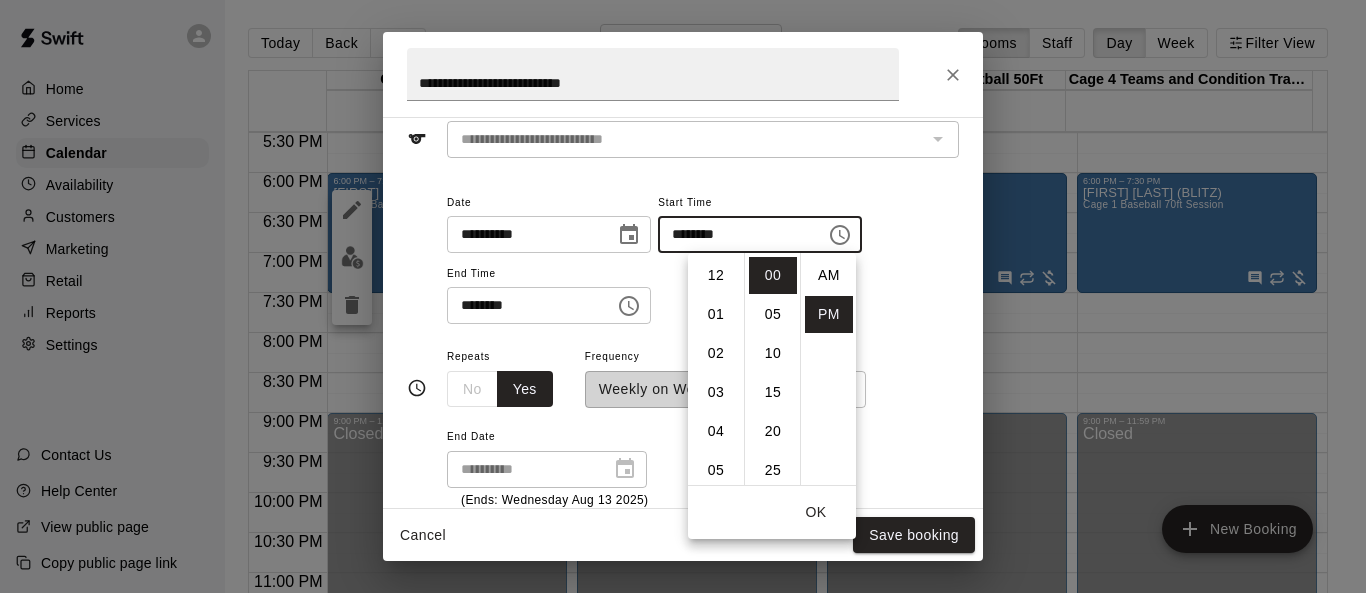 scroll, scrollTop: 234, scrollLeft: 0, axis: vertical 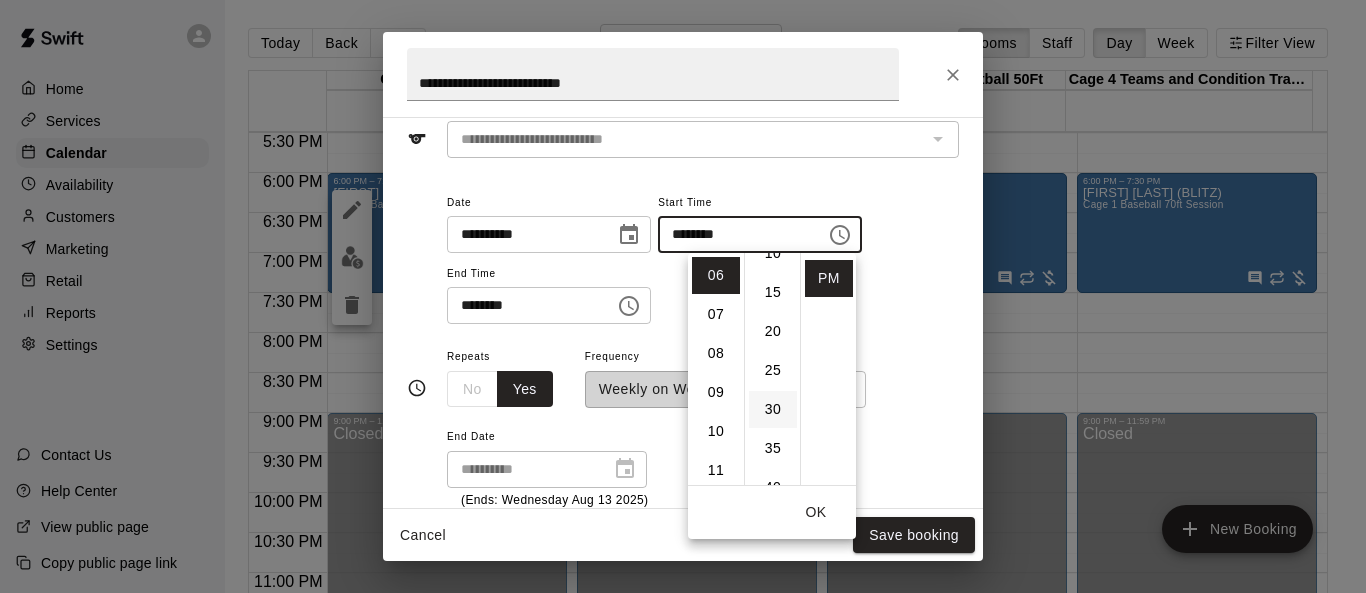 click on "30" at bounding box center (773, 409) 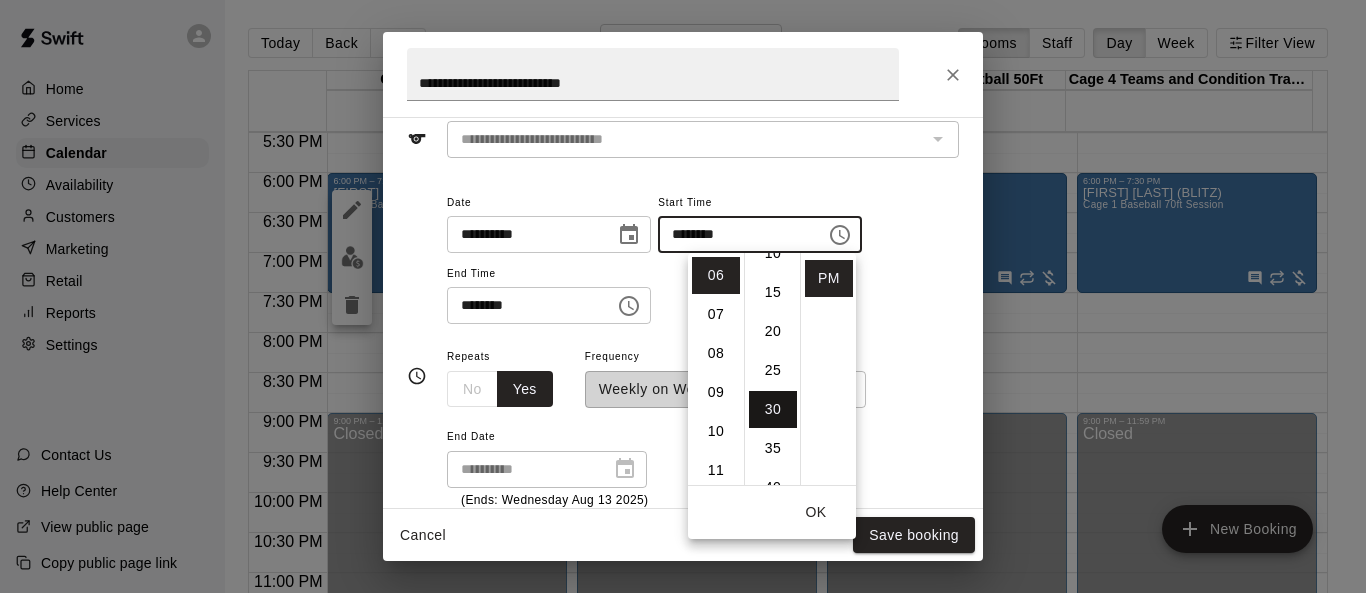 scroll, scrollTop: 234, scrollLeft: 0, axis: vertical 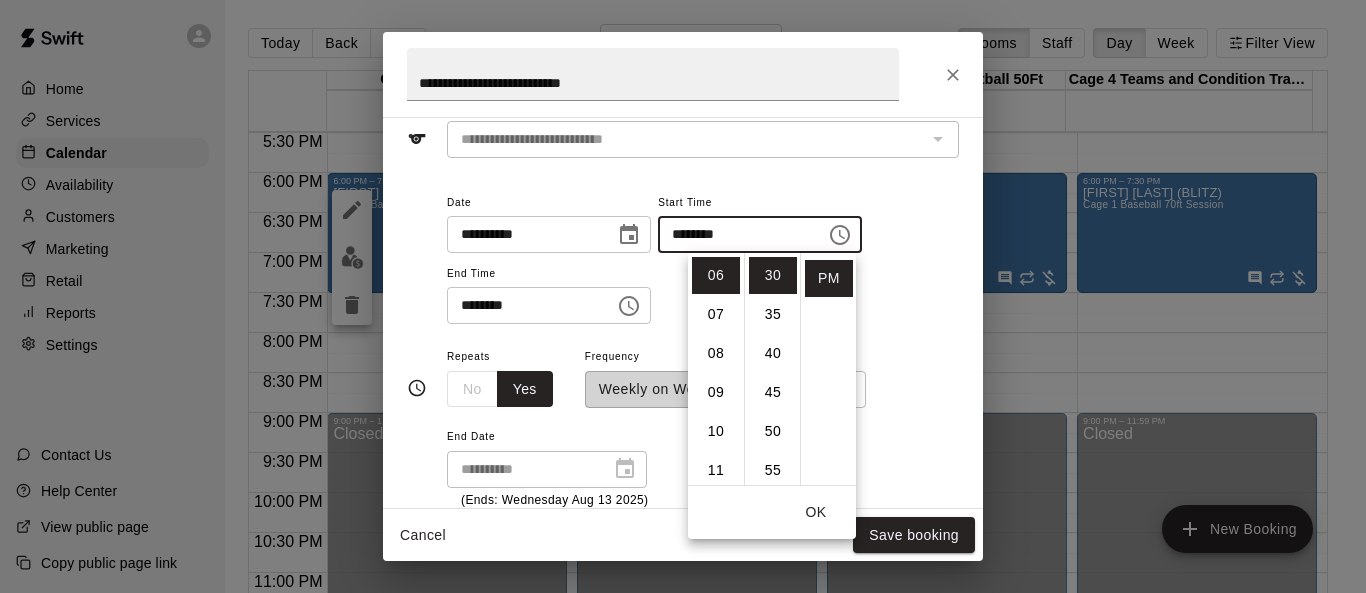 click 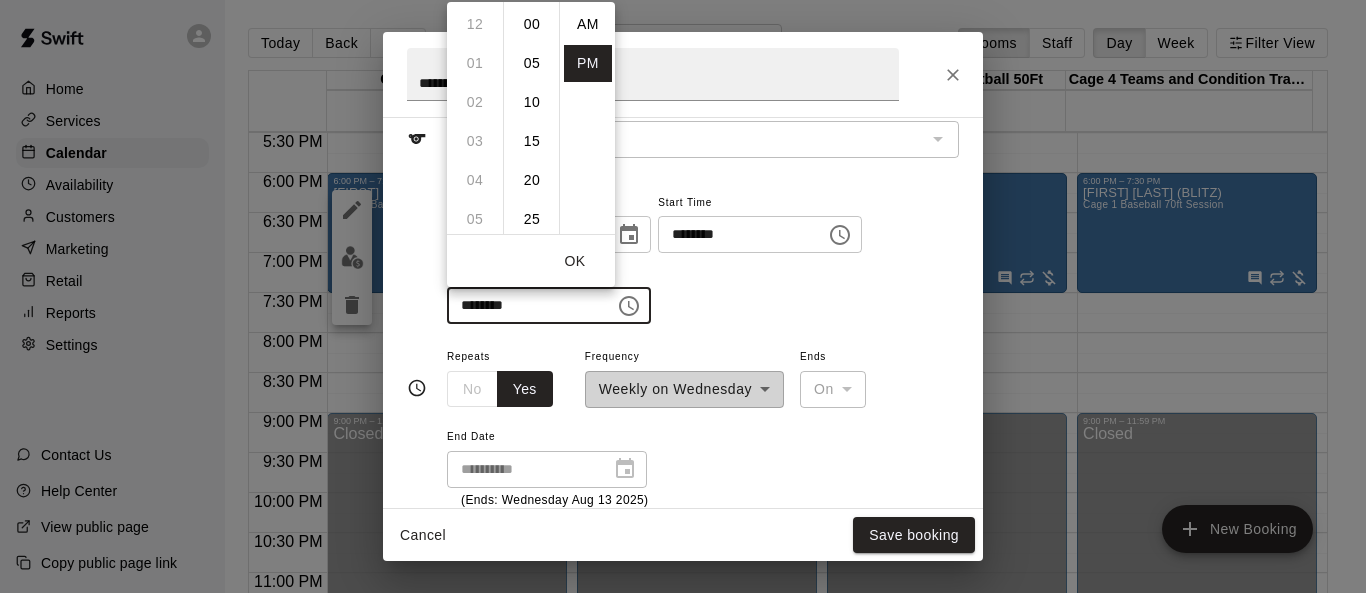scroll, scrollTop: 273, scrollLeft: 0, axis: vertical 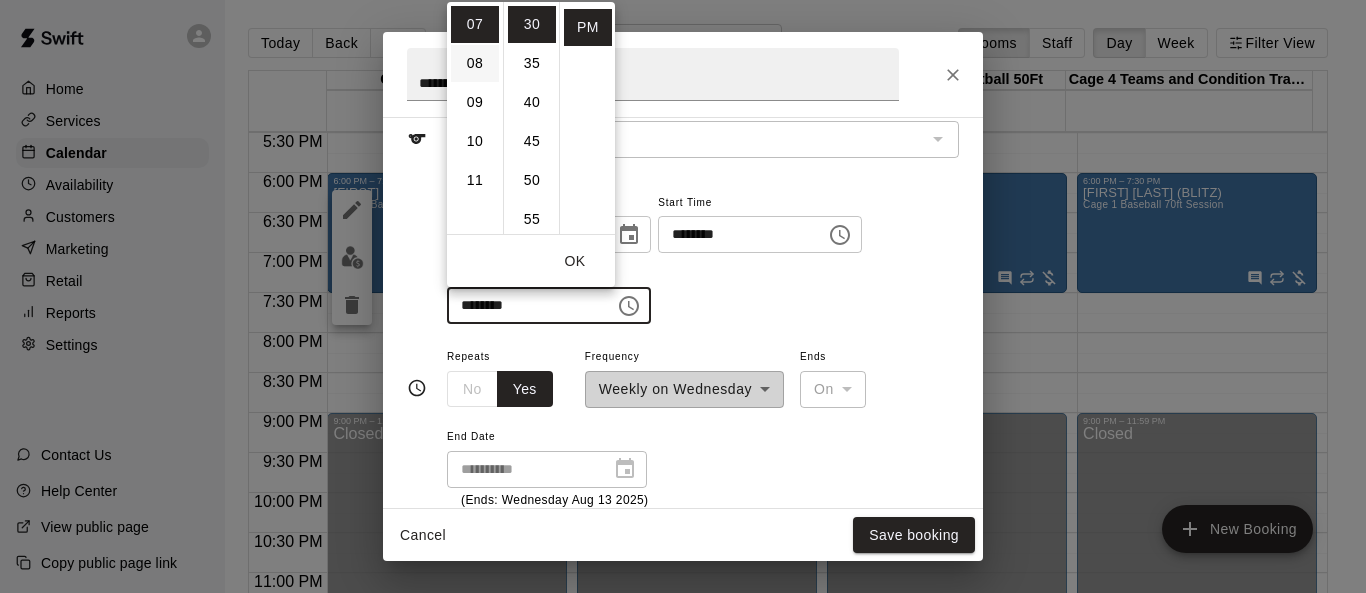 click on "08" at bounding box center (475, 63) 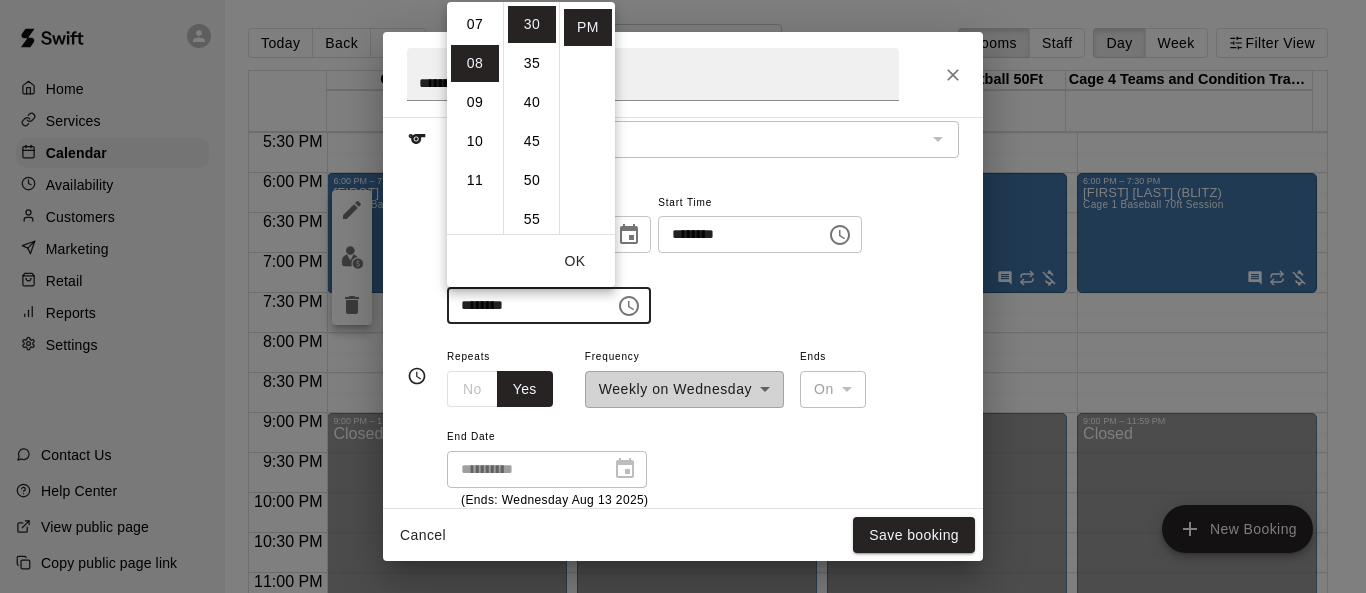 scroll, scrollTop: 312, scrollLeft: 0, axis: vertical 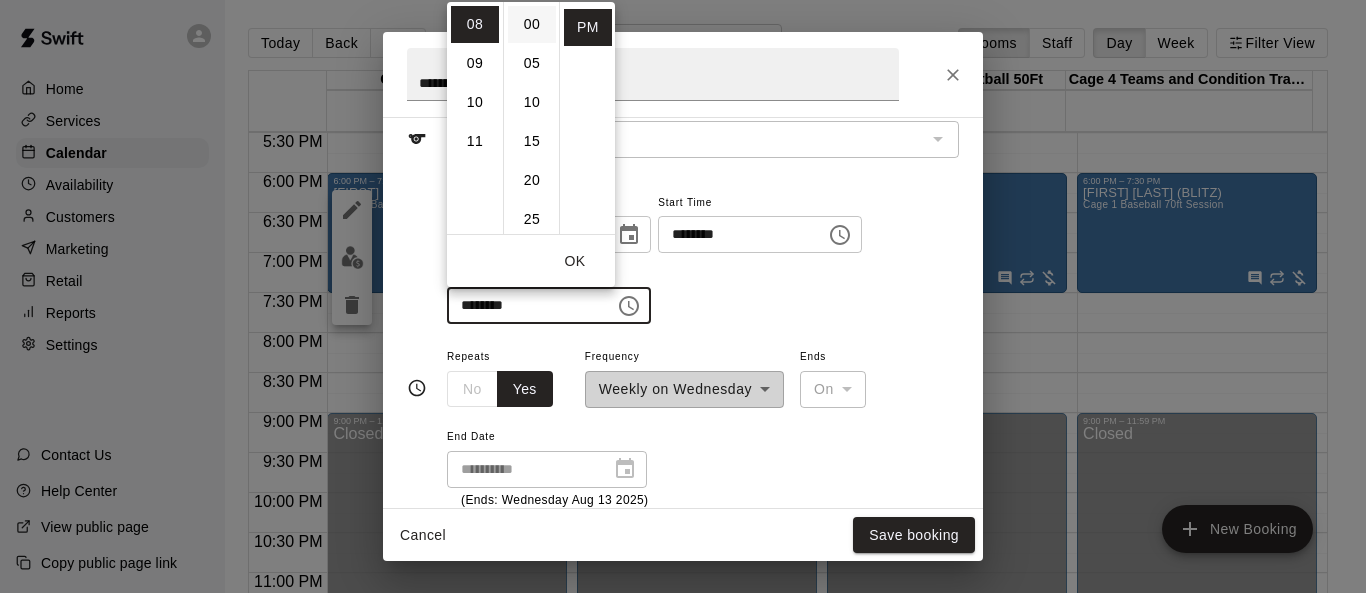 click on "00" at bounding box center [532, 24] 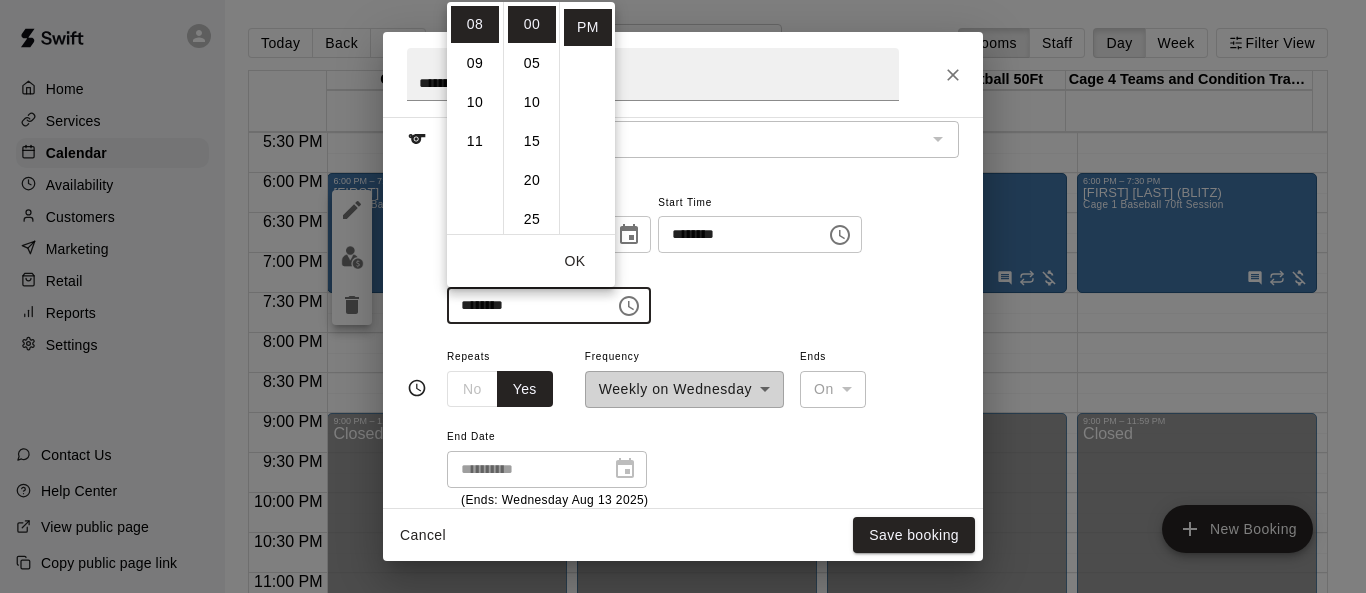 click on "OK" at bounding box center (575, 261) 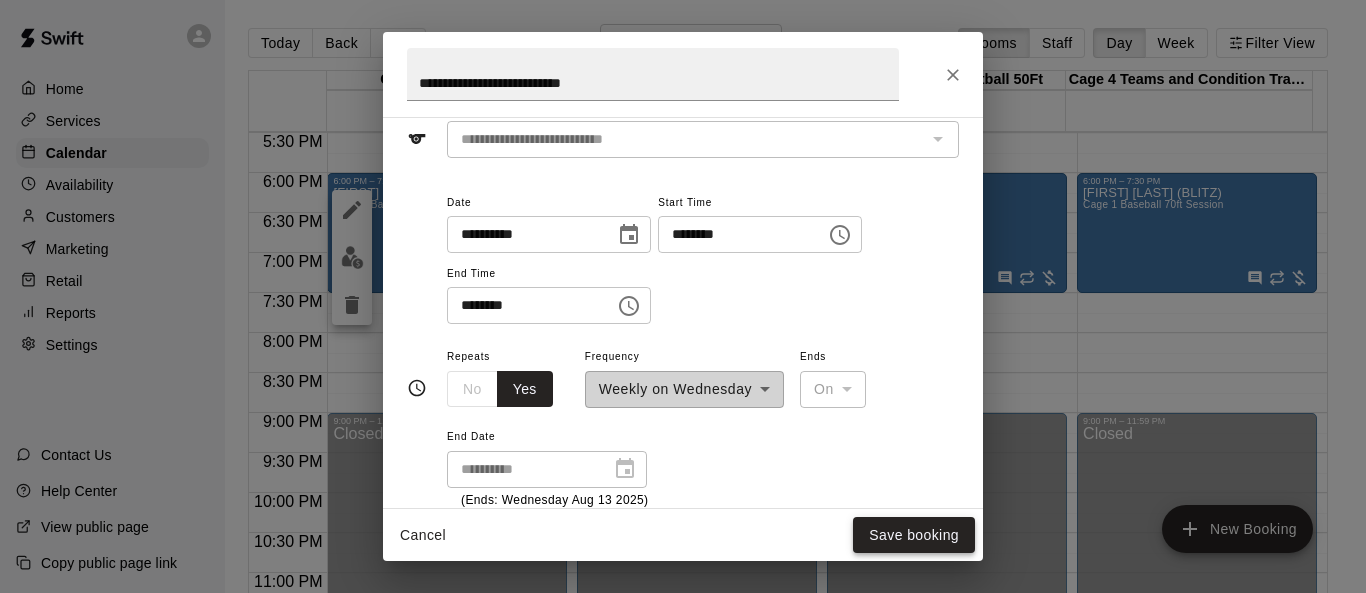click on "Save booking" at bounding box center [914, 535] 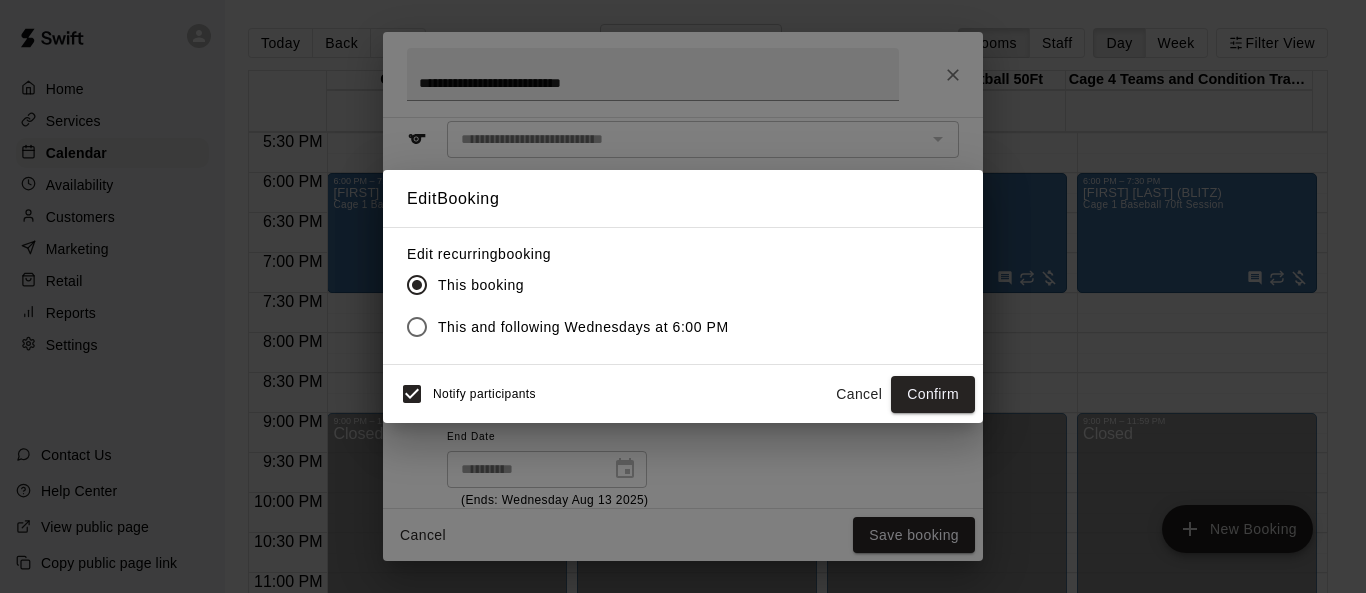 click on "This and following Wednesdays at 6:00 PM" at bounding box center (583, 327) 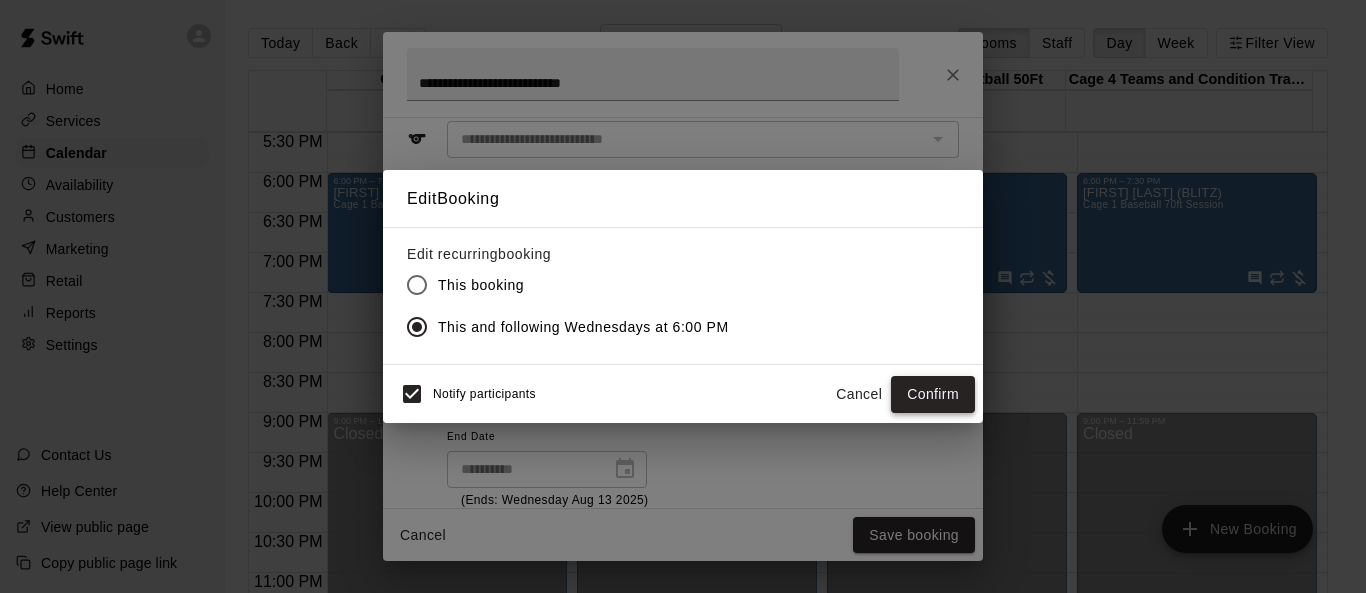 click on "Confirm" at bounding box center (933, 394) 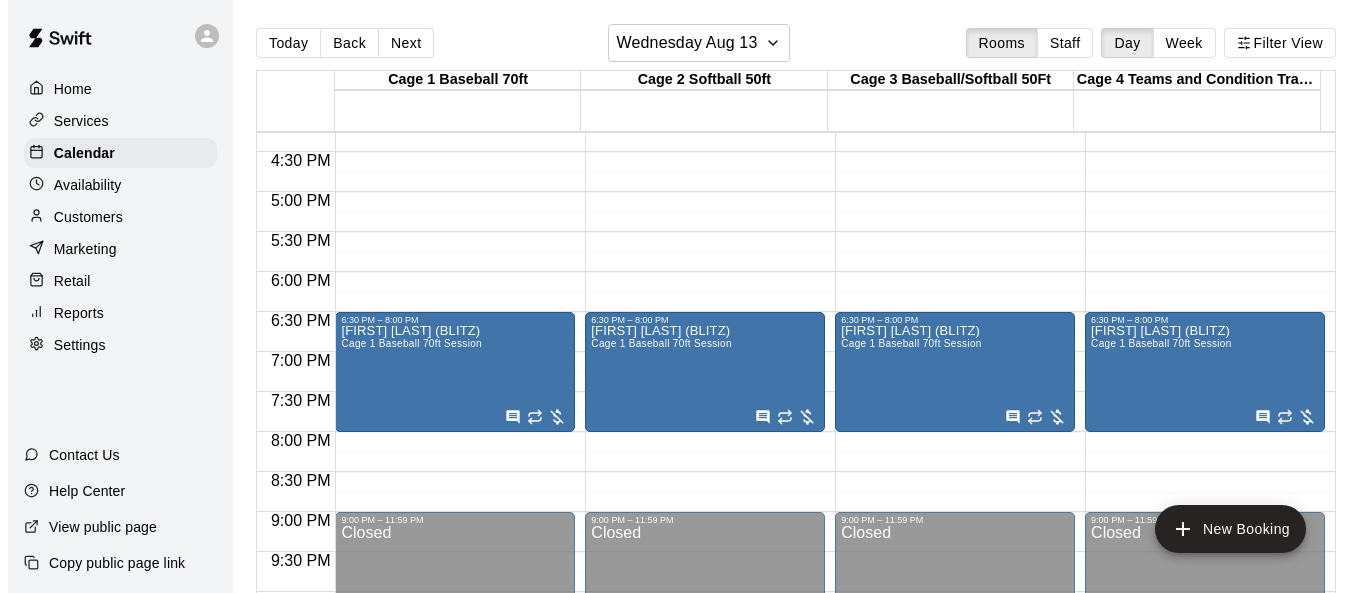 scroll, scrollTop: 1300, scrollLeft: 0, axis: vertical 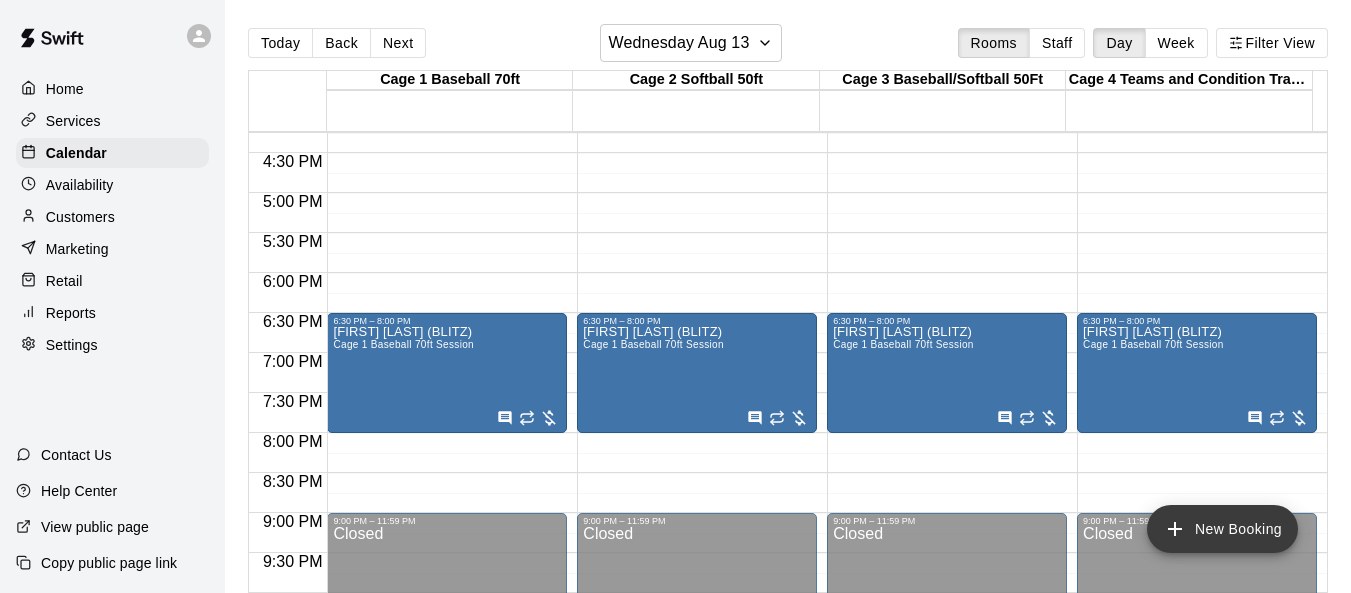 click on "New Booking" at bounding box center (1222, 529) 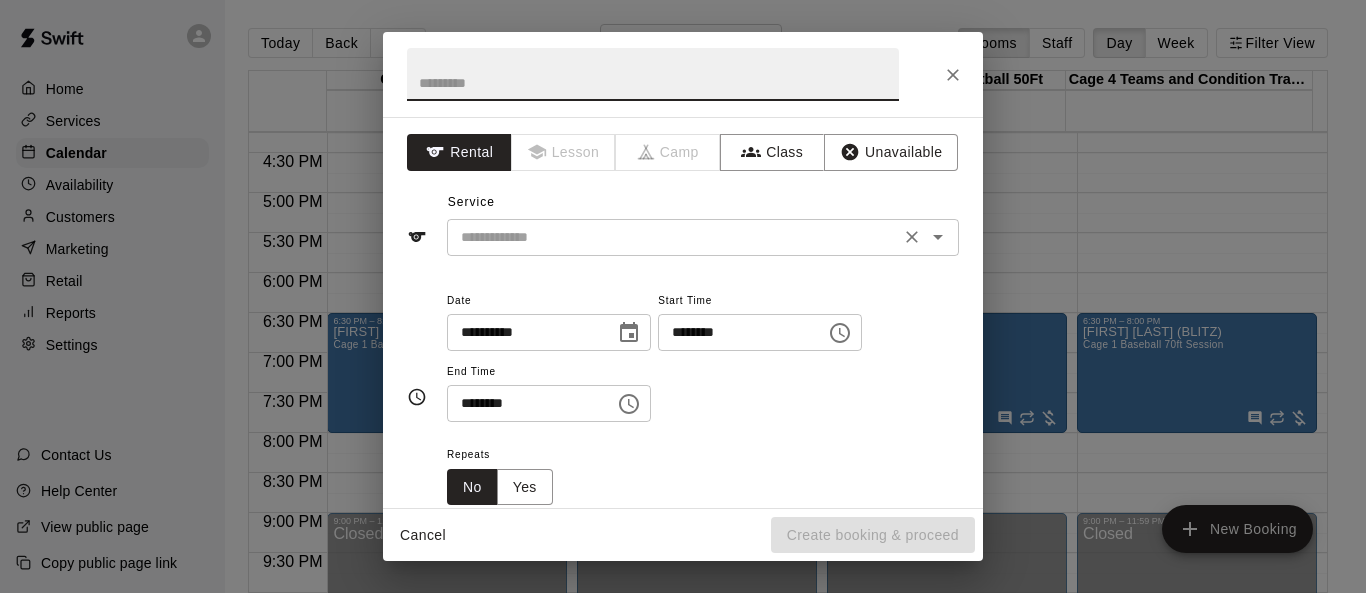 click 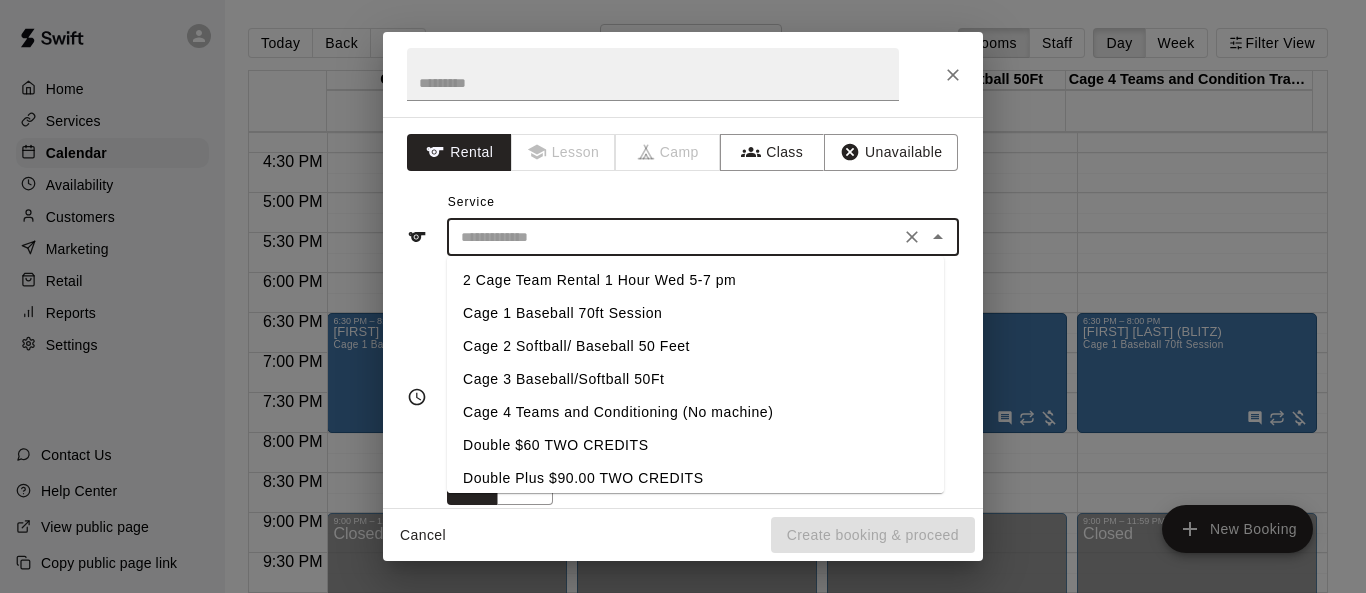 click on "Cage 1 Baseball 70ft Session" at bounding box center (695, 313) 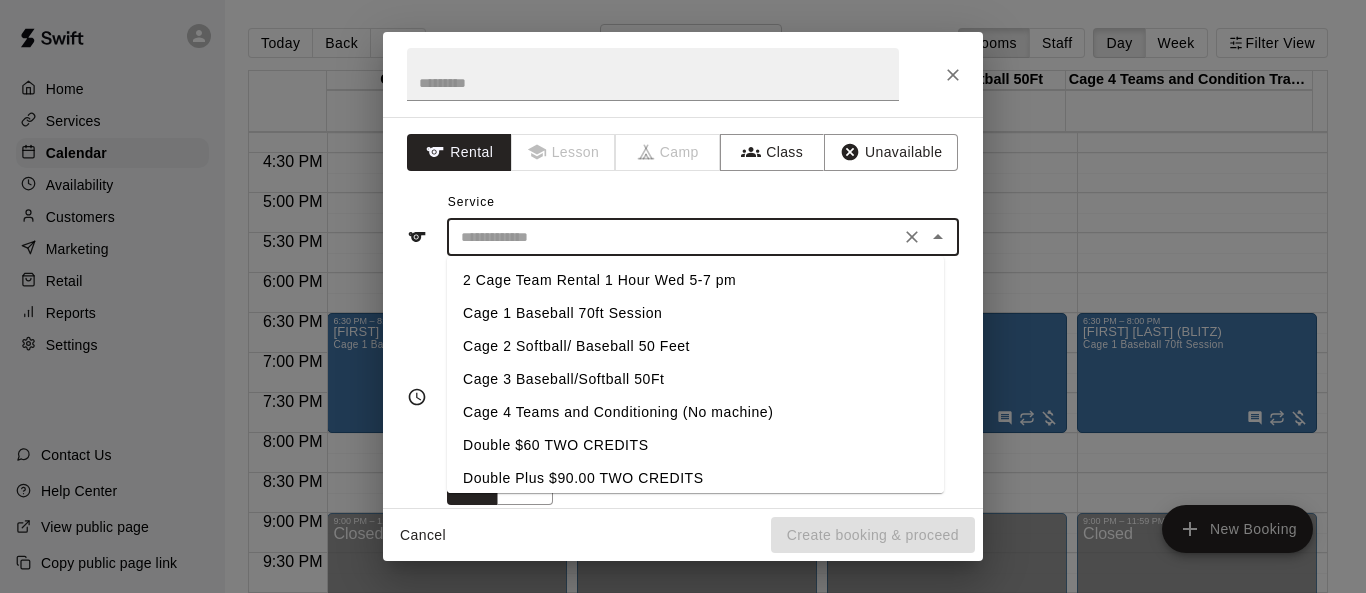 type on "**********" 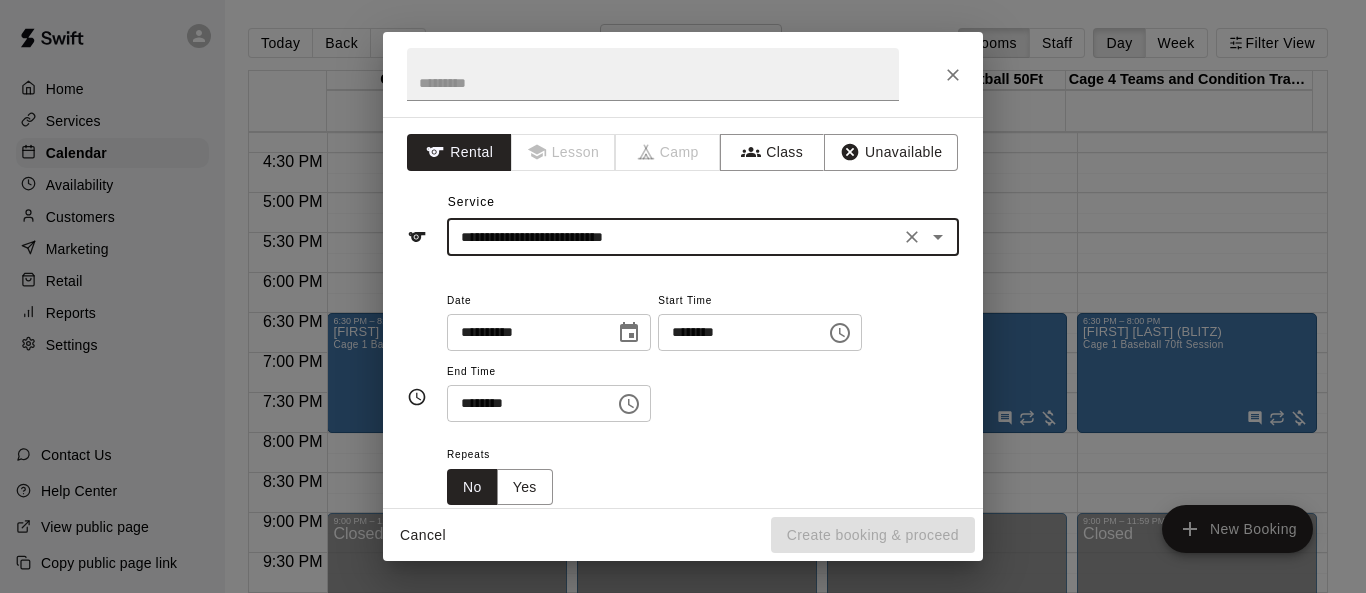 click 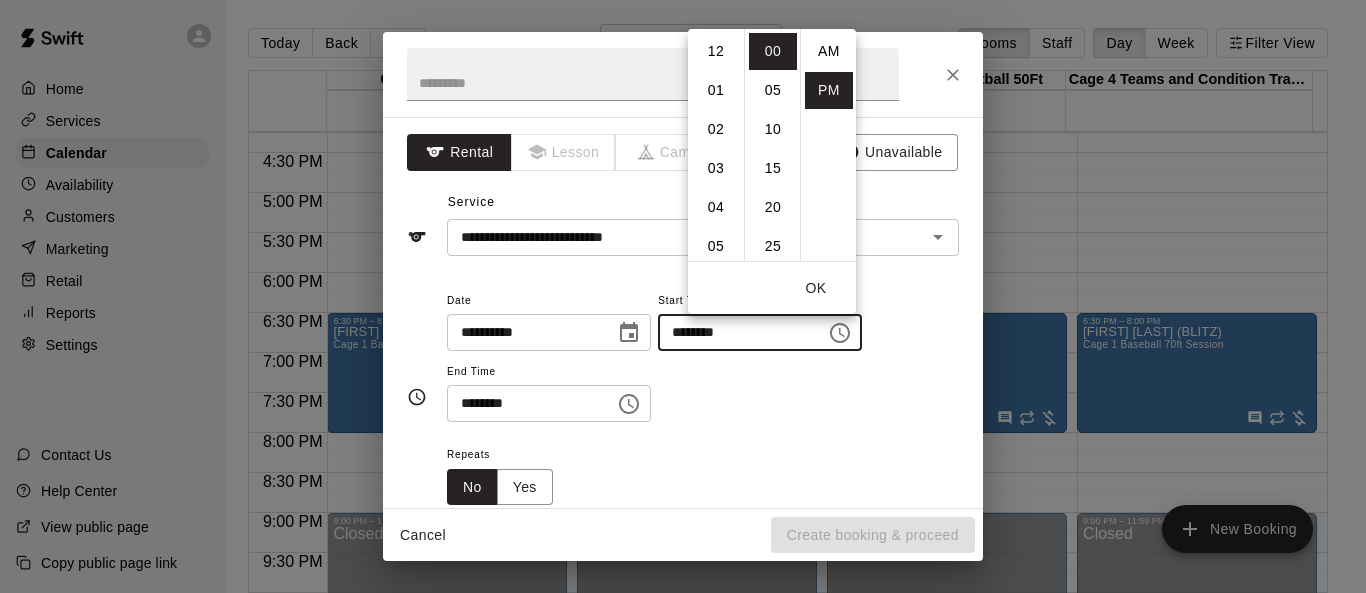 scroll, scrollTop: 273, scrollLeft: 0, axis: vertical 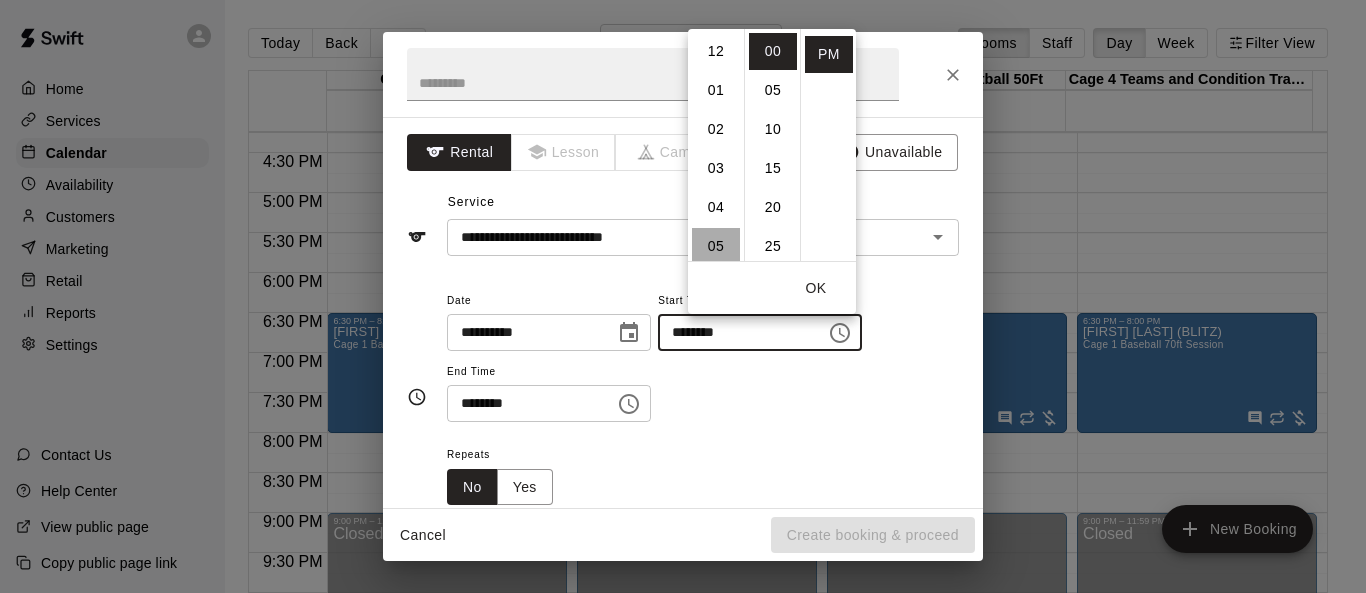 click on "05" at bounding box center [716, 246] 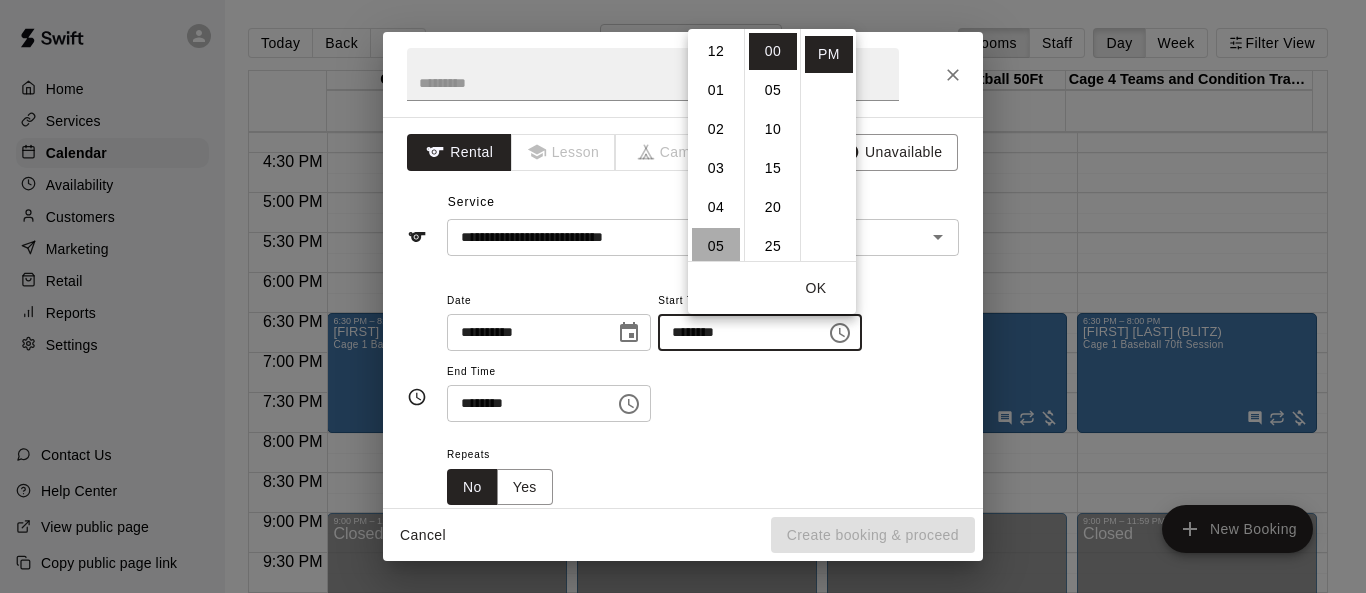 type on "********" 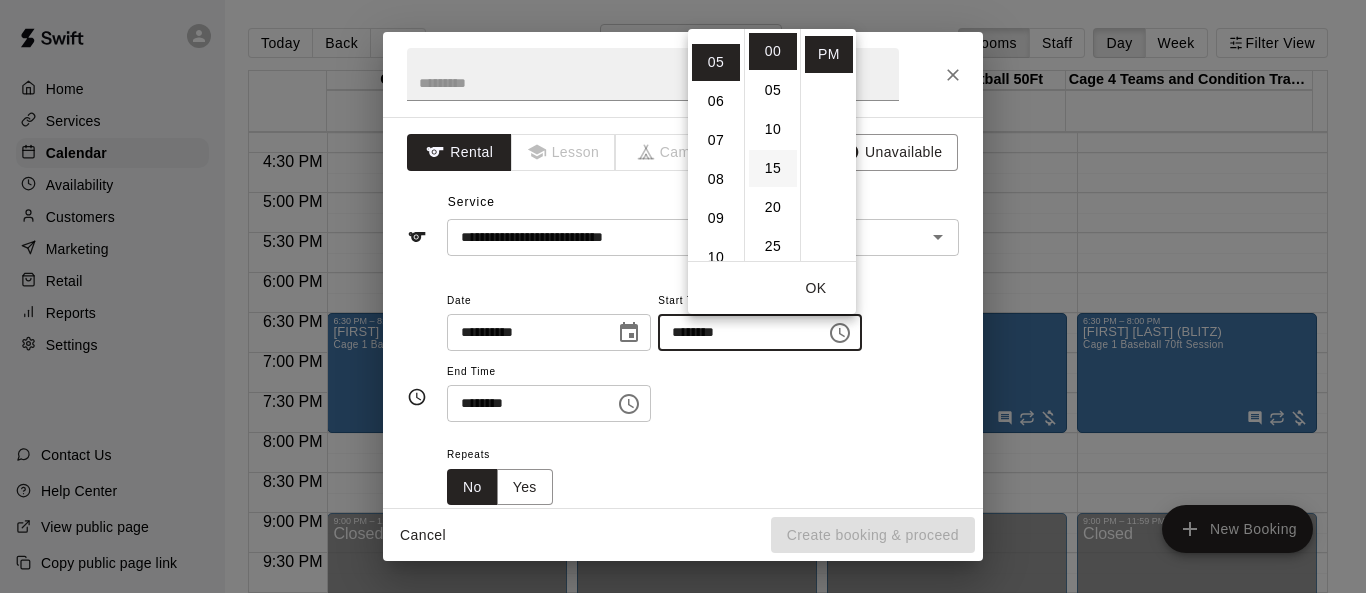 scroll, scrollTop: 195, scrollLeft: 0, axis: vertical 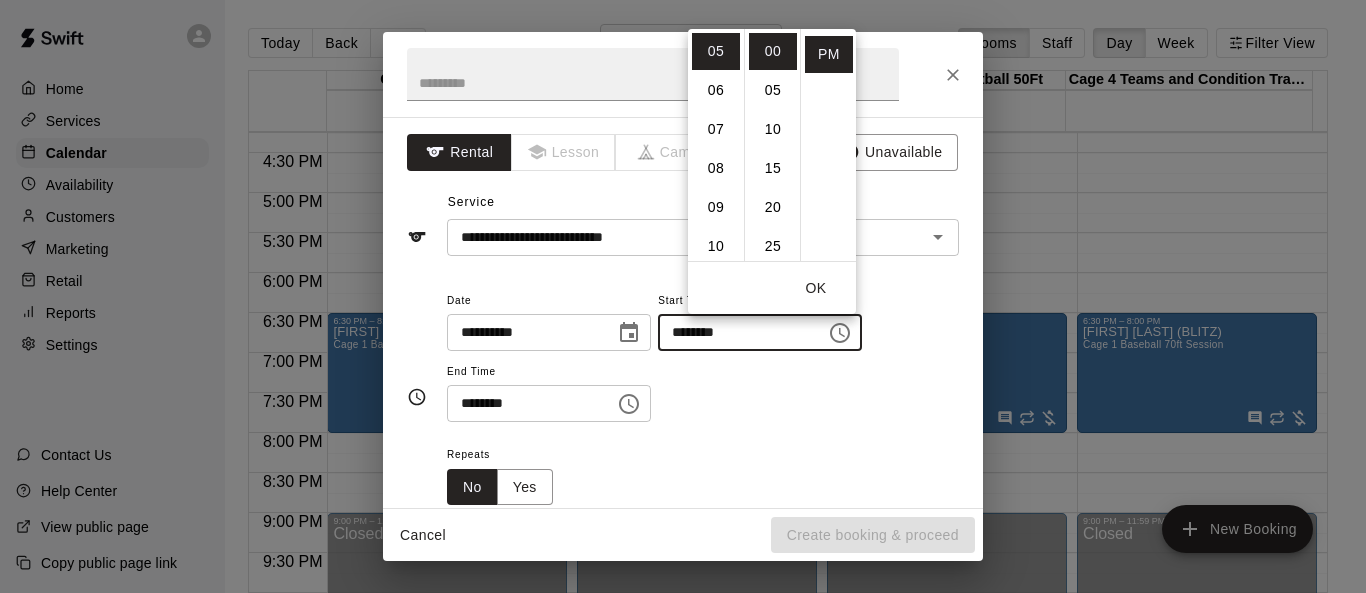 click on "OK" at bounding box center (816, 288) 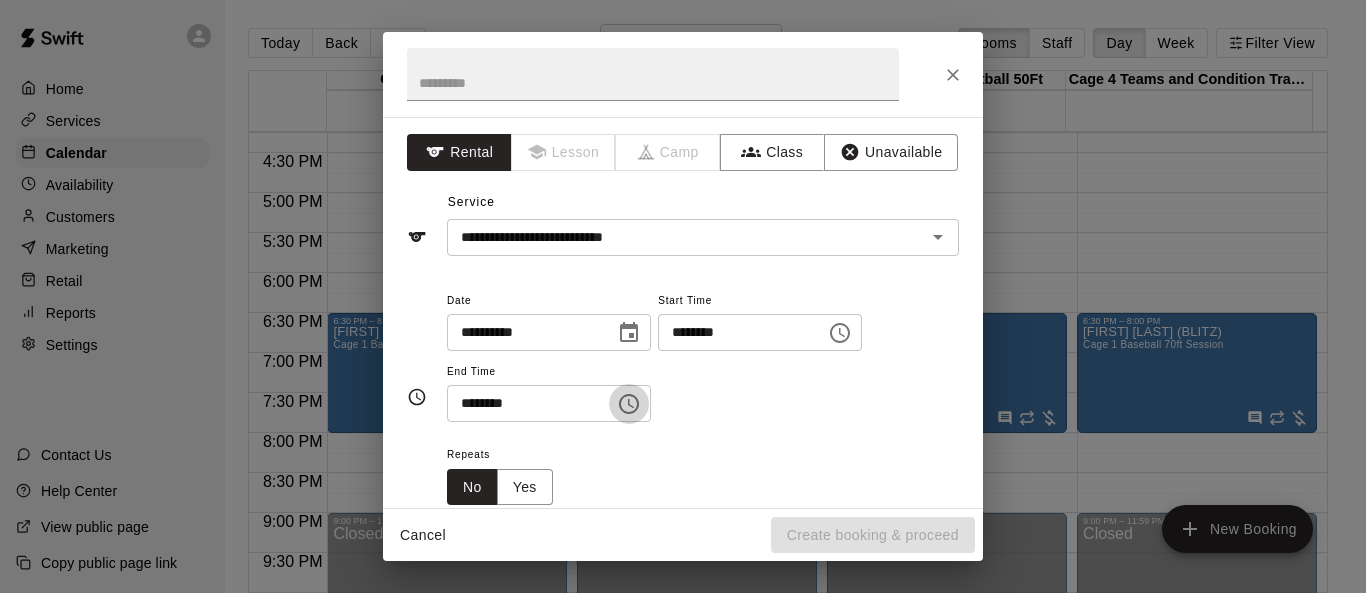 click 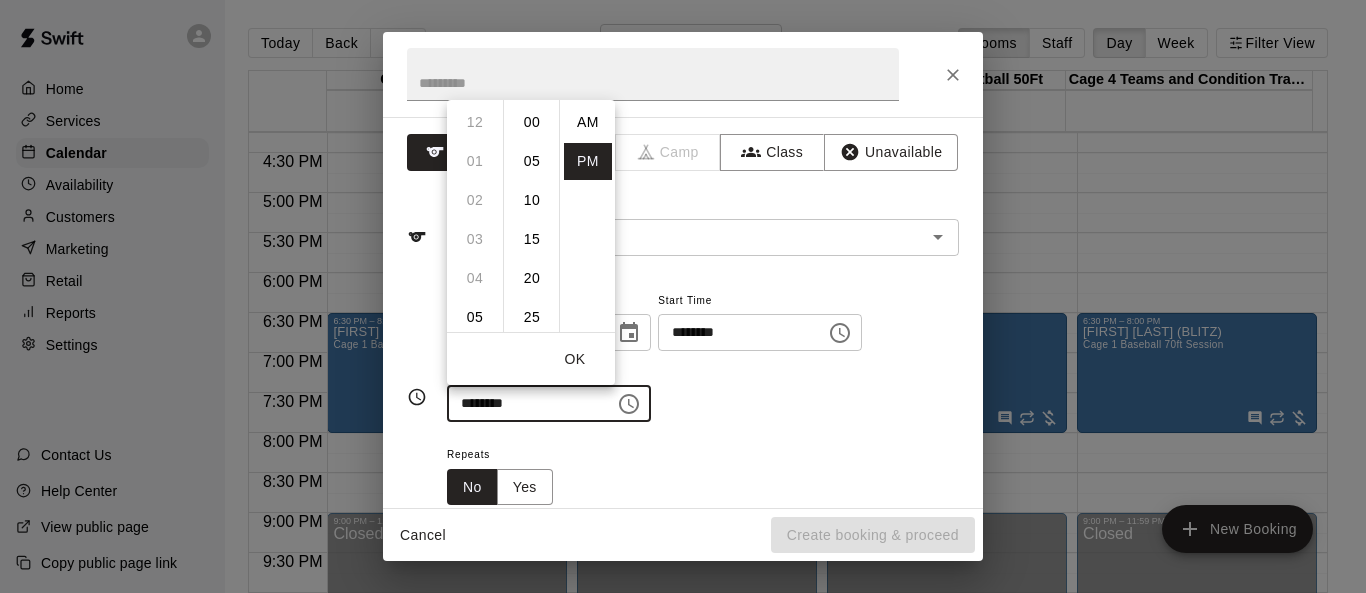scroll, scrollTop: 273, scrollLeft: 0, axis: vertical 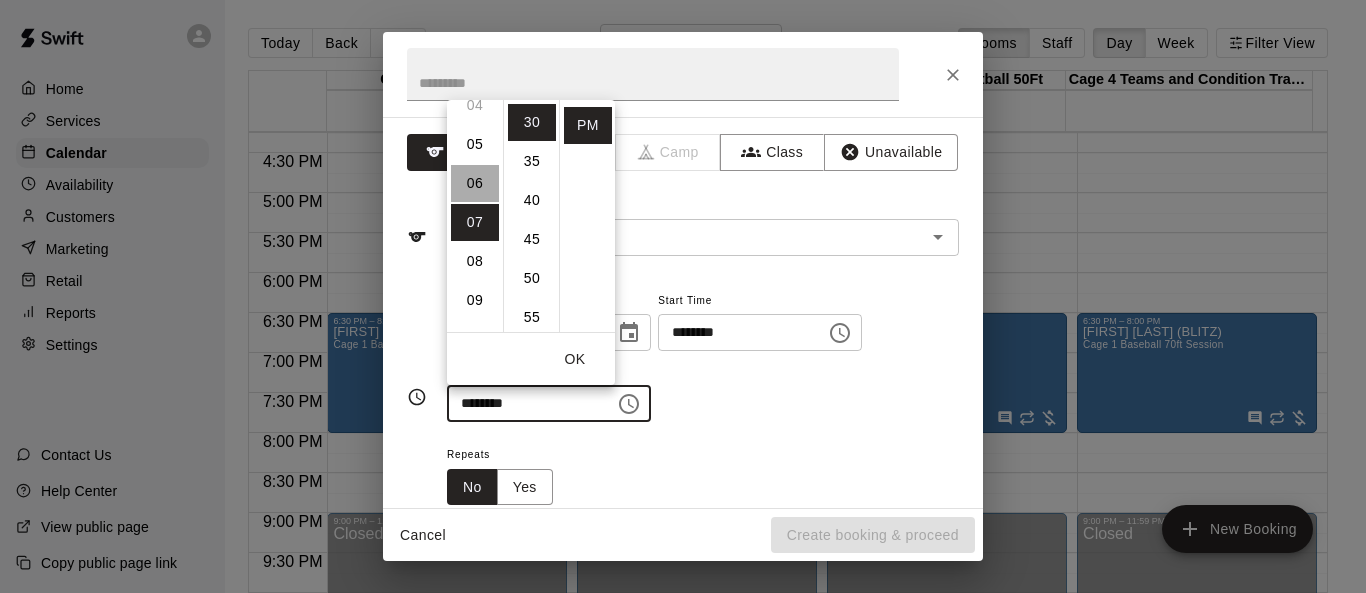 click on "06" at bounding box center (475, 183) 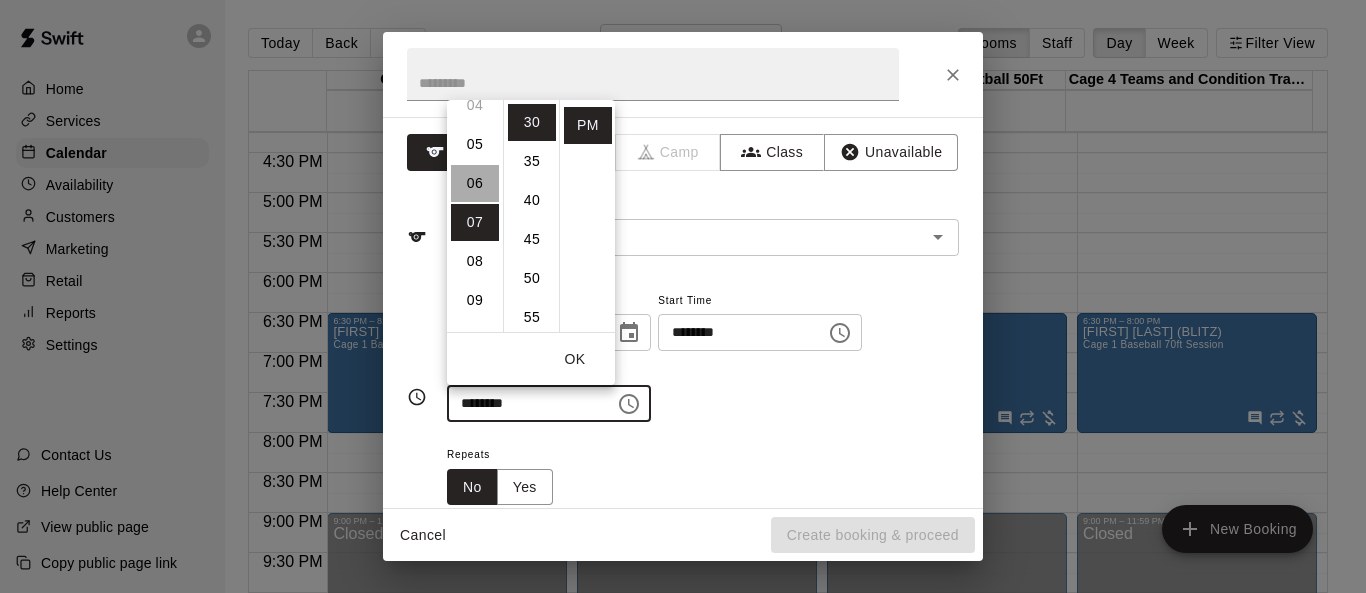 type on "********" 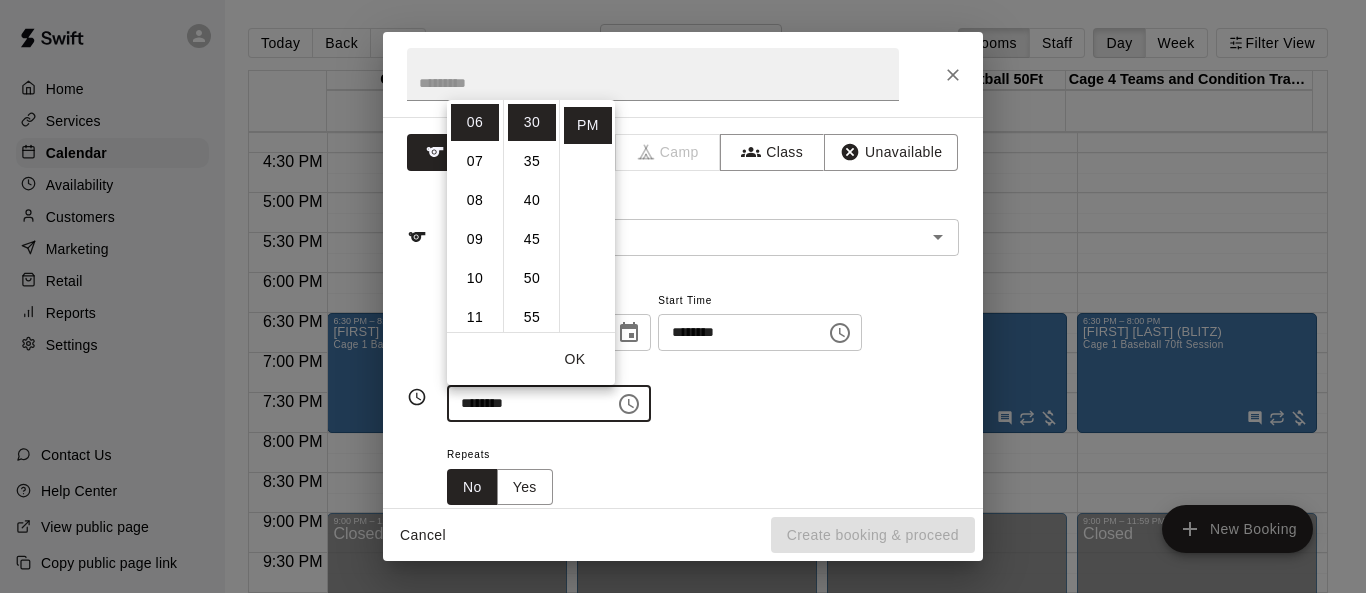 click on "OK" at bounding box center (575, 359) 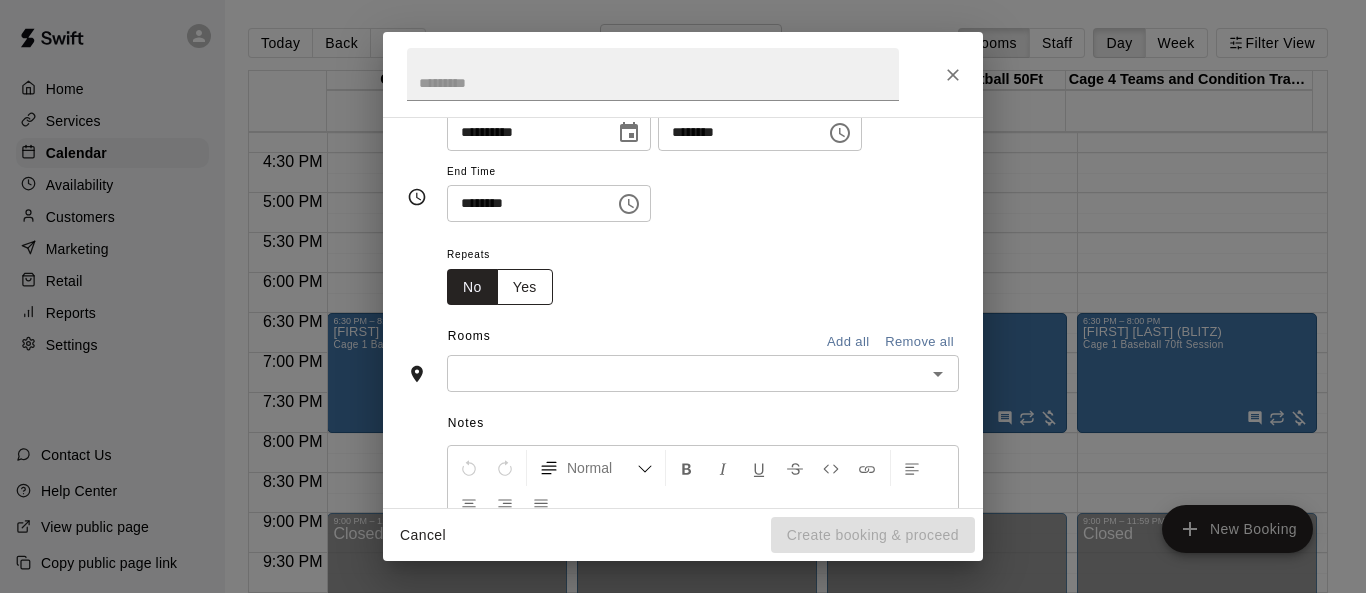 click on "Yes" at bounding box center [525, 287] 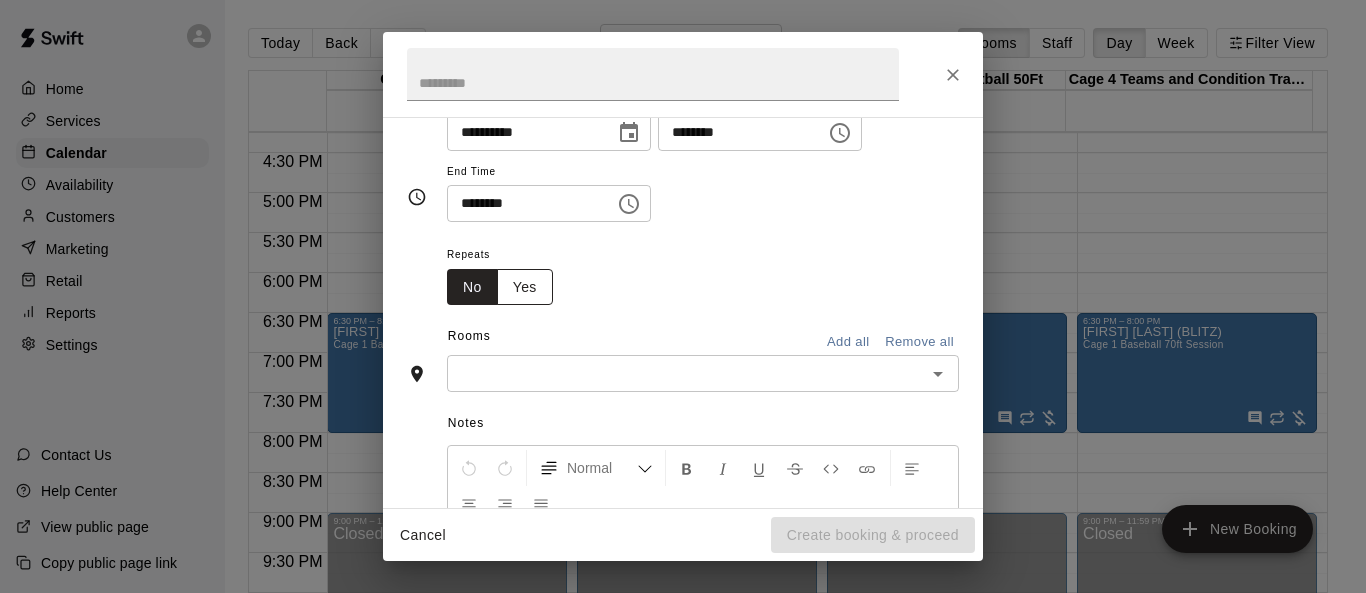 scroll, scrollTop: 242, scrollLeft: 0, axis: vertical 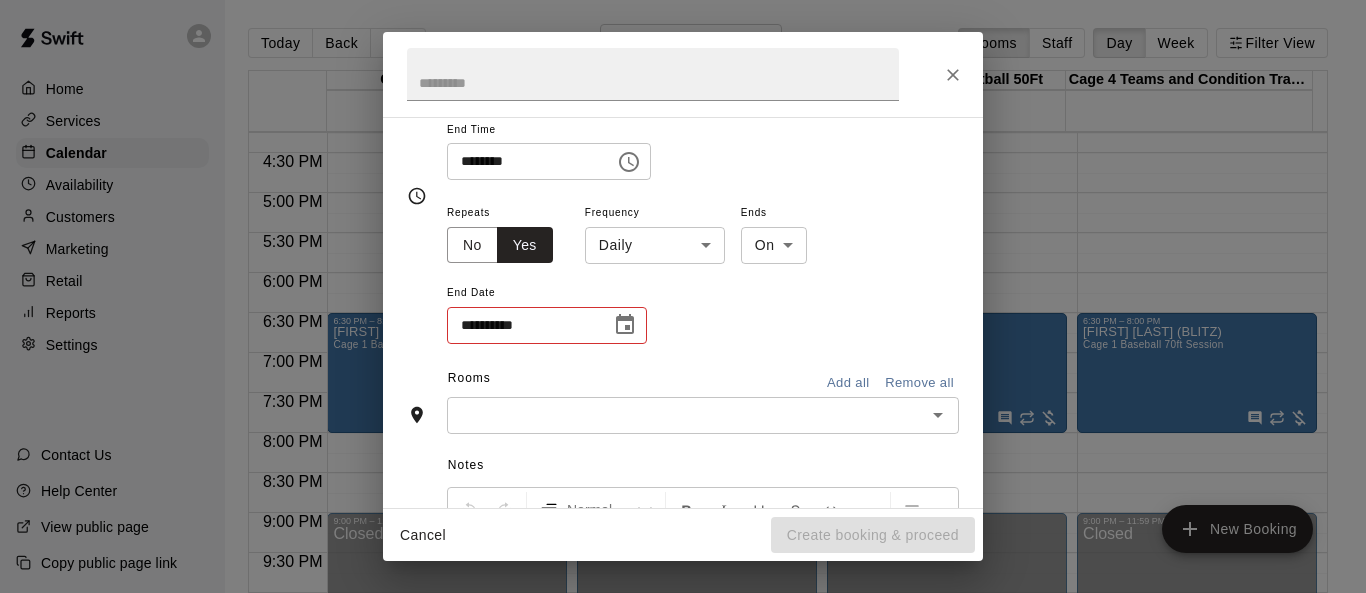 click 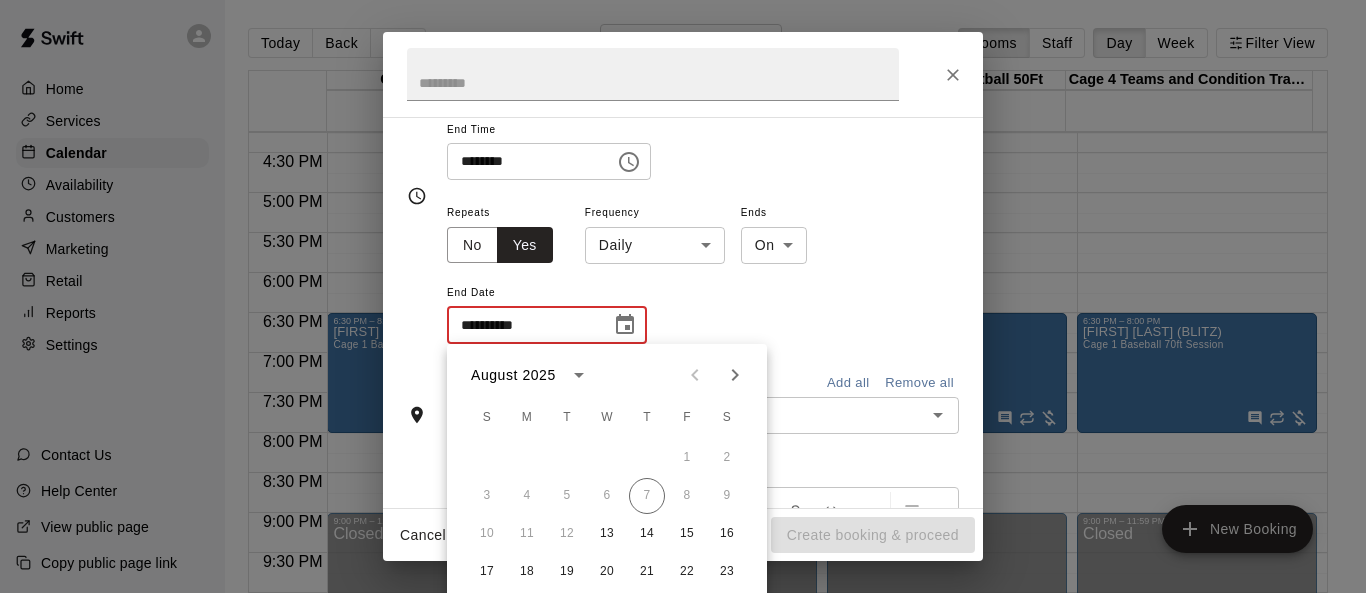 click 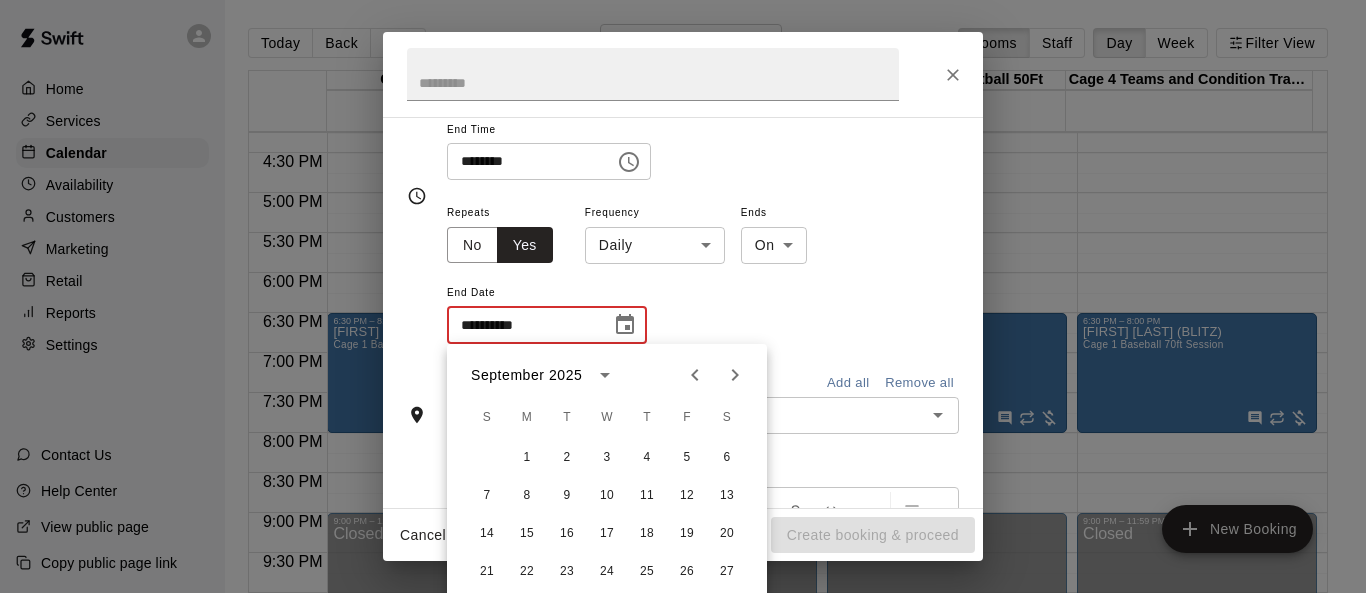 click 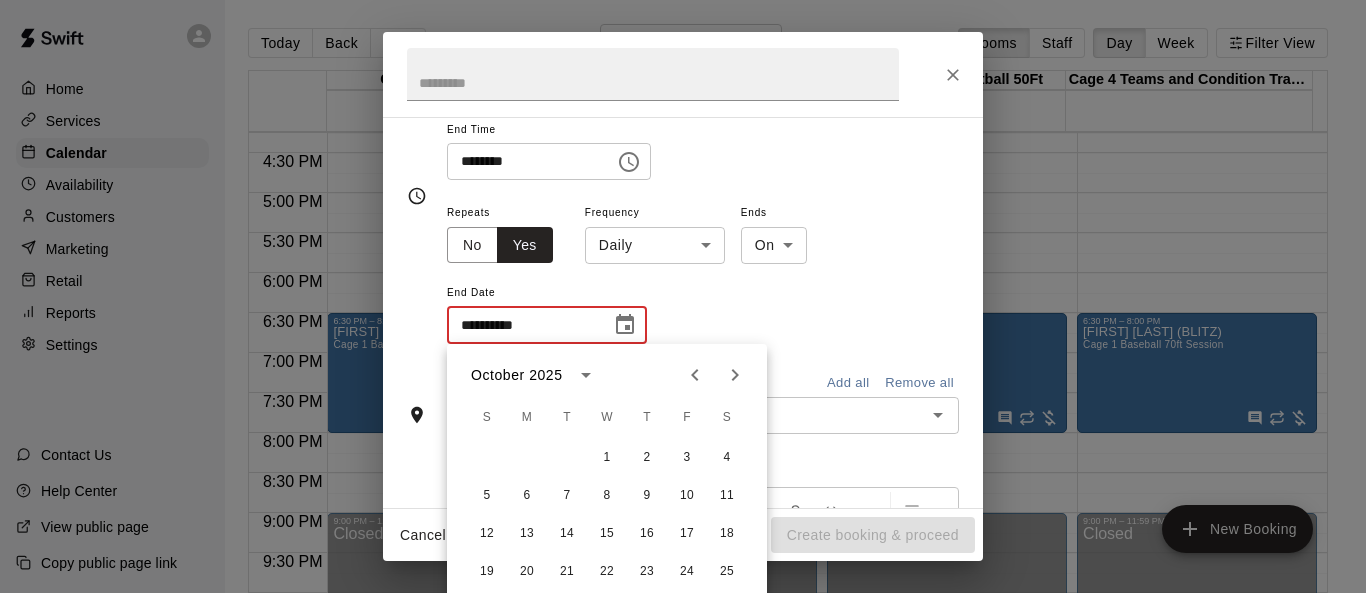 click 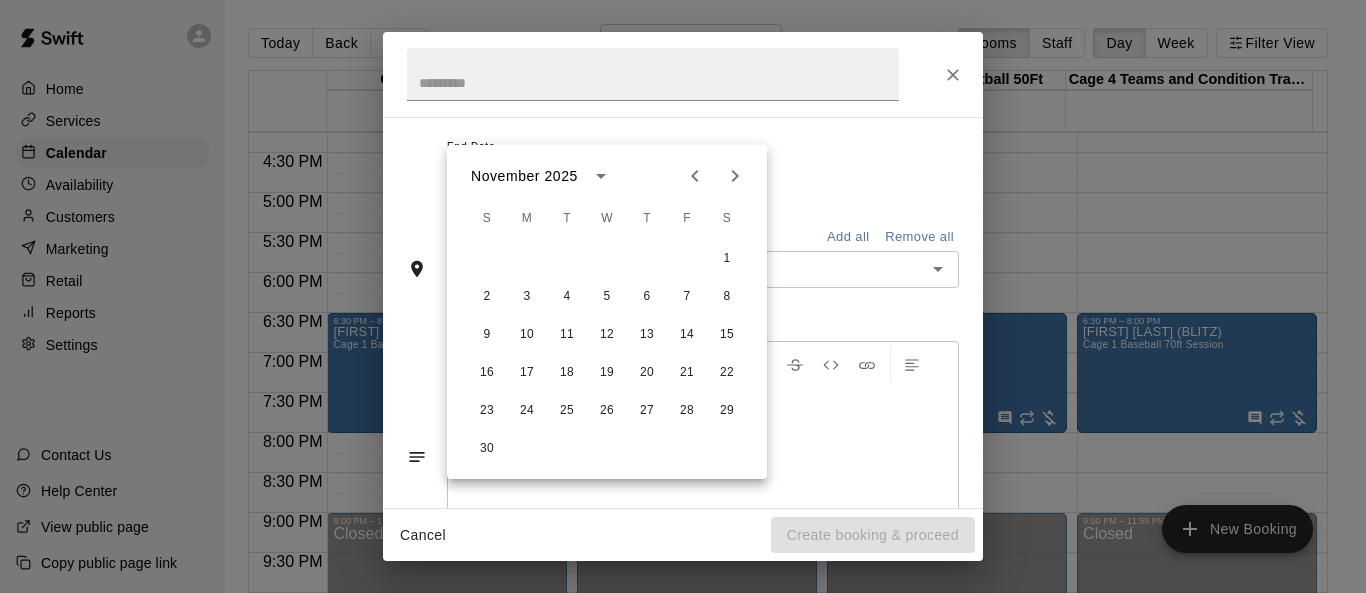 scroll, scrollTop: 442, scrollLeft: 0, axis: vertical 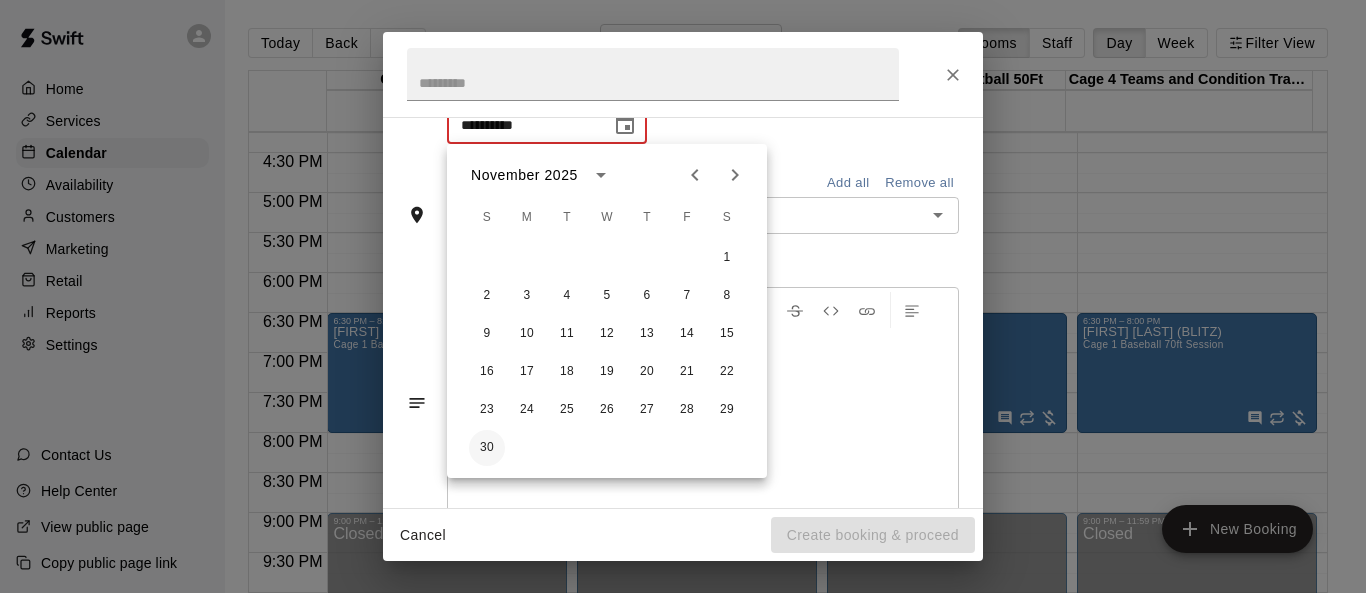 click on "30" at bounding box center (487, 448) 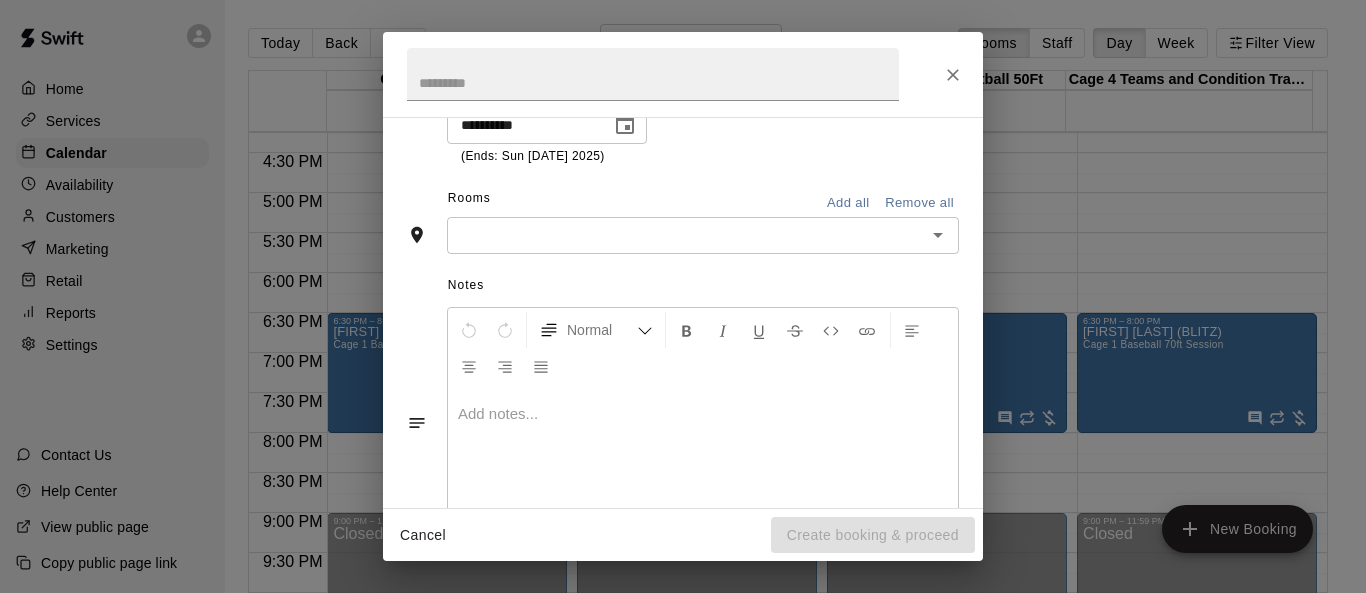 type on "**********" 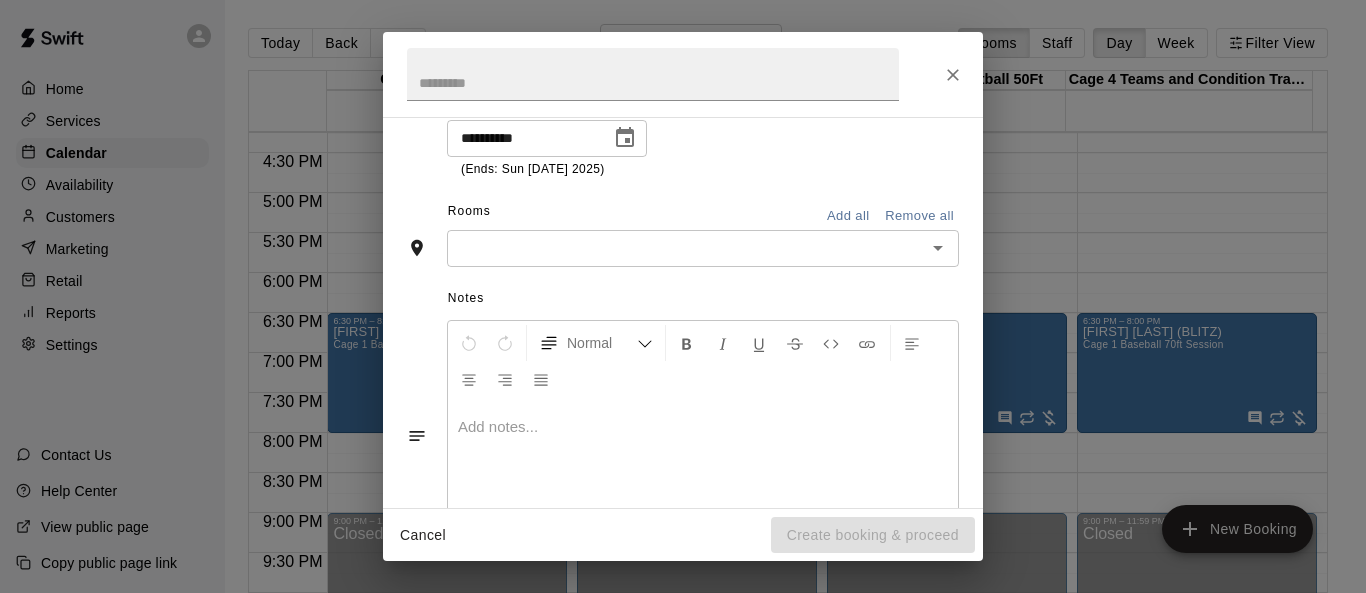 click 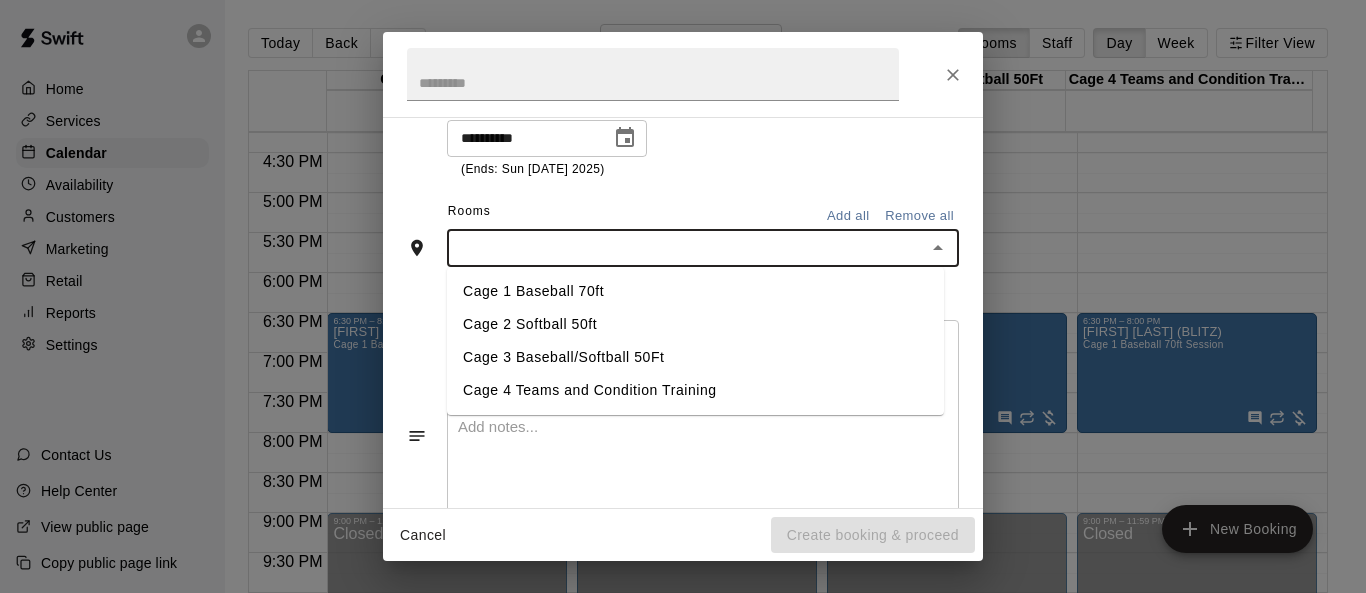 click on "Cage 1 Baseball 70ft" at bounding box center (695, 291) 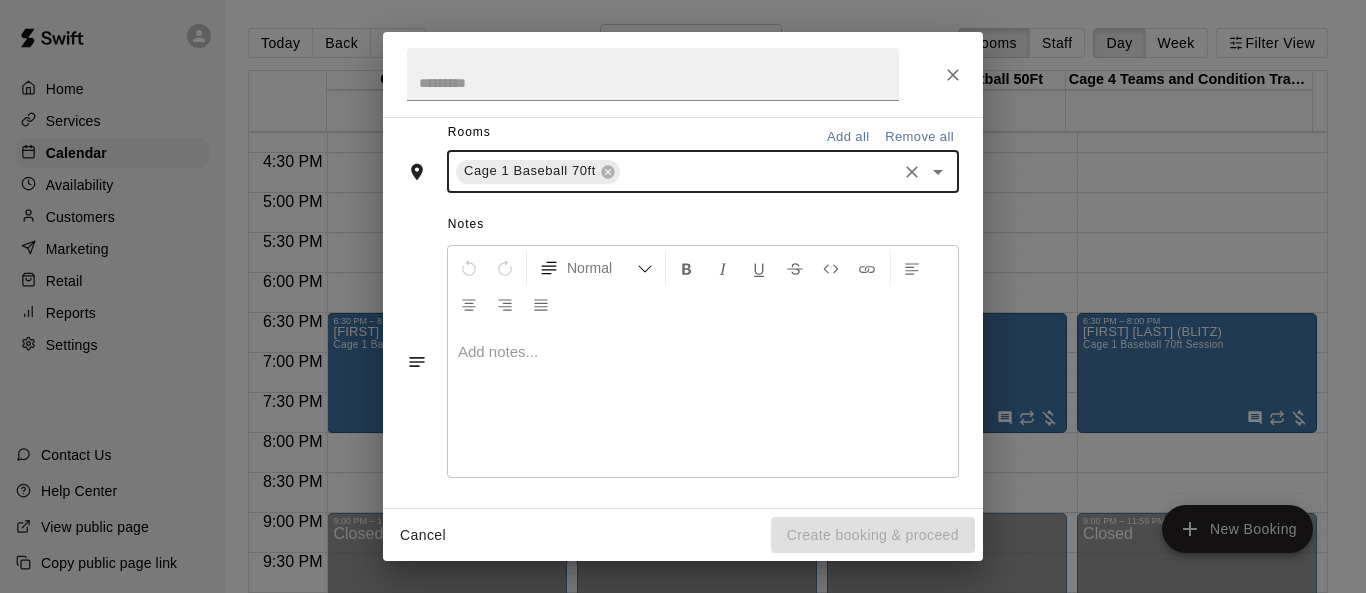 scroll, scrollTop: 567, scrollLeft: 0, axis: vertical 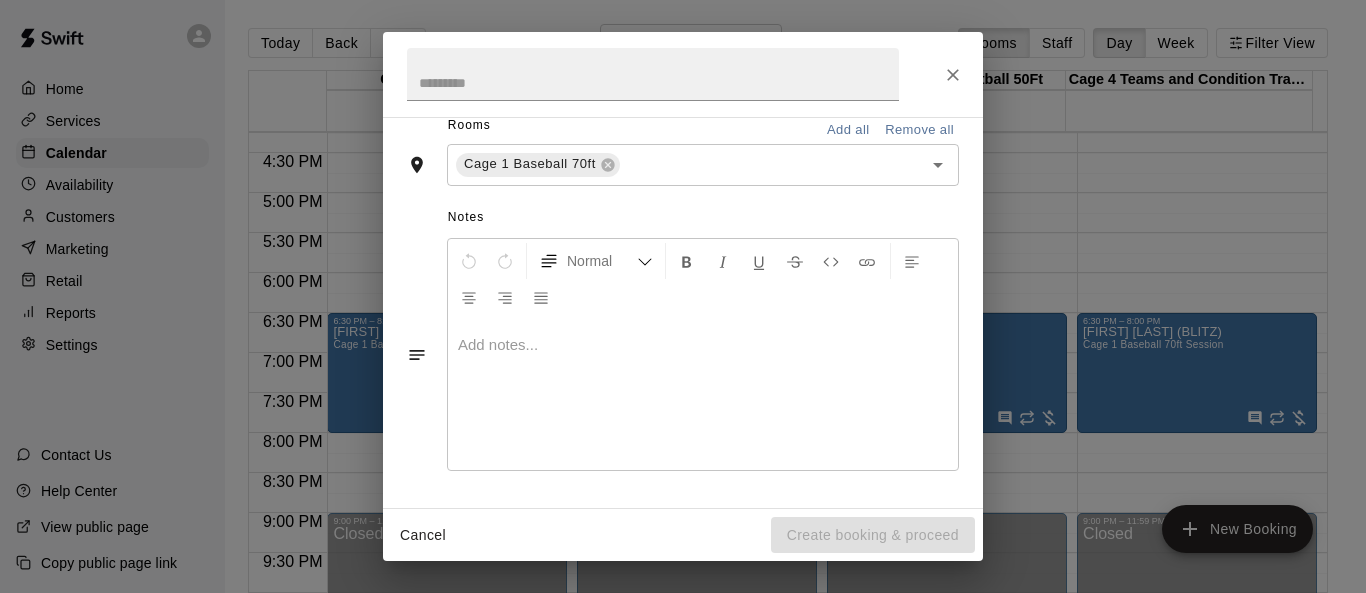 click at bounding box center [703, 395] 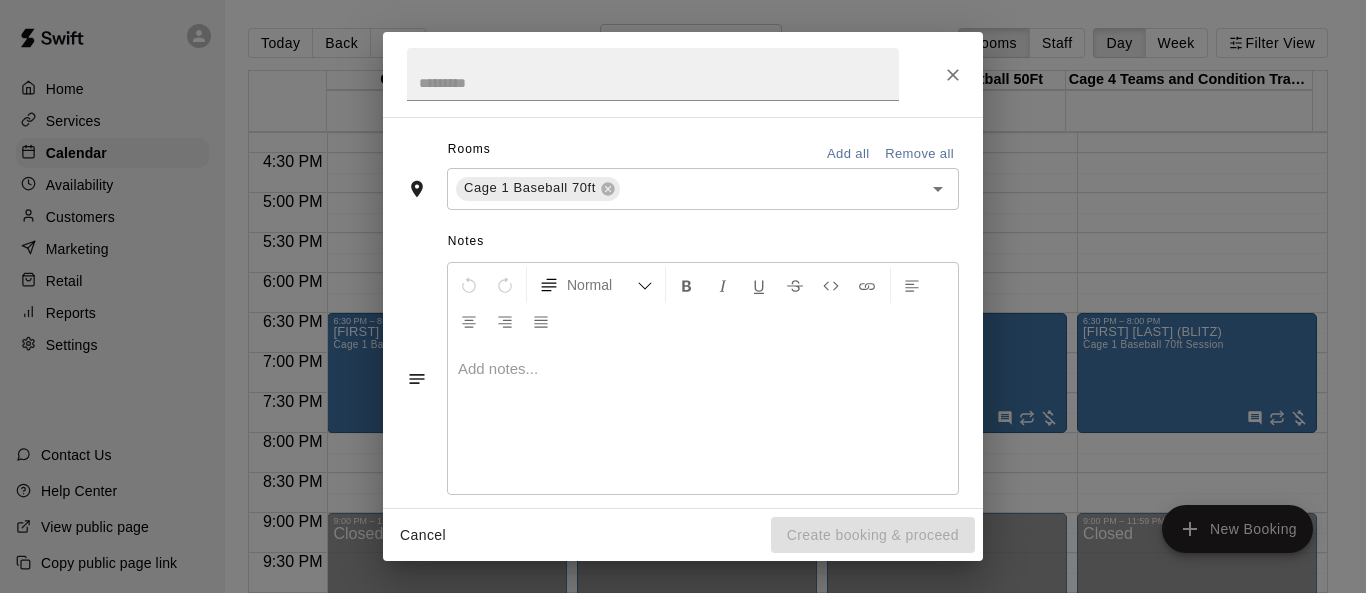 scroll, scrollTop: 591, scrollLeft: 0, axis: vertical 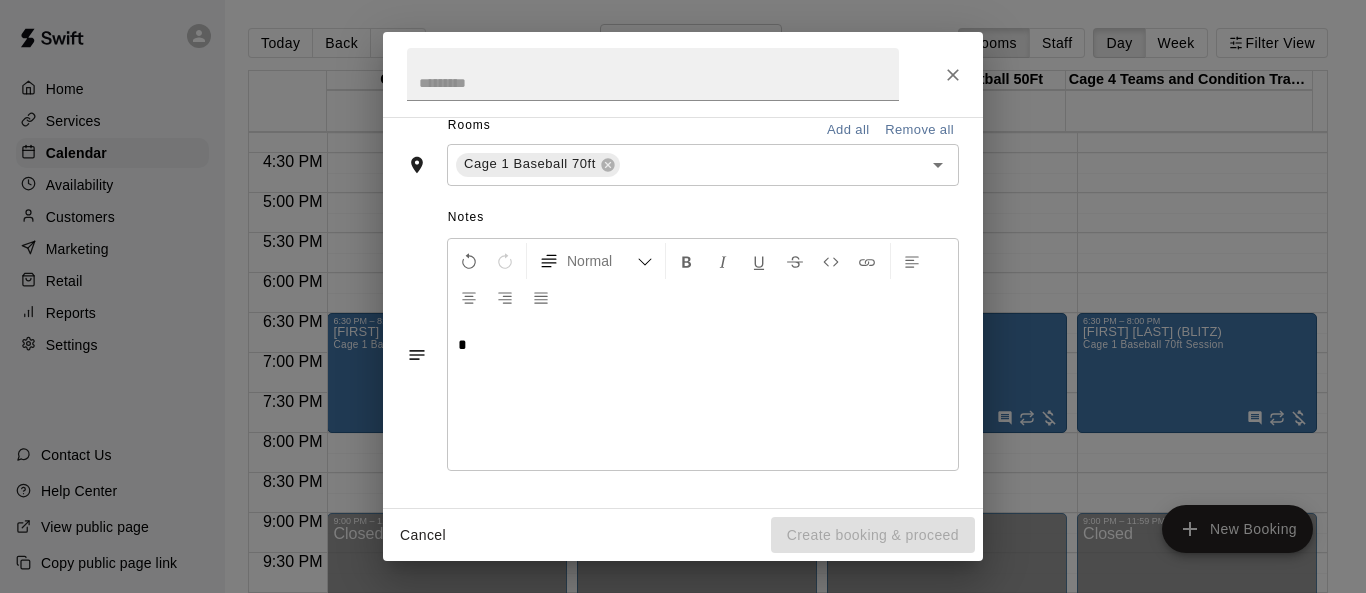 type 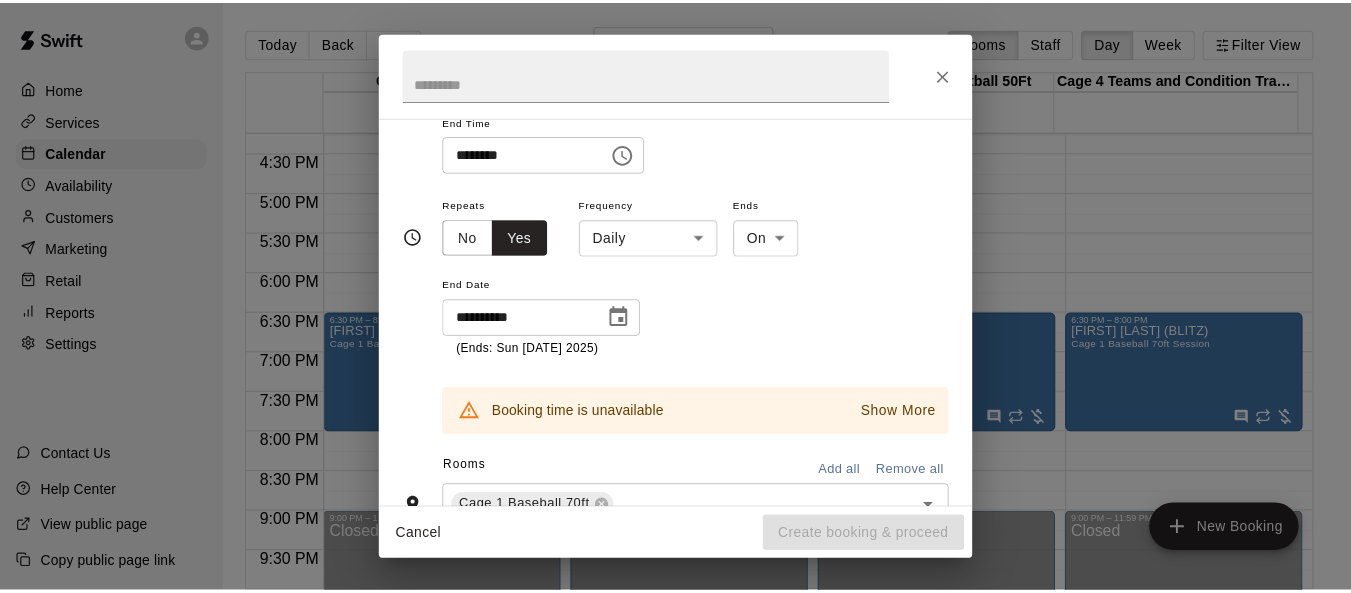 scroll, scrollTop: 191, scrollLeft: 0, axis: vertical 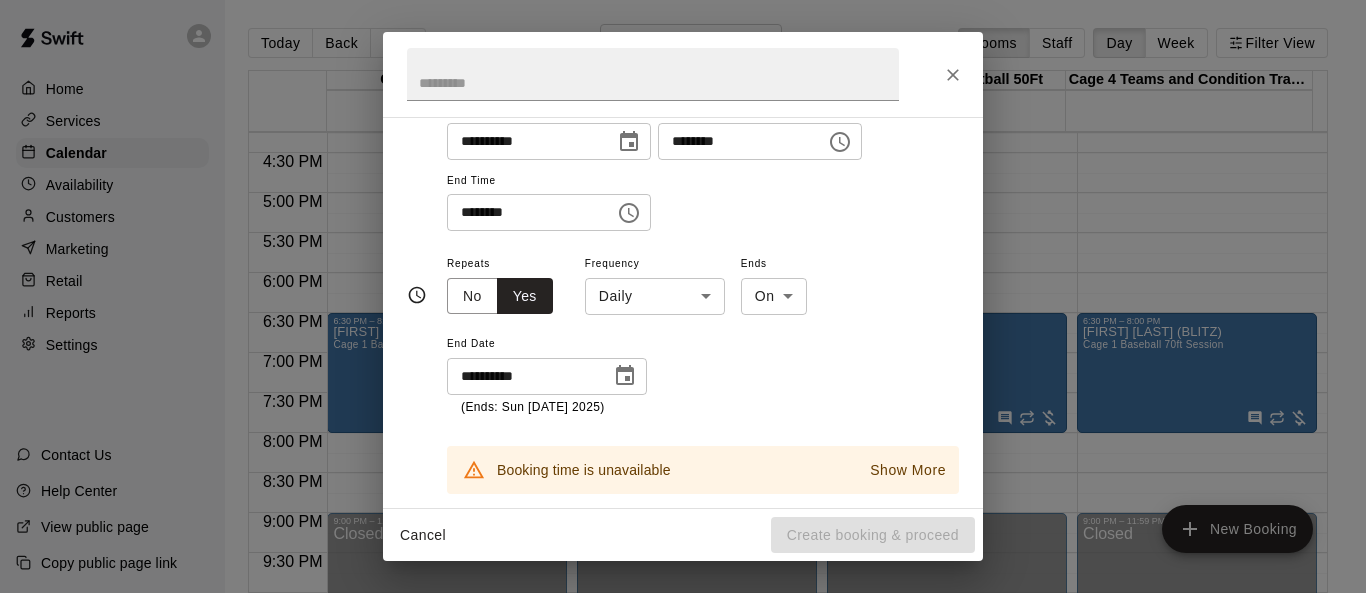 click 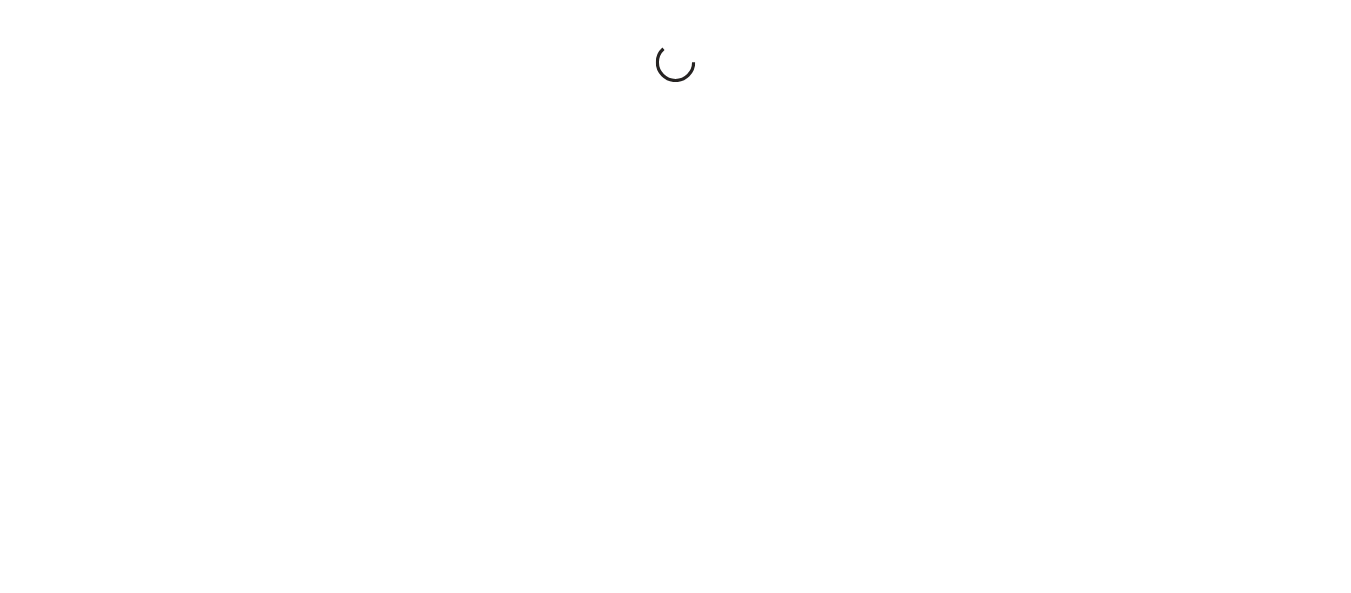 scroll, scrollTop: 0, scrollLeft: 0, axis: both 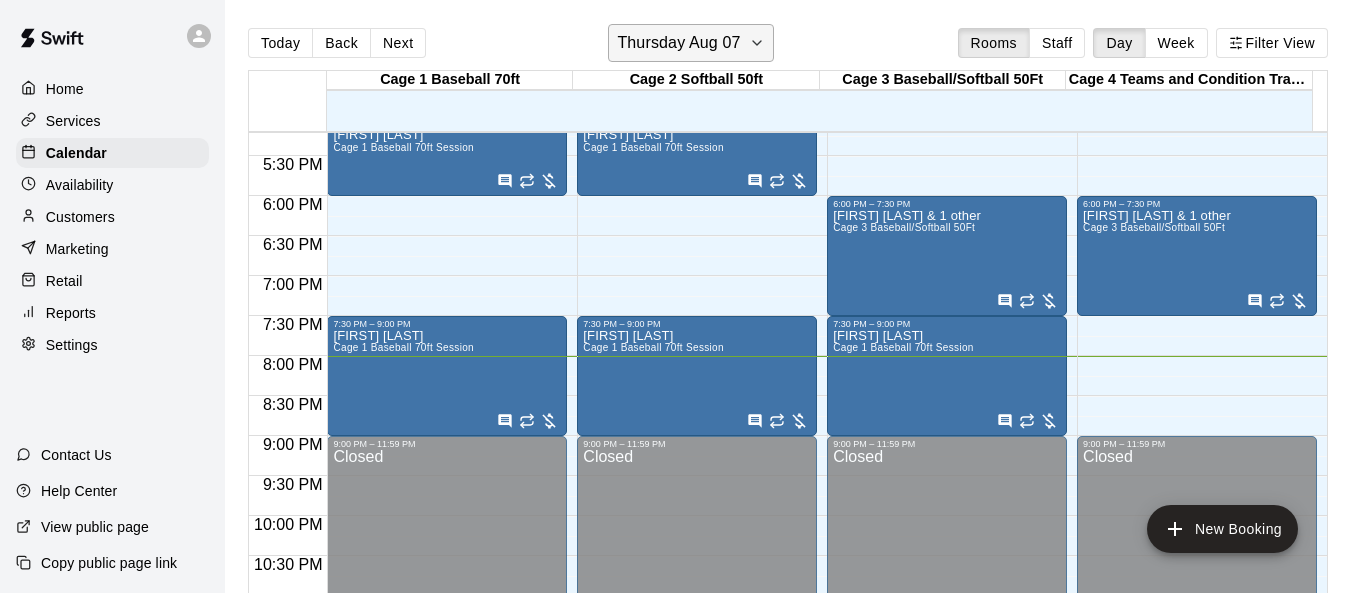 click 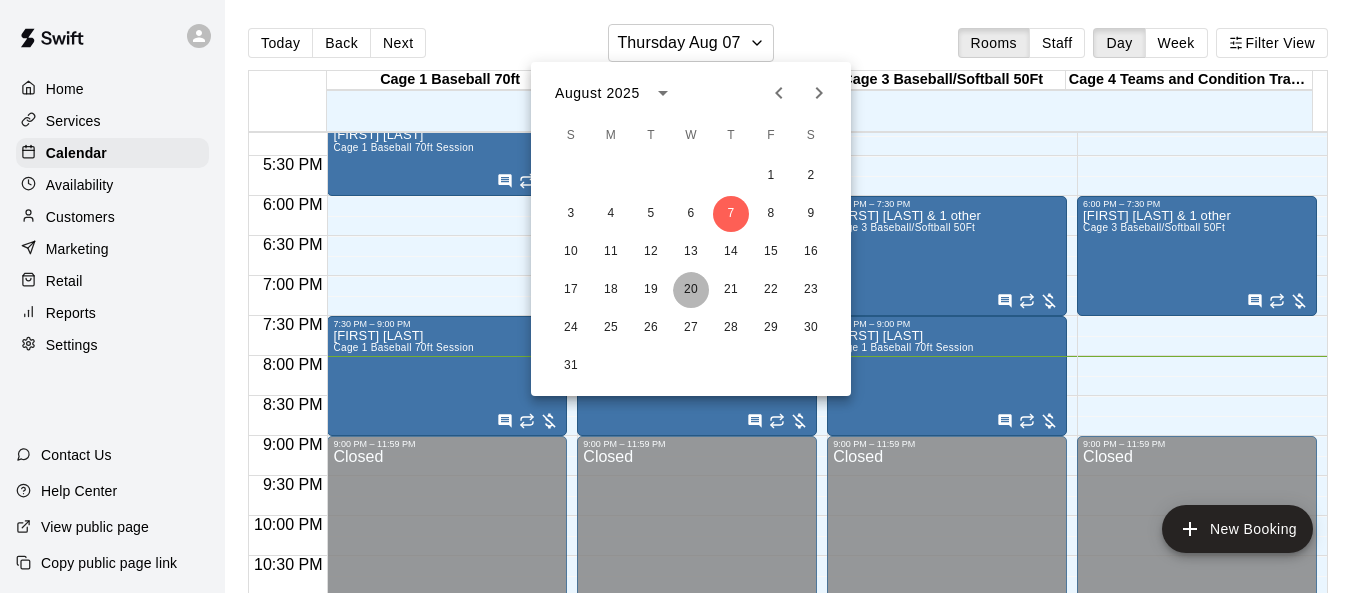 click on "20" at bounding box center [691, 290] 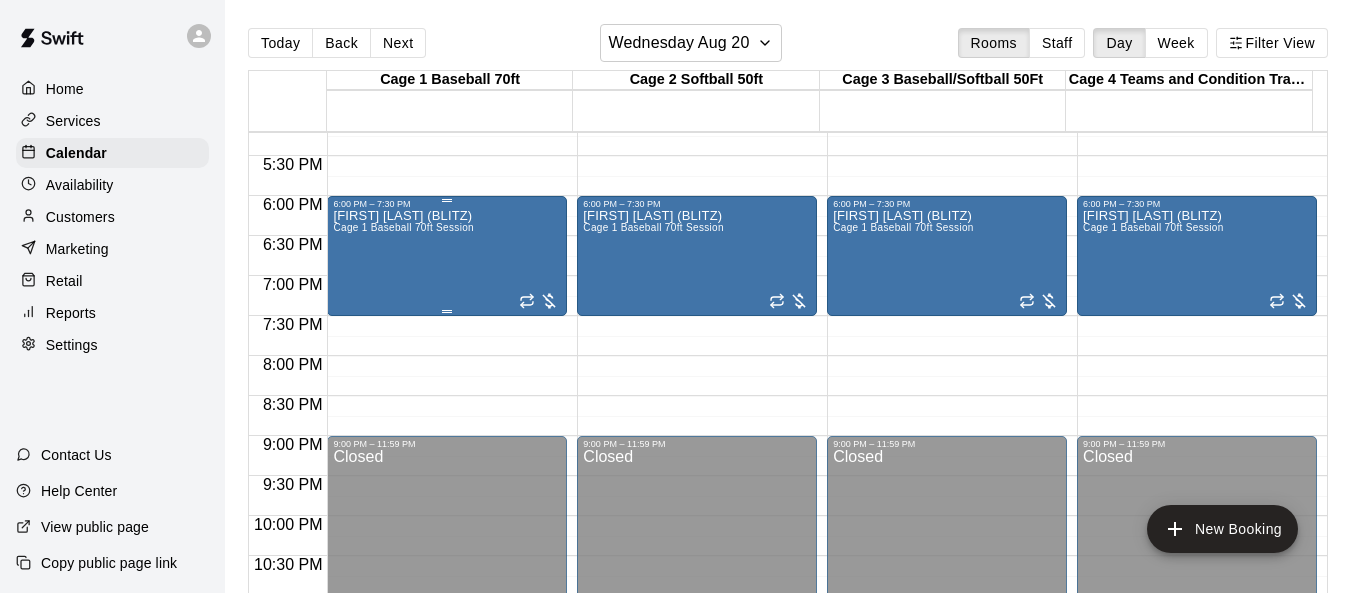 click on "[FIRST] [LAST] (BLITZ) Cage 1 Baseball 70ft Session" at bounding box center (403, 505) 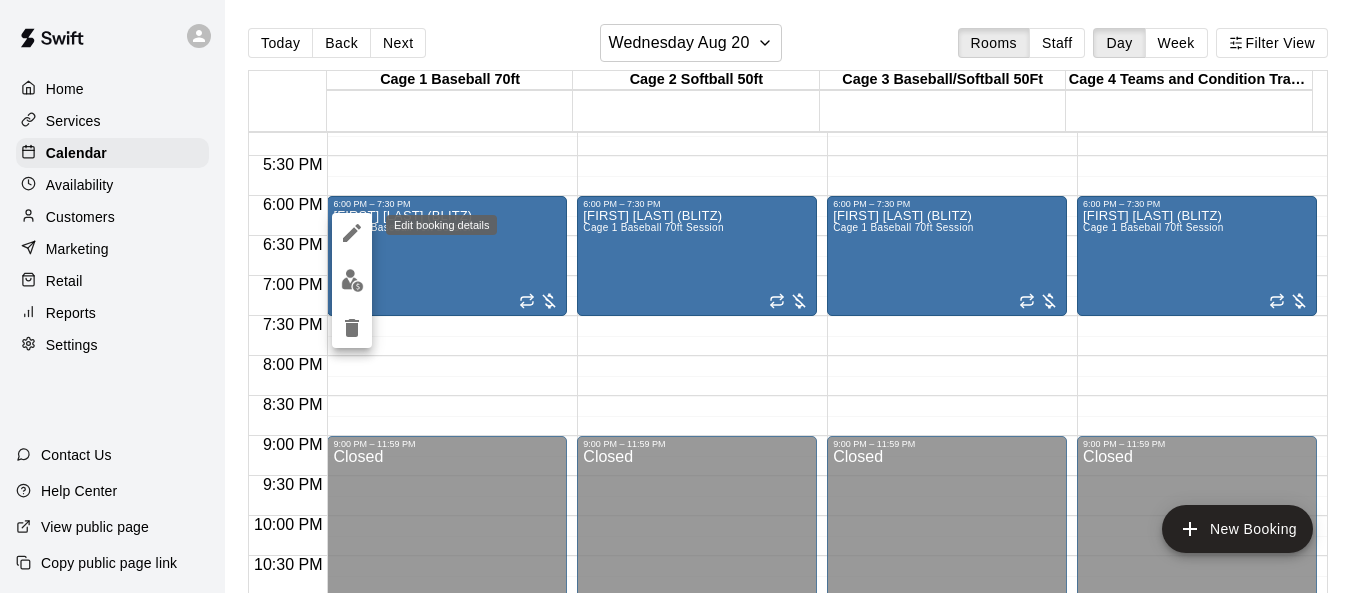 click 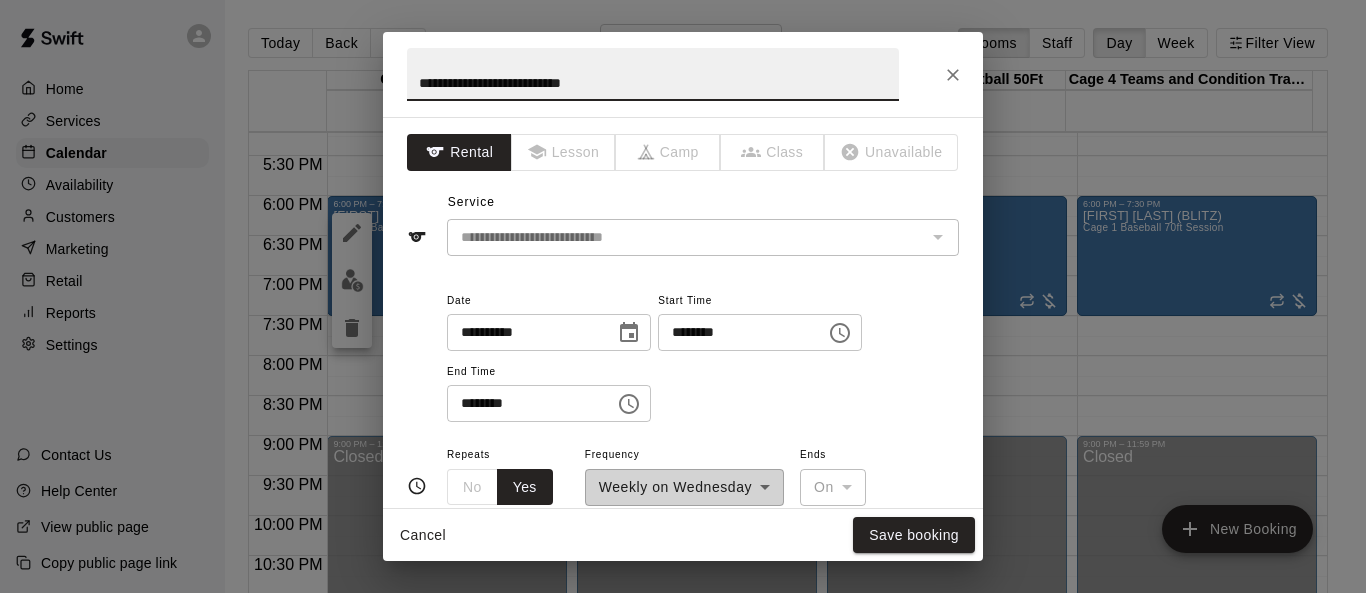 click 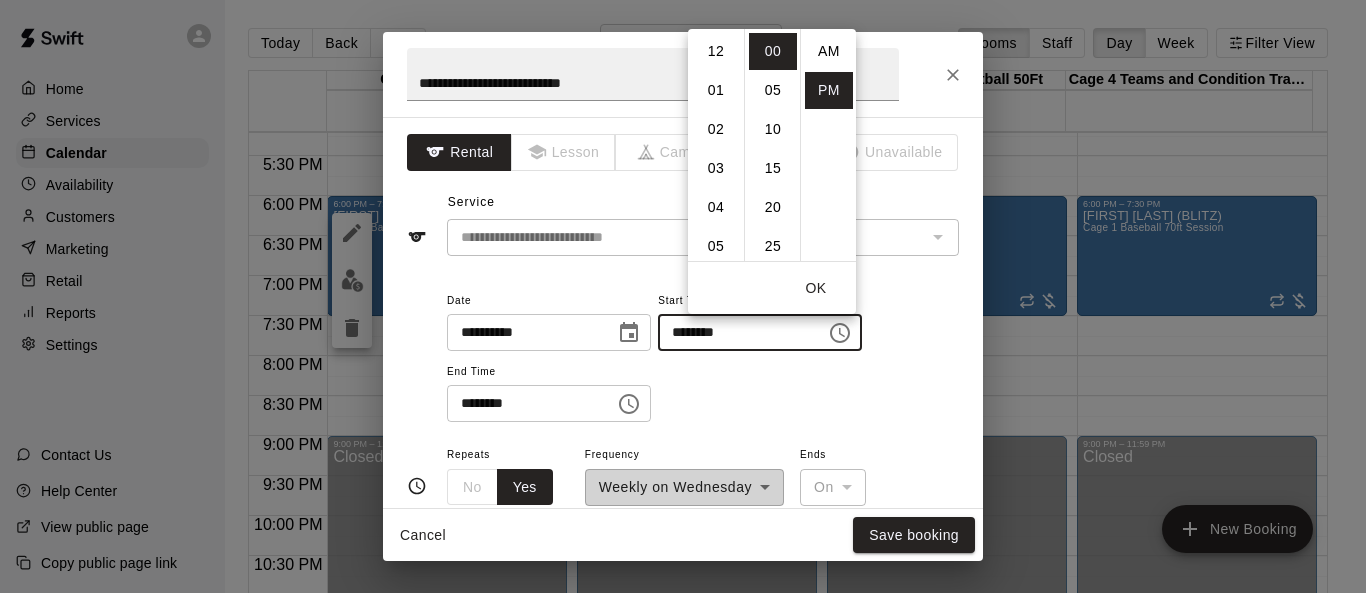 scroll, scrollTop: 234, scrollLeft: 0, axis: vertical 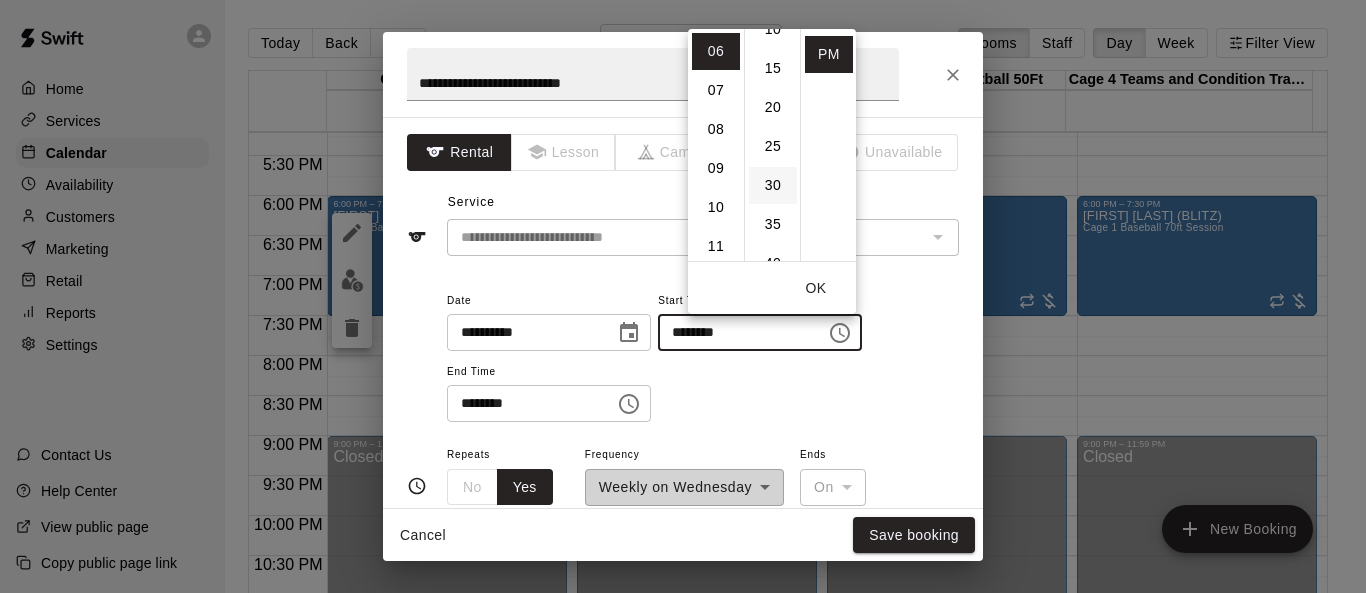 click on "30" at bounding box center [773, 185] 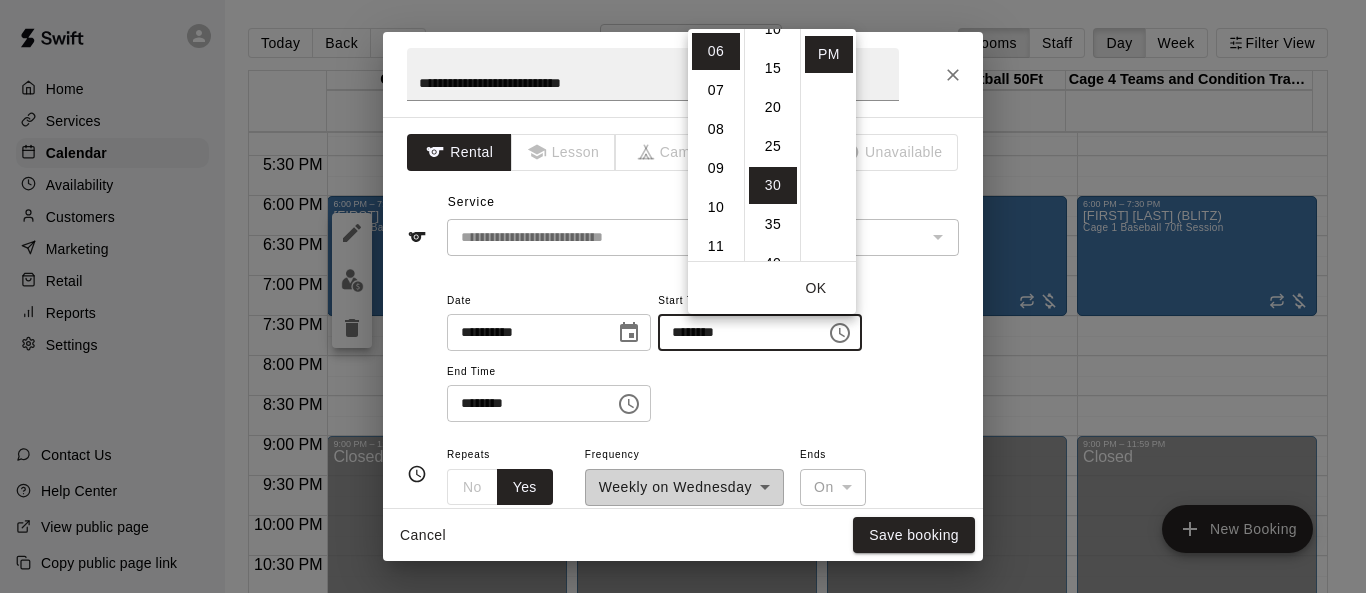 scroll, scrollTop: 234, scrollLeft: 0, axis: vertical 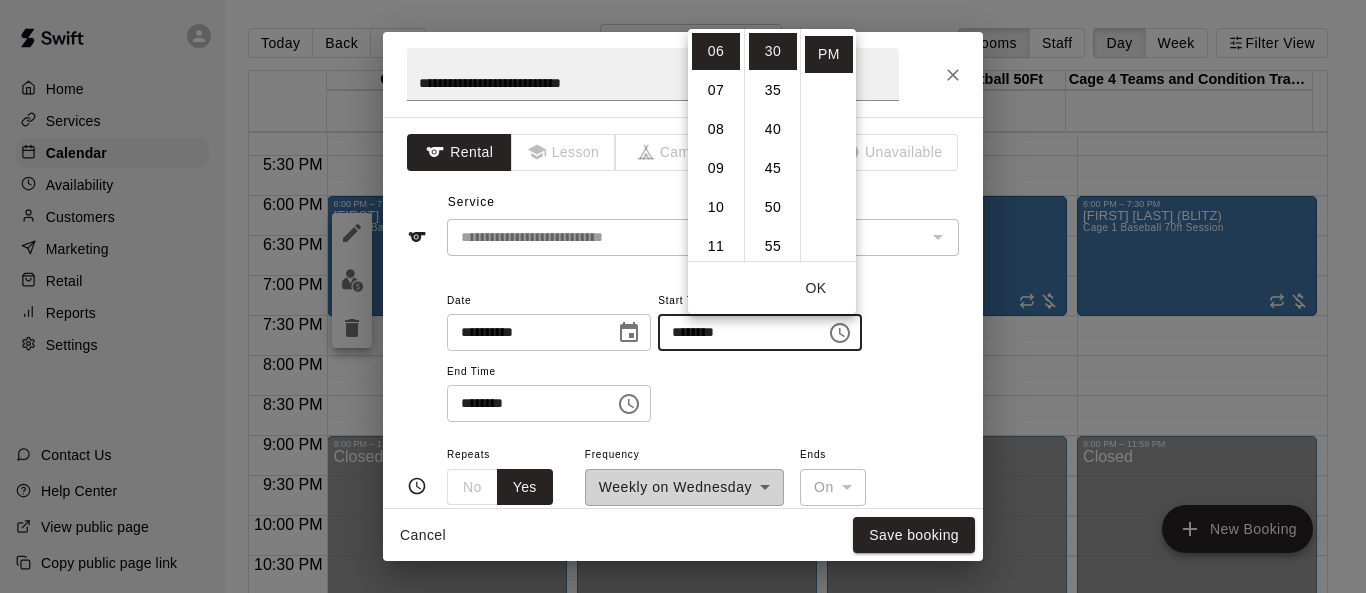 click on "OK" at bounding box center [816, 288] 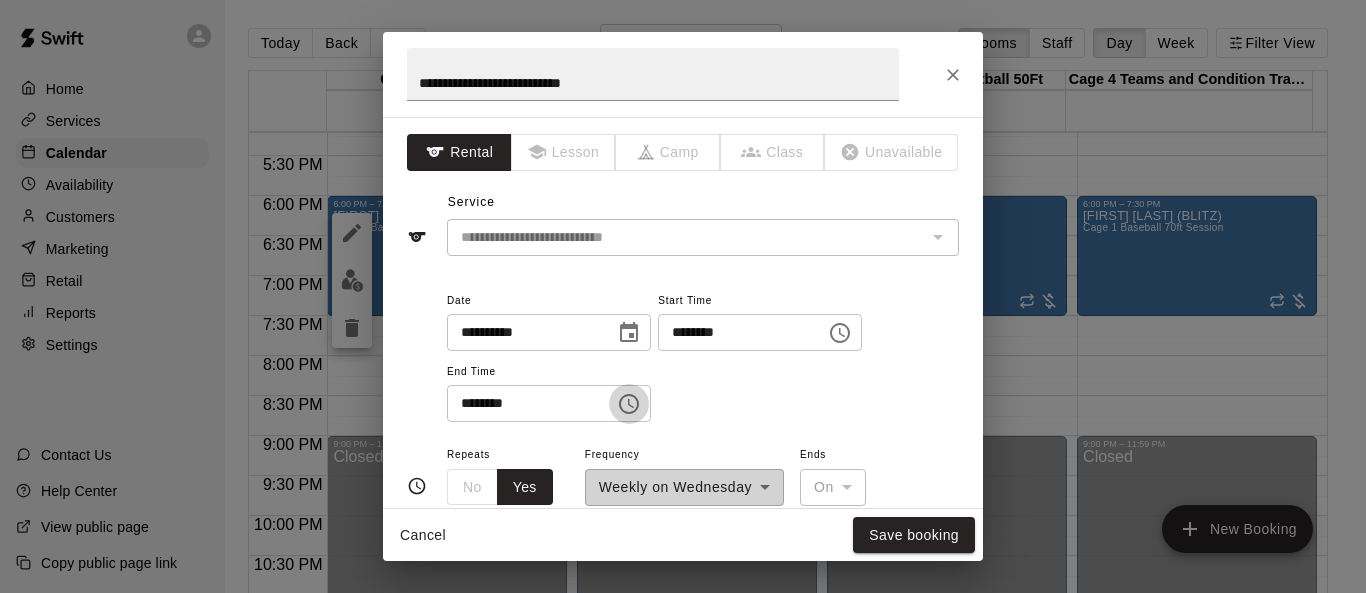 click at bounding box center [629, 404] 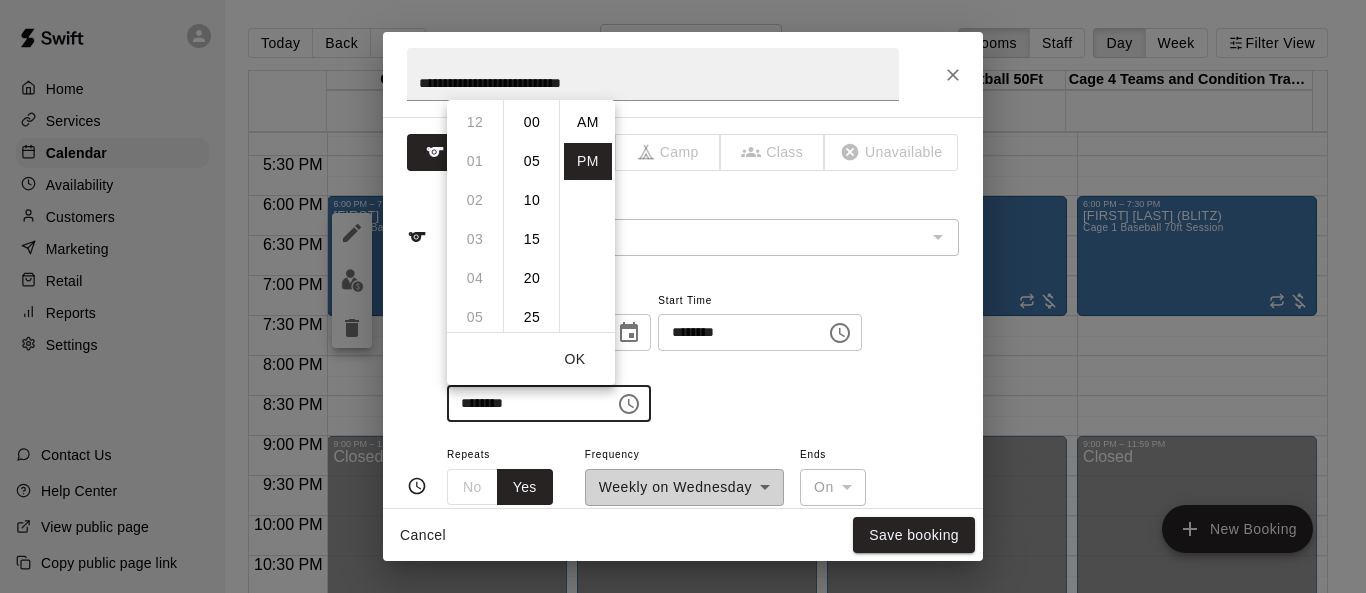 scroll, scrollTop: 273, scrollLeft: 0, axis: vertical 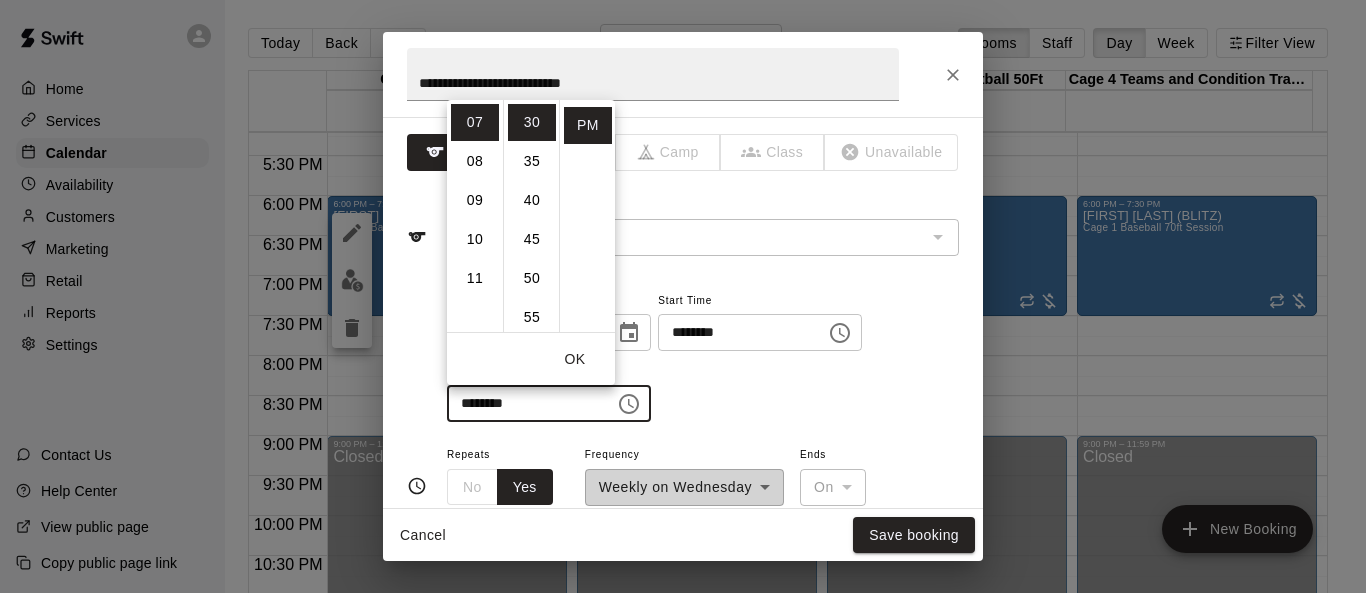 click 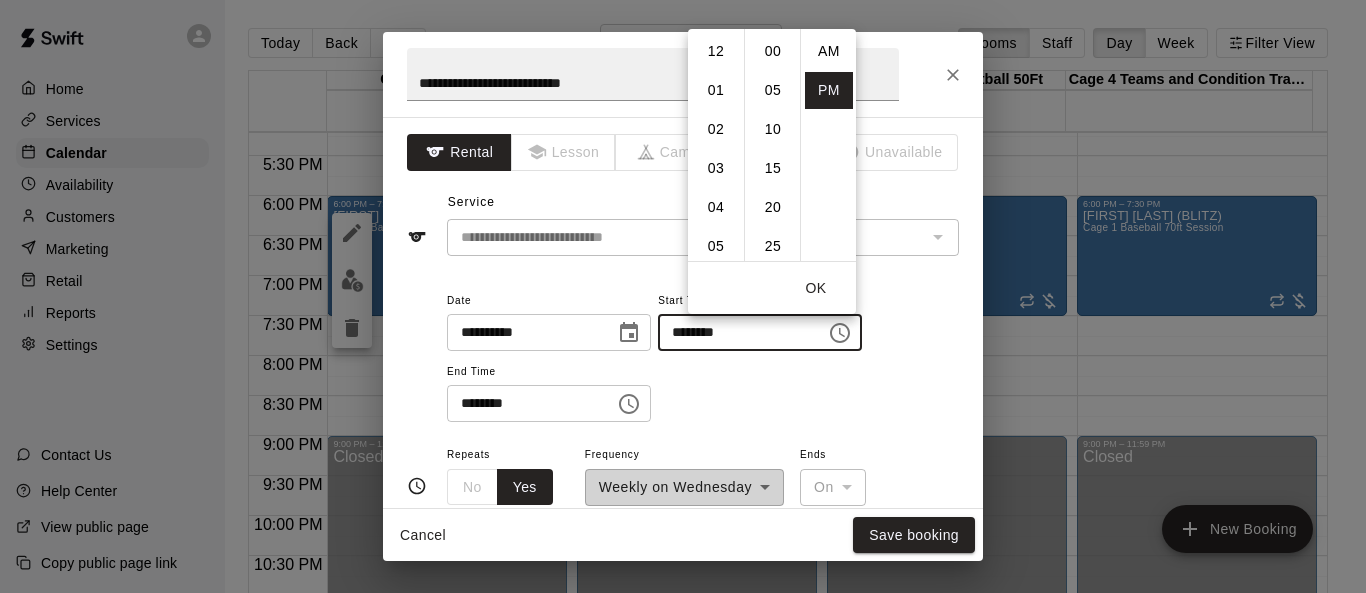scroll, scrollTop: 234, scrollLeft: 0, axis: vertical 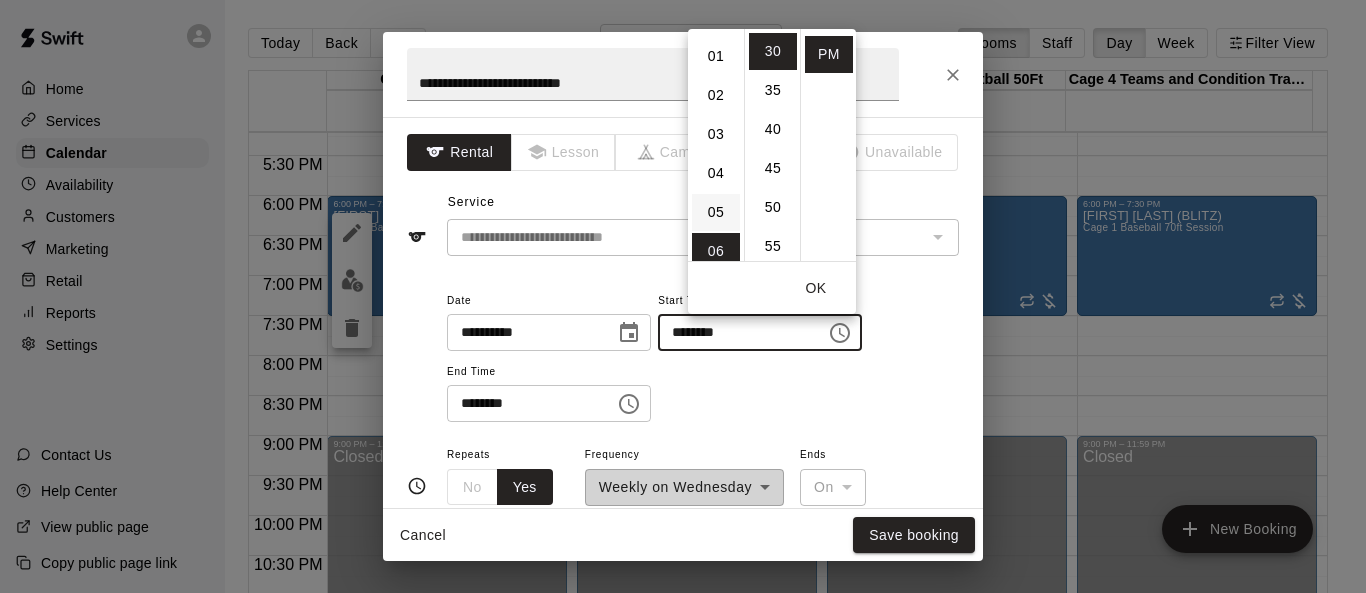 click on "05" at bounding box center (716, 212) 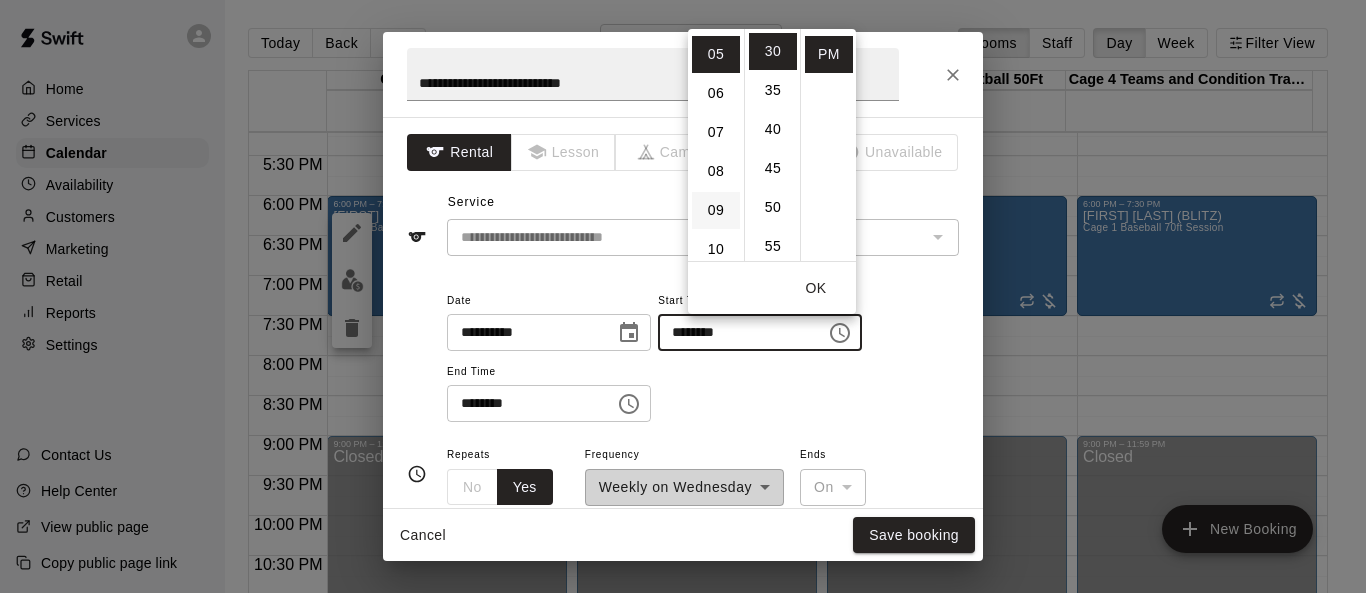 scroll, scrollTop: 195, scrollLeft: 0, axis: vertical 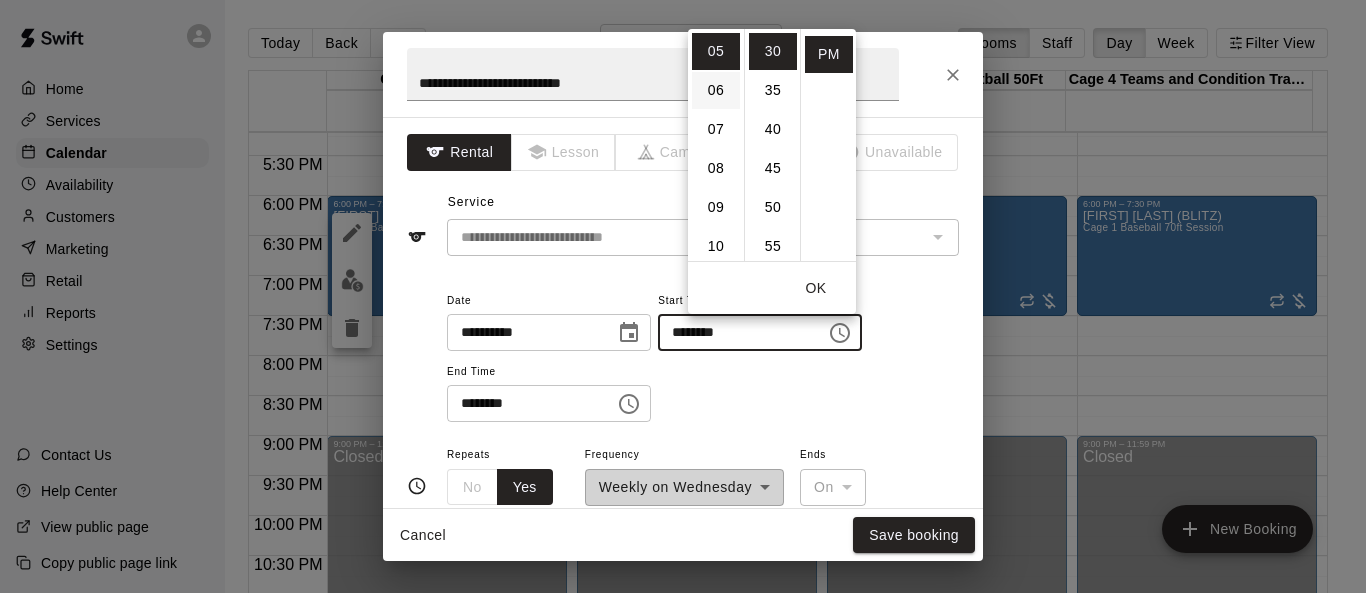 click on "06" at bounding box center [716, 90] 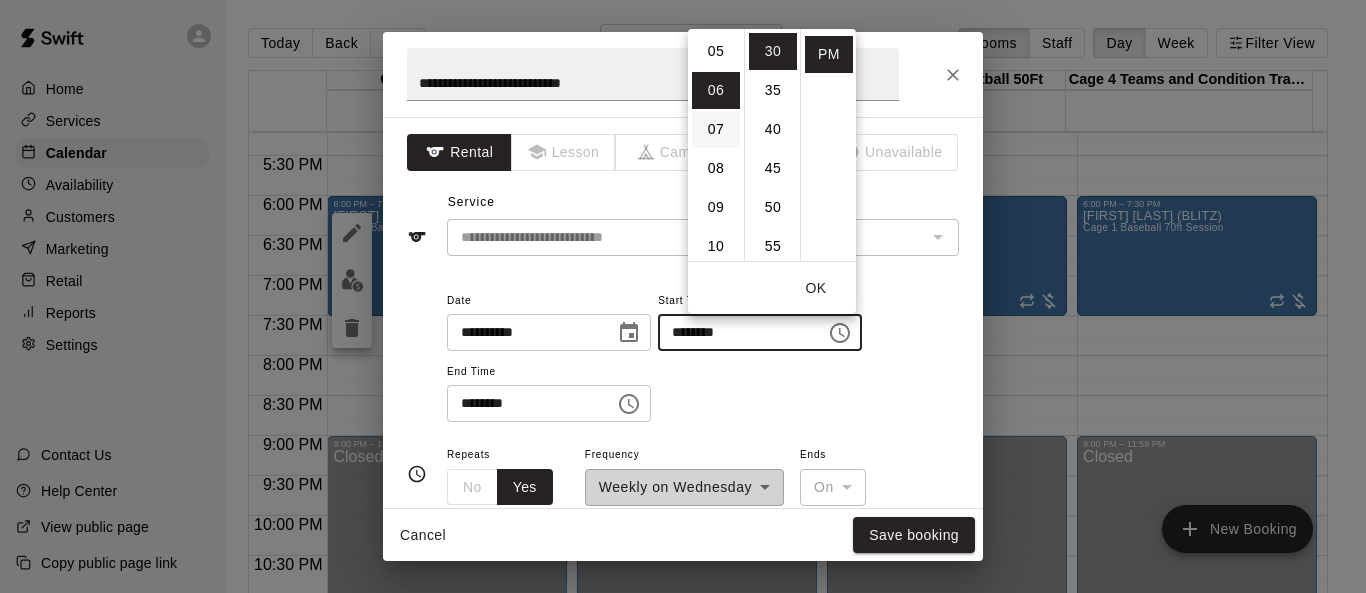 scroll, scrollTop: 234, scrollLeft: 0, axis: vertical 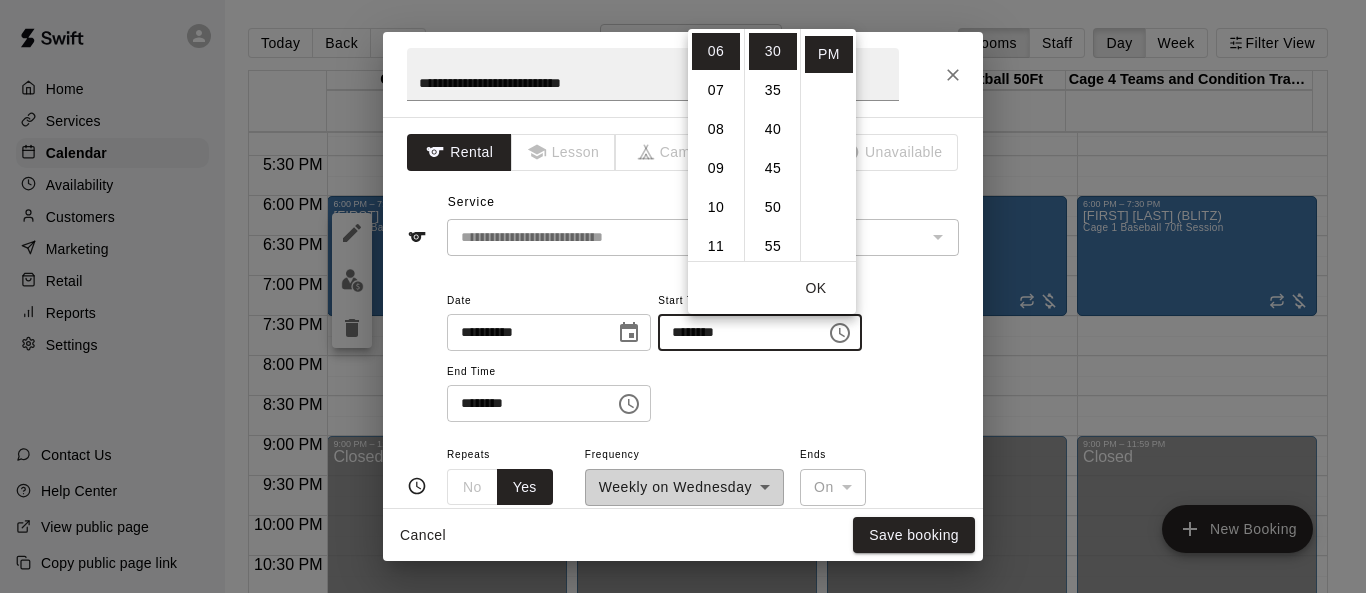 click 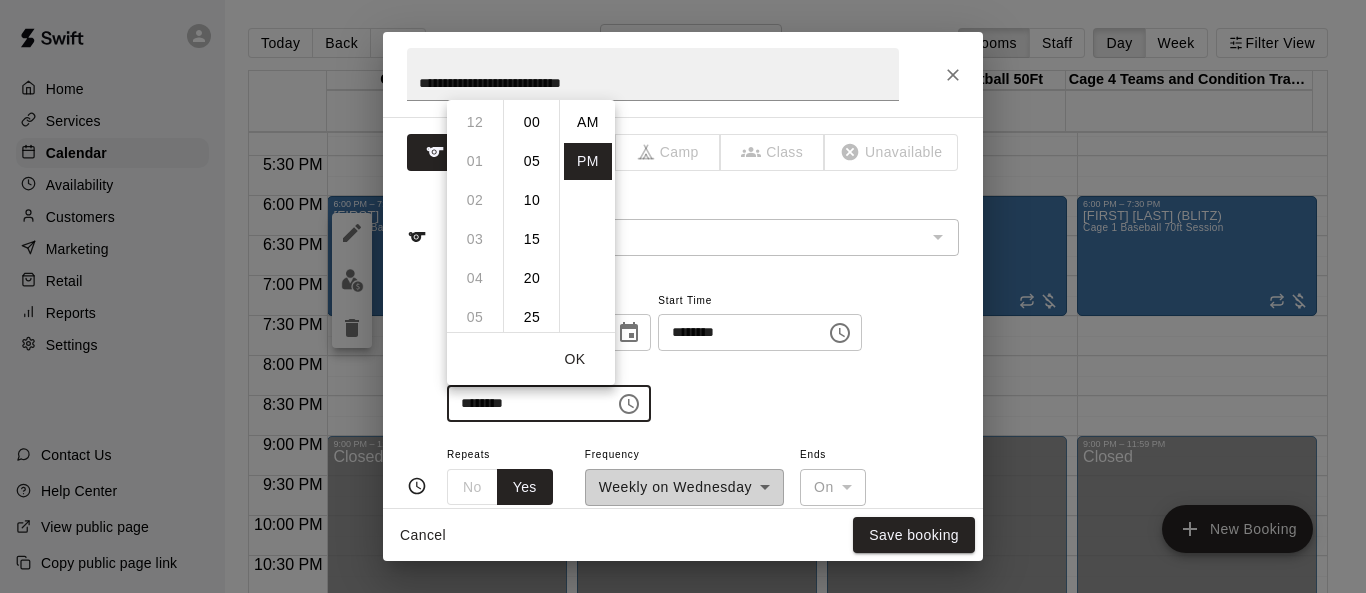 scroll, scrollTop: 273, scrollLeft: 0, axis: vertical 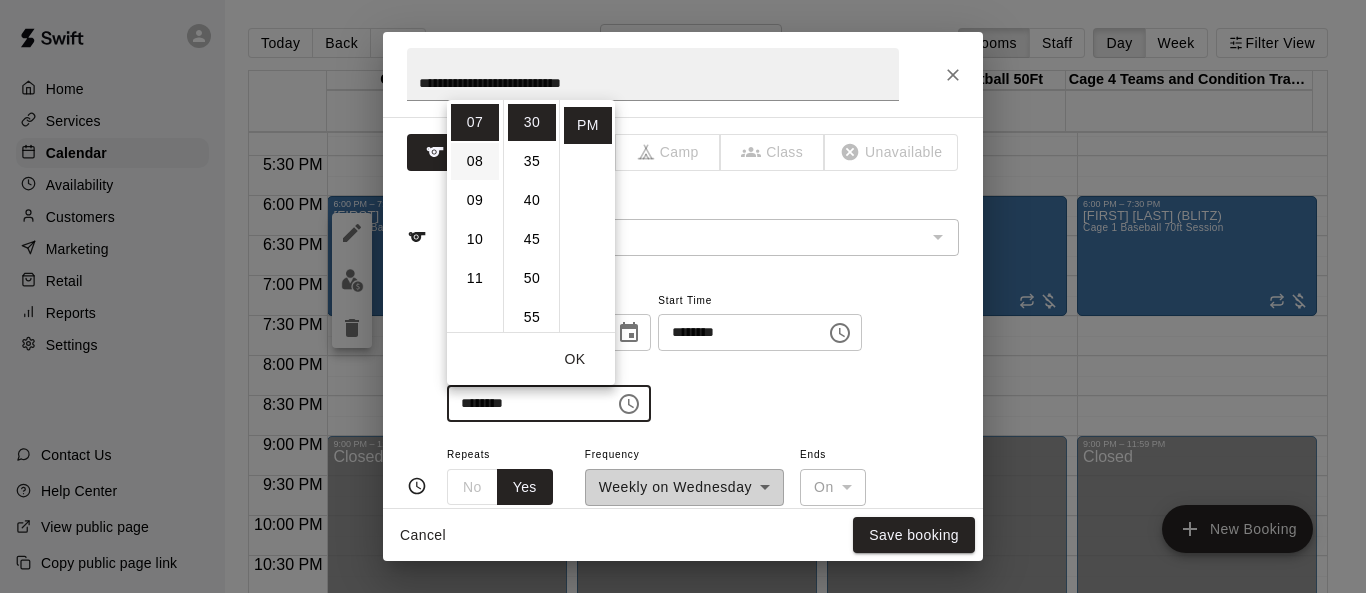 click on "08" at bounding box center (475, 161) 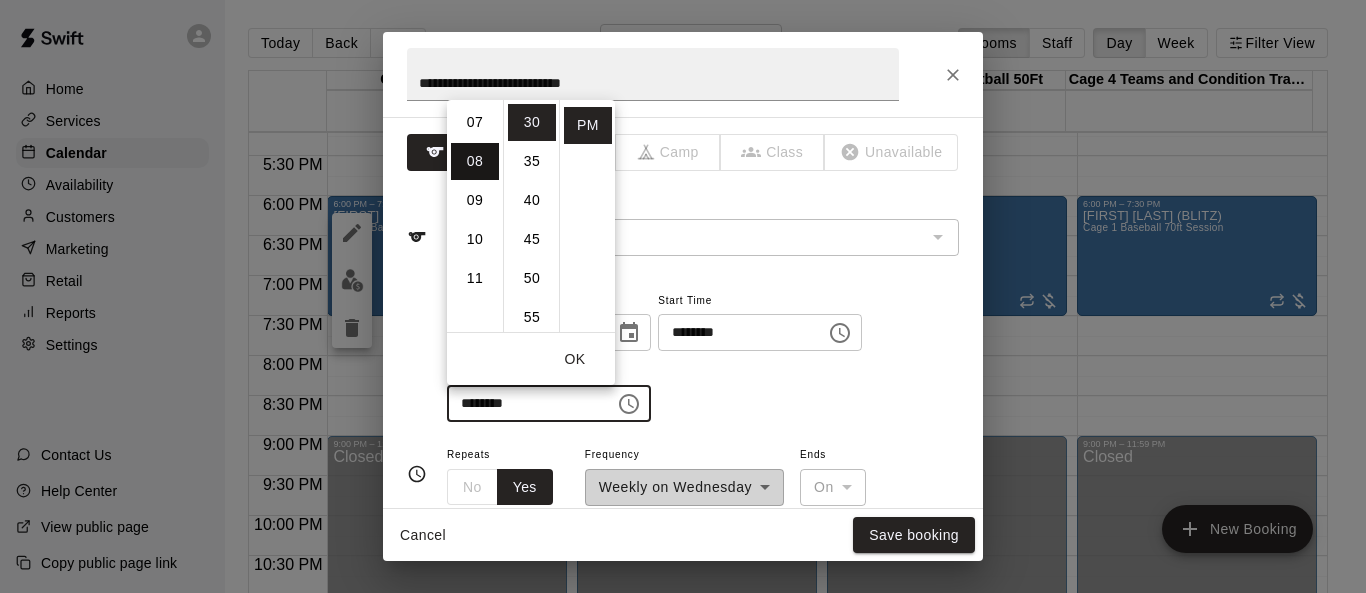 scroll, scrollTop: 312, scrollLeft: 0, axis: vertical 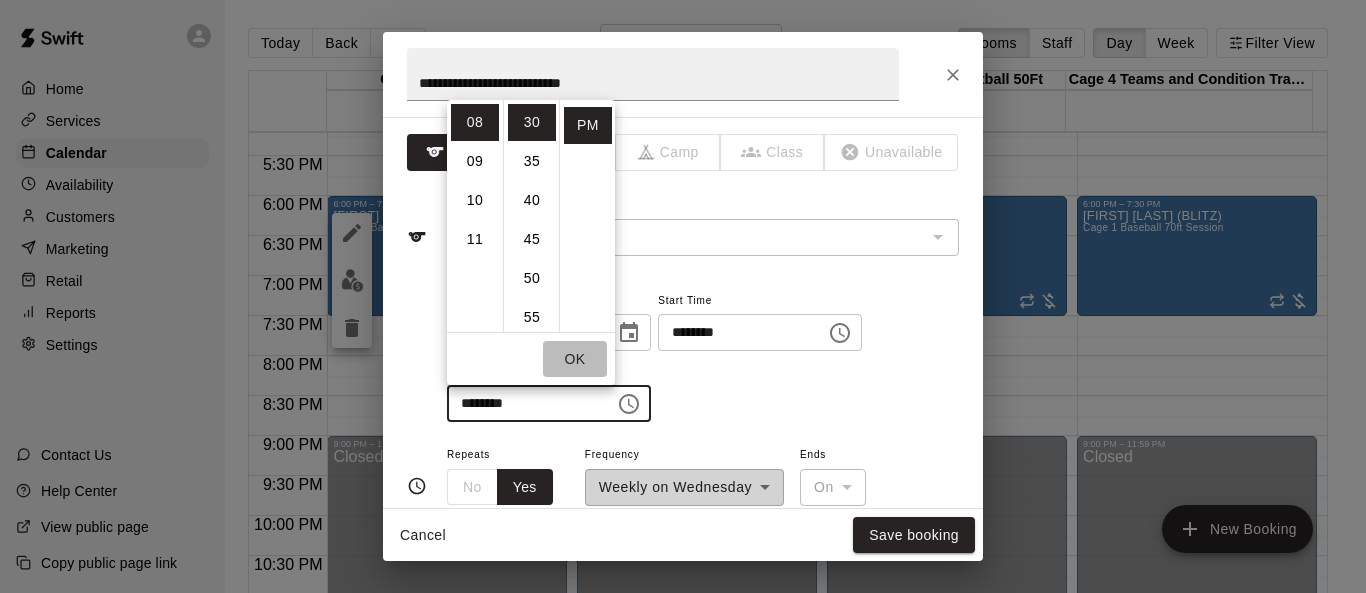 click on "OK" at bounding box center (575, 359) 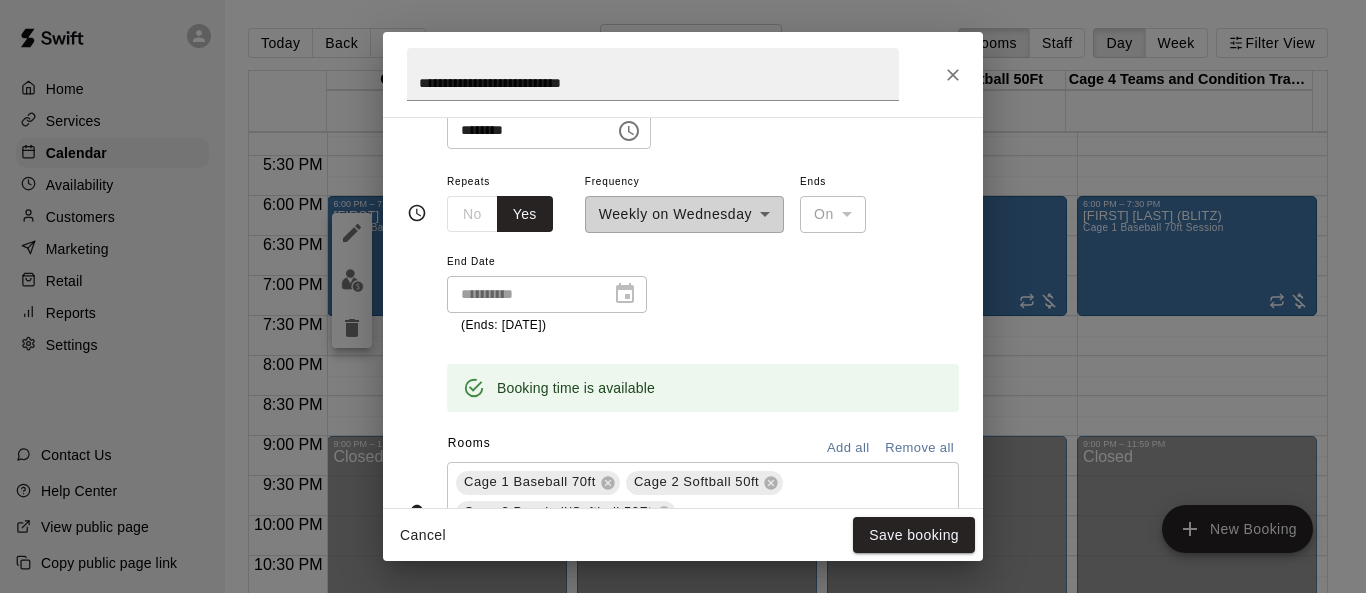 scroll, scrollTop: 300, scrollLeft: 0, axis: vertical 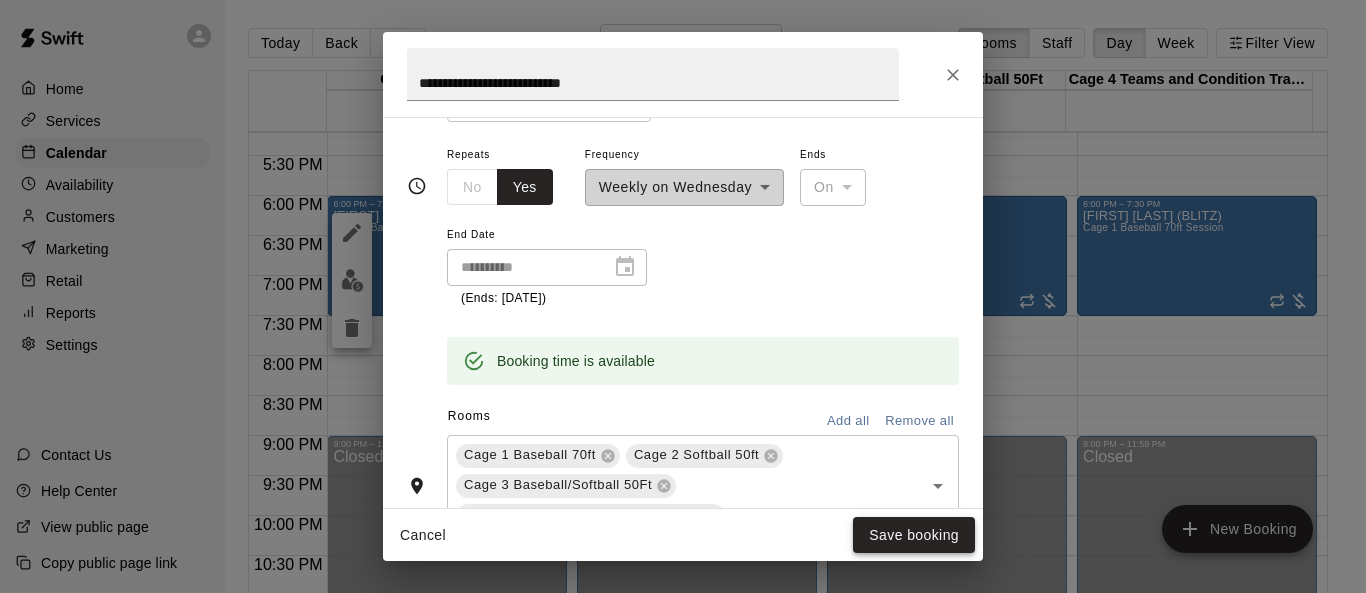 click on "Save booking" at bounding box center [914, 535] 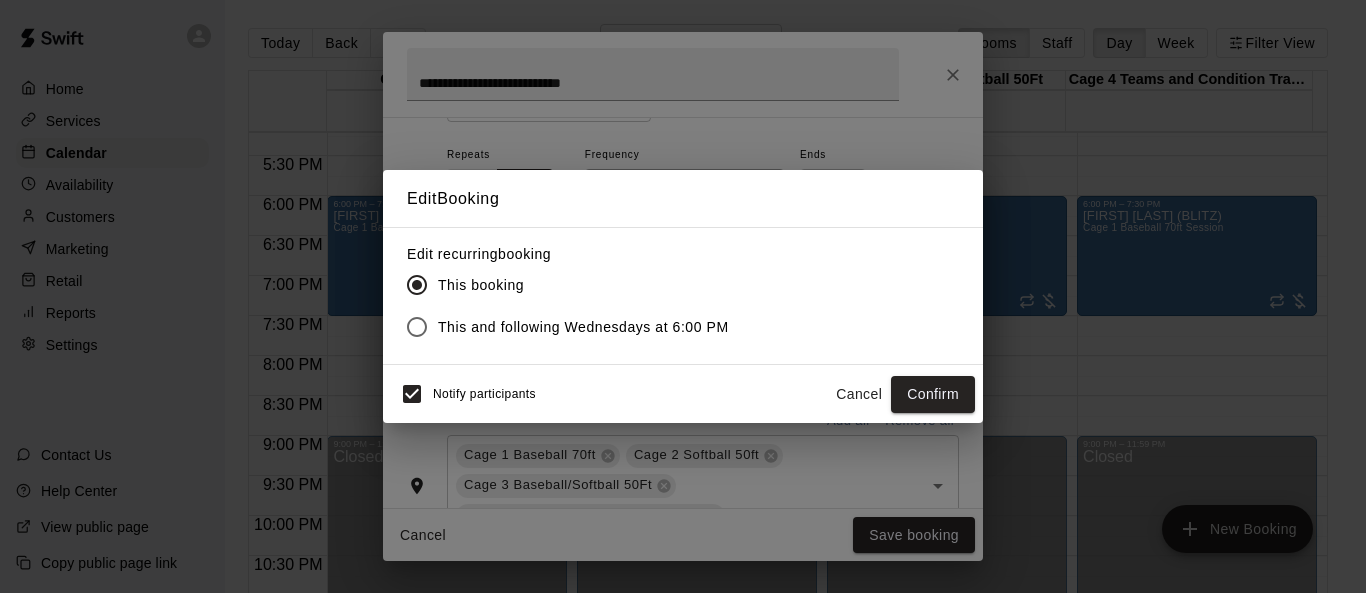 click on "This and following Wednesdays at 6:00 PM" at bounding box center (583, 327) 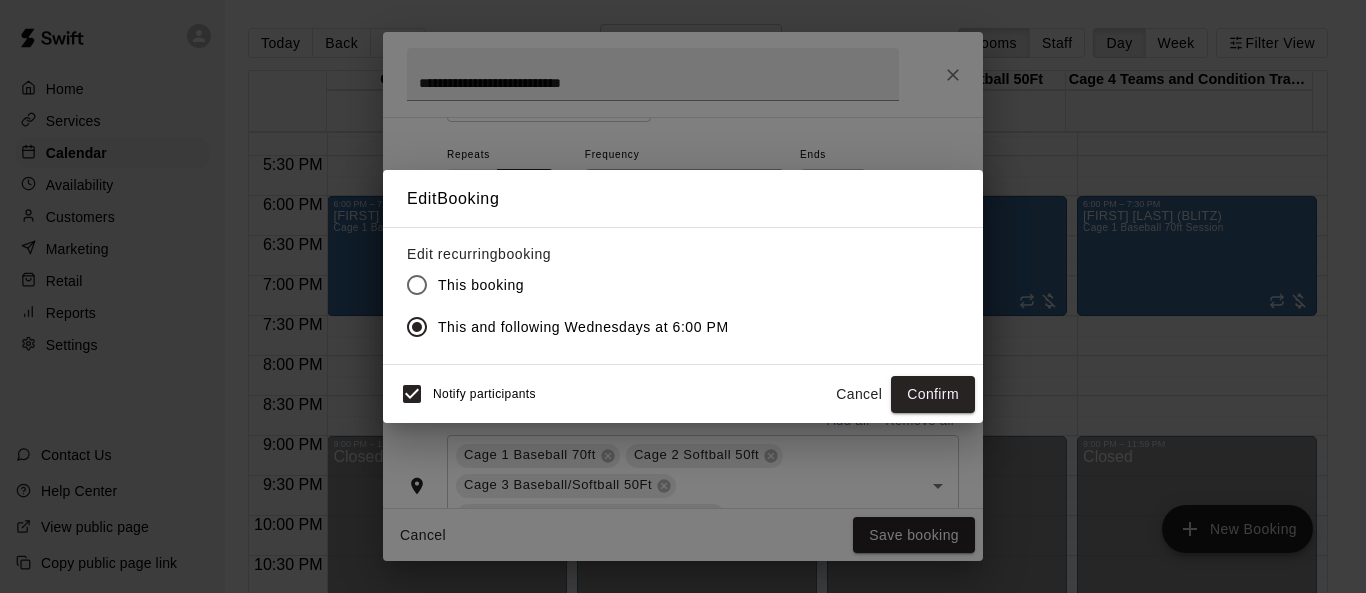 click on "Confirm" at bounding box center (933, 394) 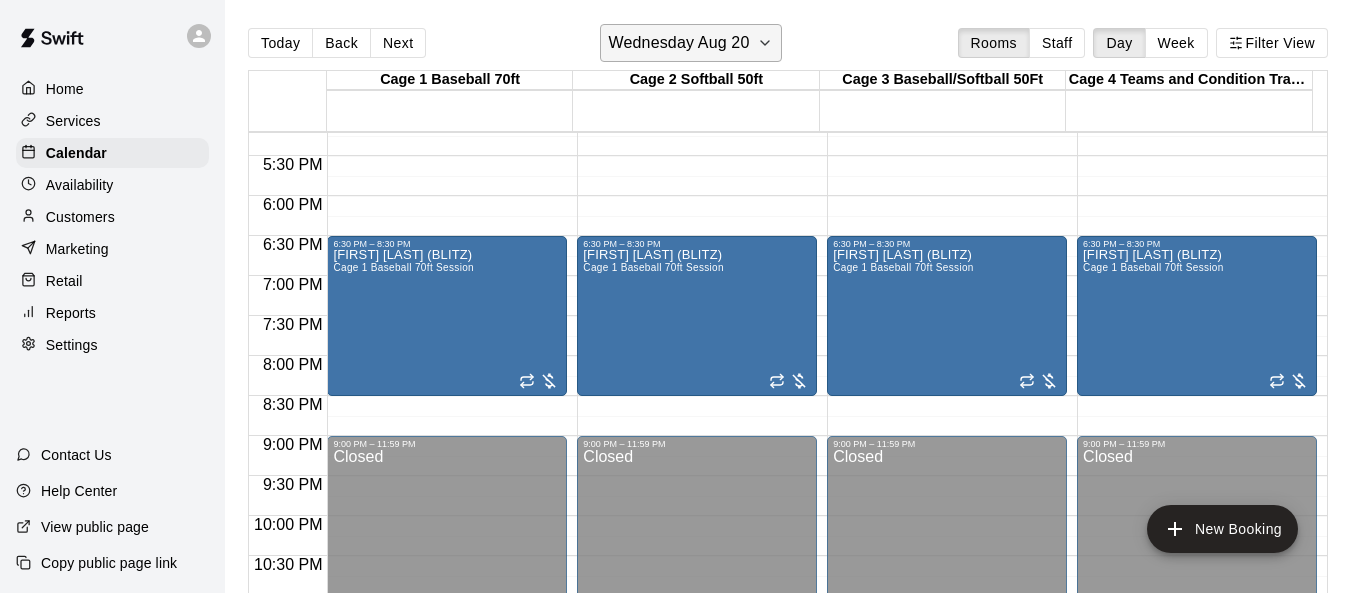 click 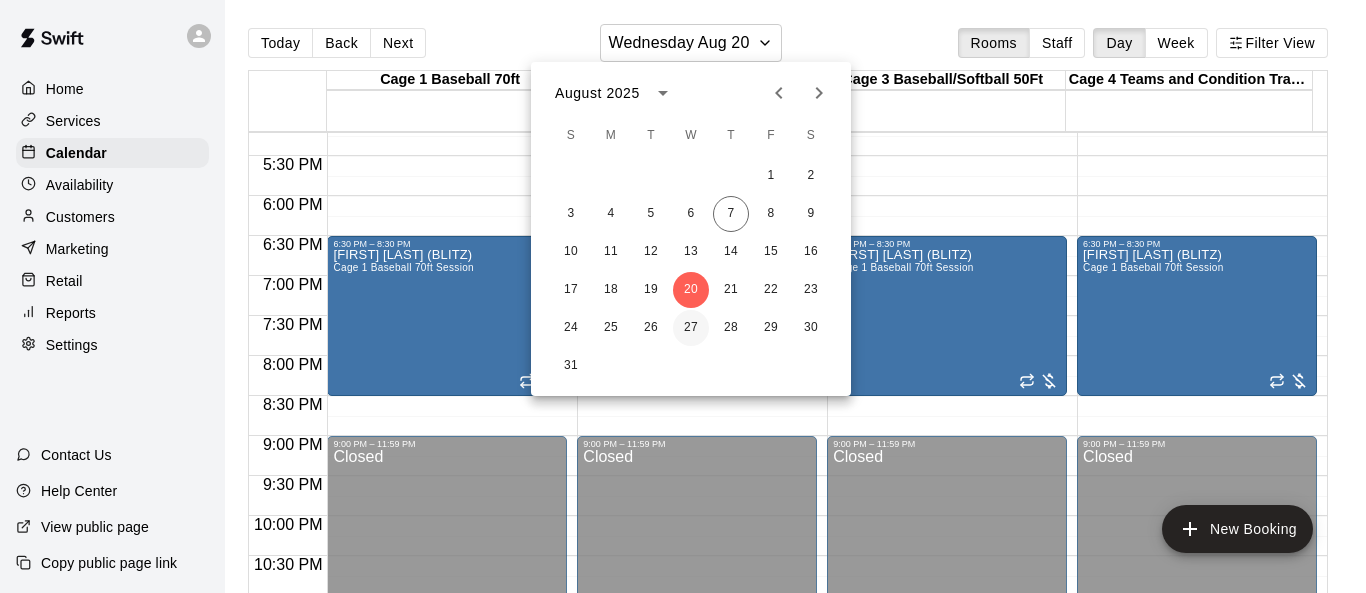 click on "27" at bounding box center (691, 328) 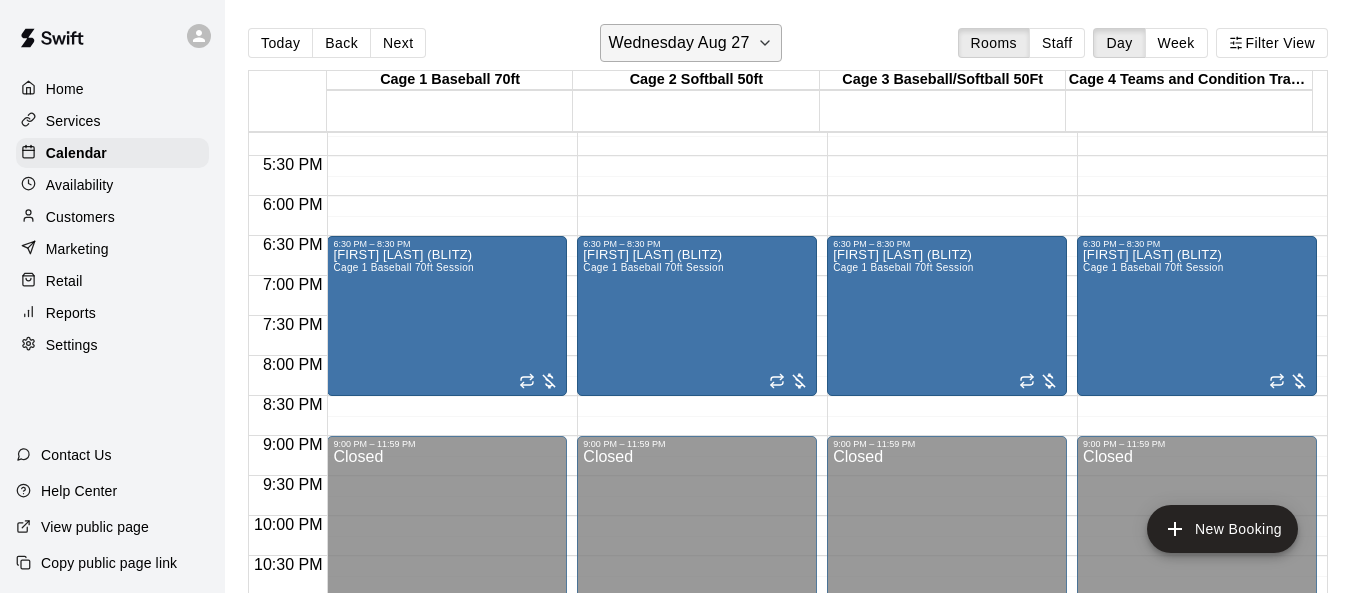 click on "Wednesday Aug 27" at bounding box center [691, 43] 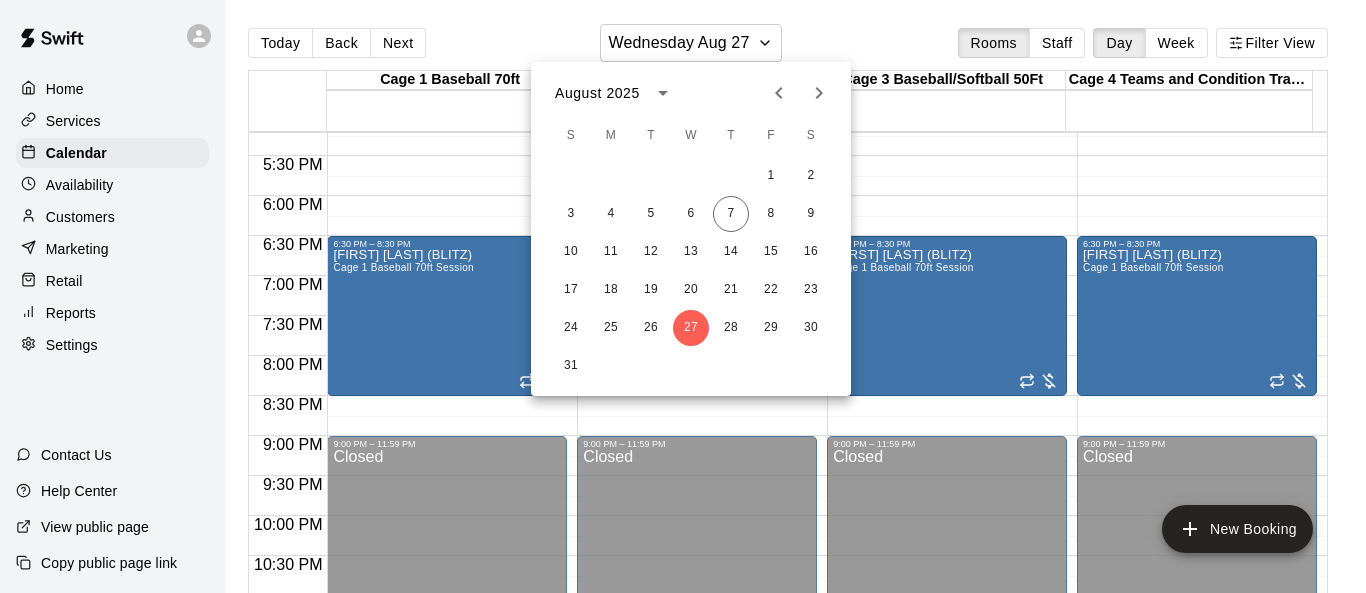 click 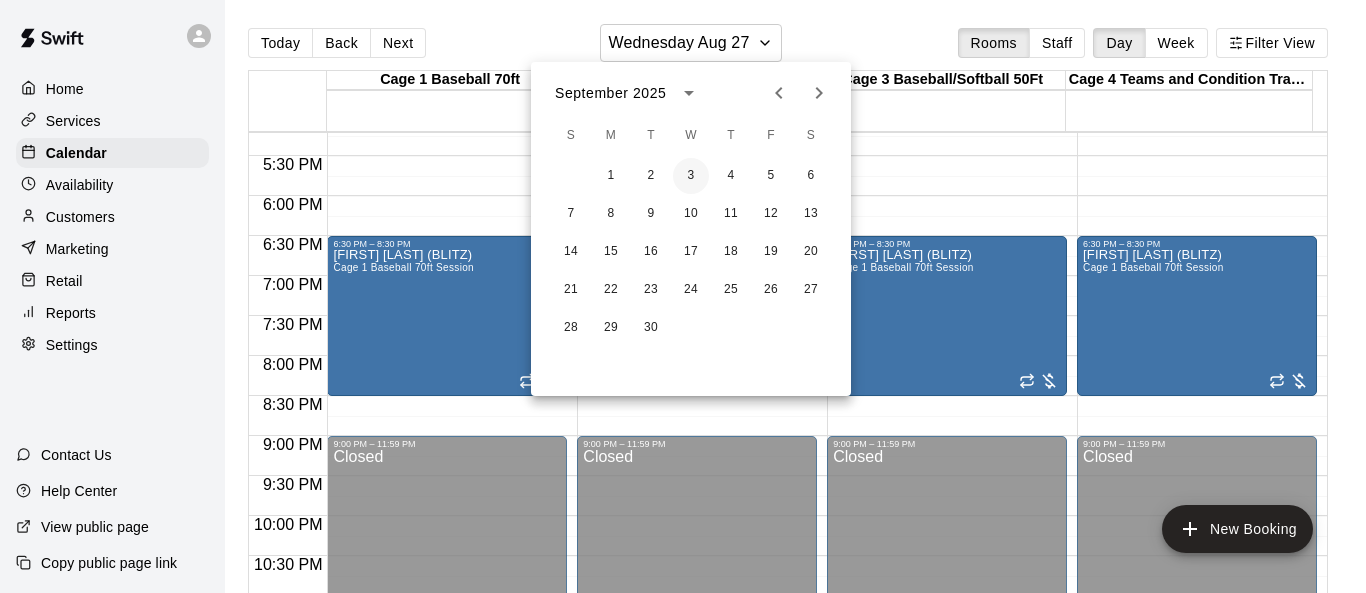 click on "3" at bounding box center [691, 176] 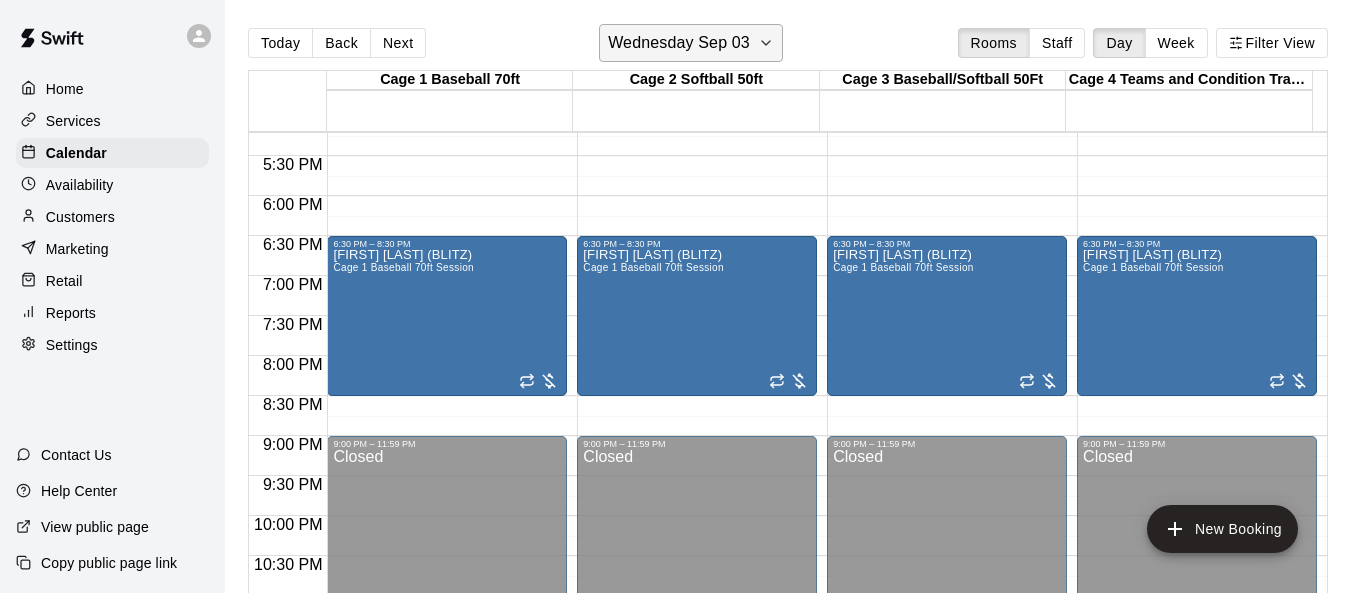click 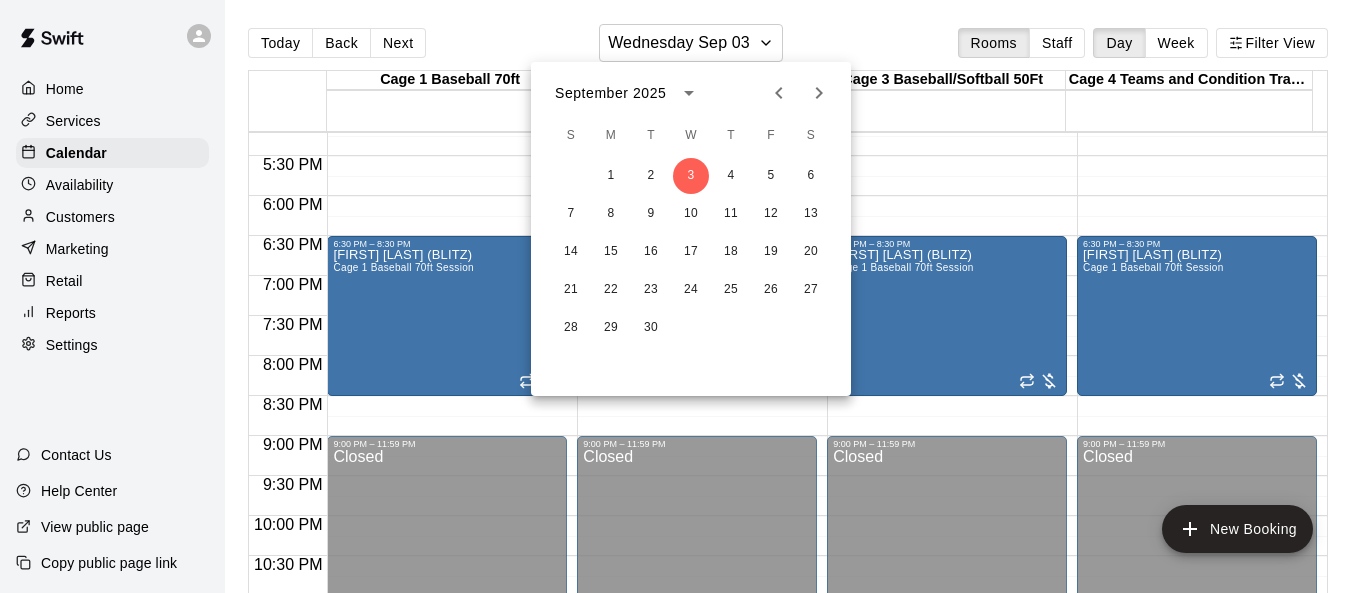 click 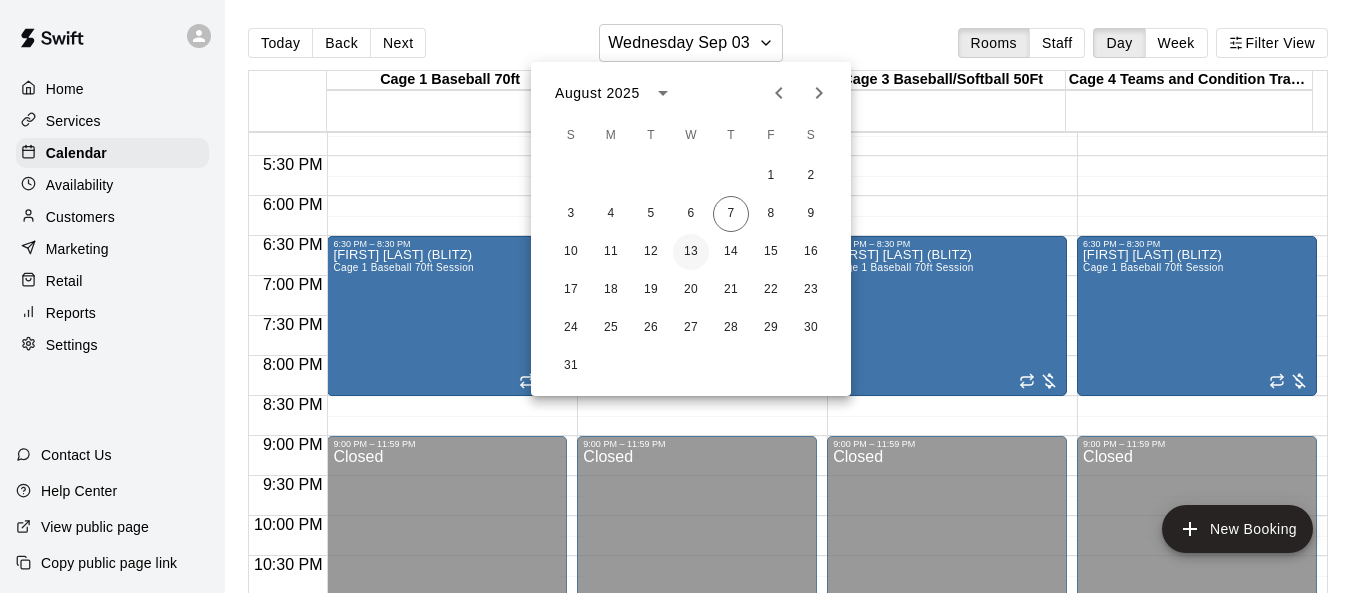 click on "13" at bounding box center [691, 252] 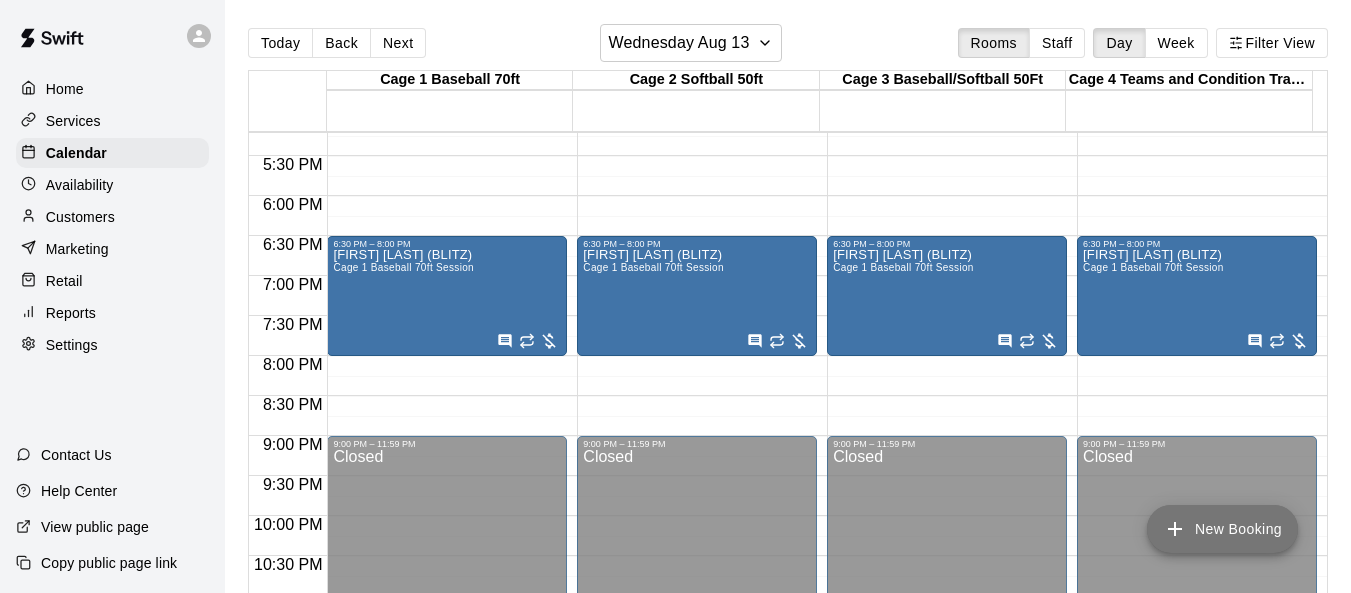 click on "New Booking" at bounding box center (1222, 529) 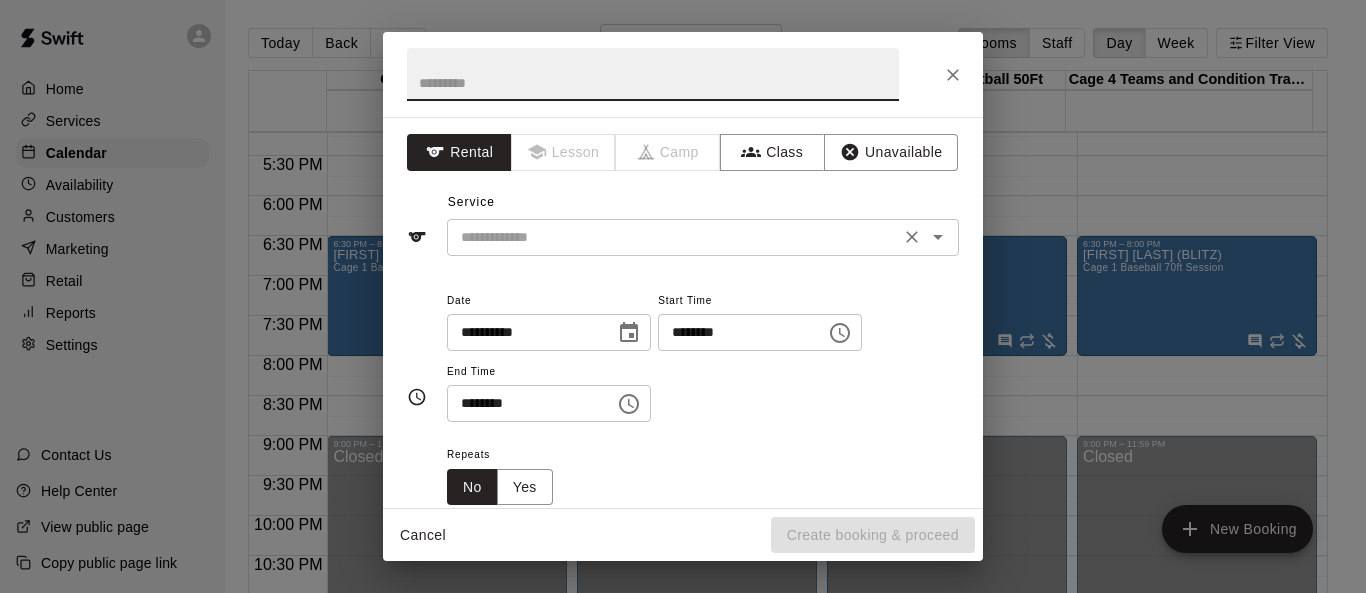 click 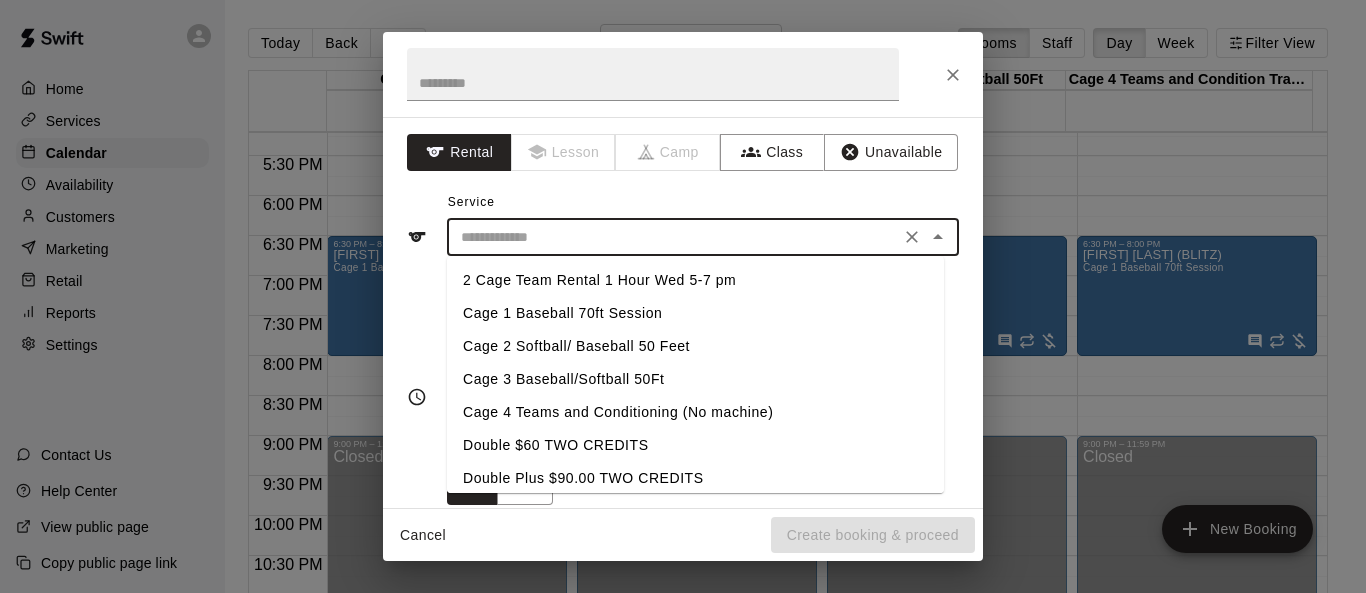 click on "Cage 1 Baseball 70ft Session" at bounding box center [695, 313] 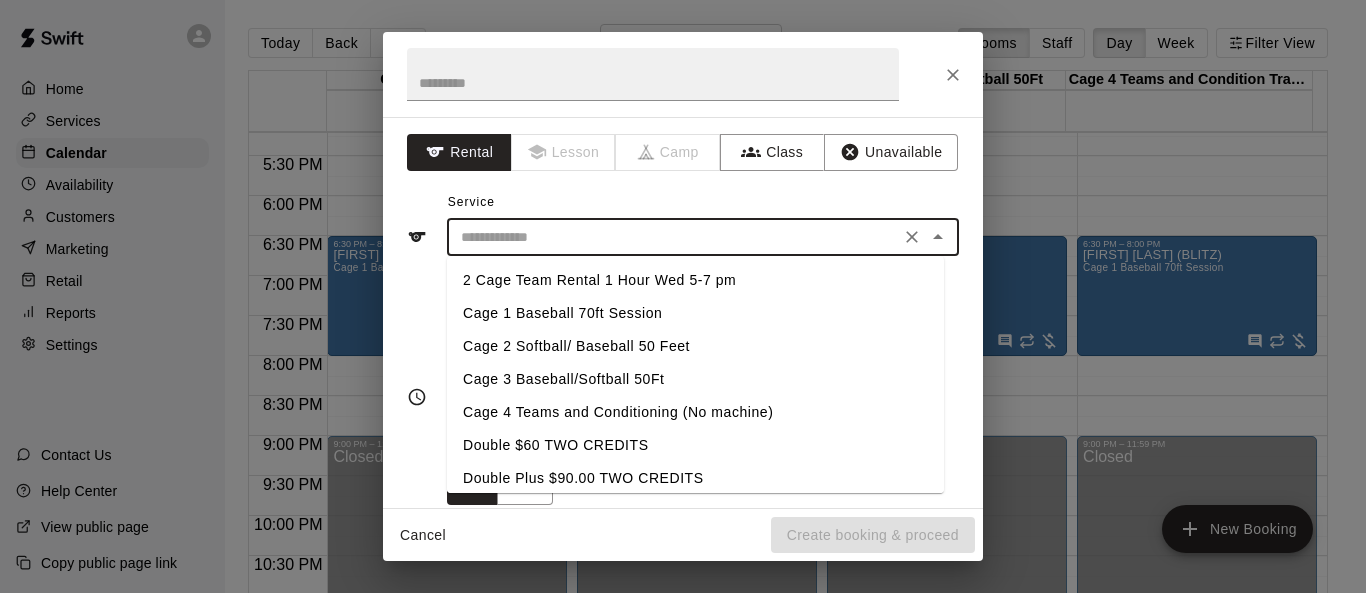 type on "**********" 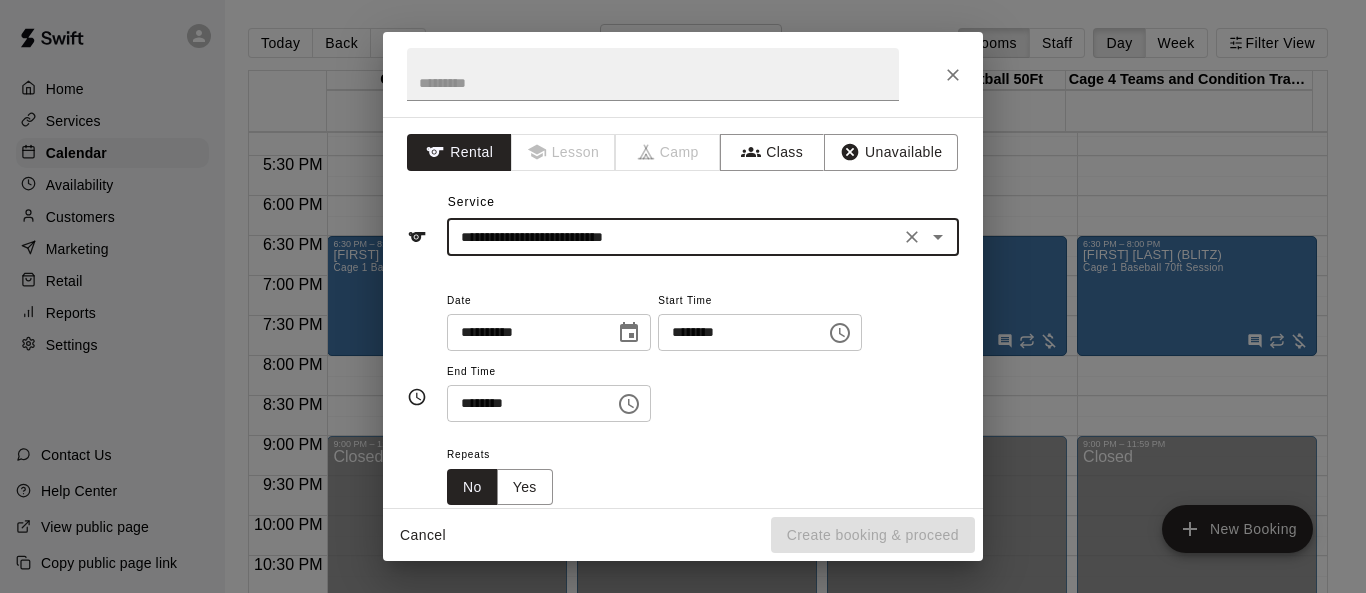 click 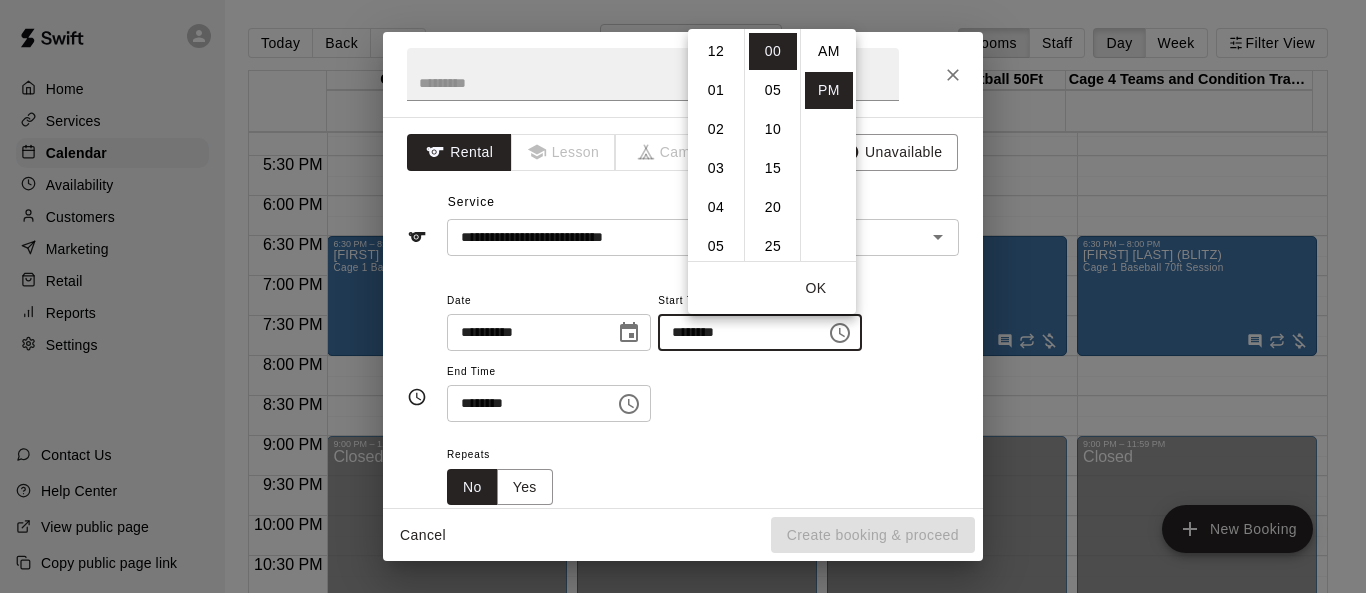 scroll, scrollTop: 312, scrollLeft: 0, axis: vertical 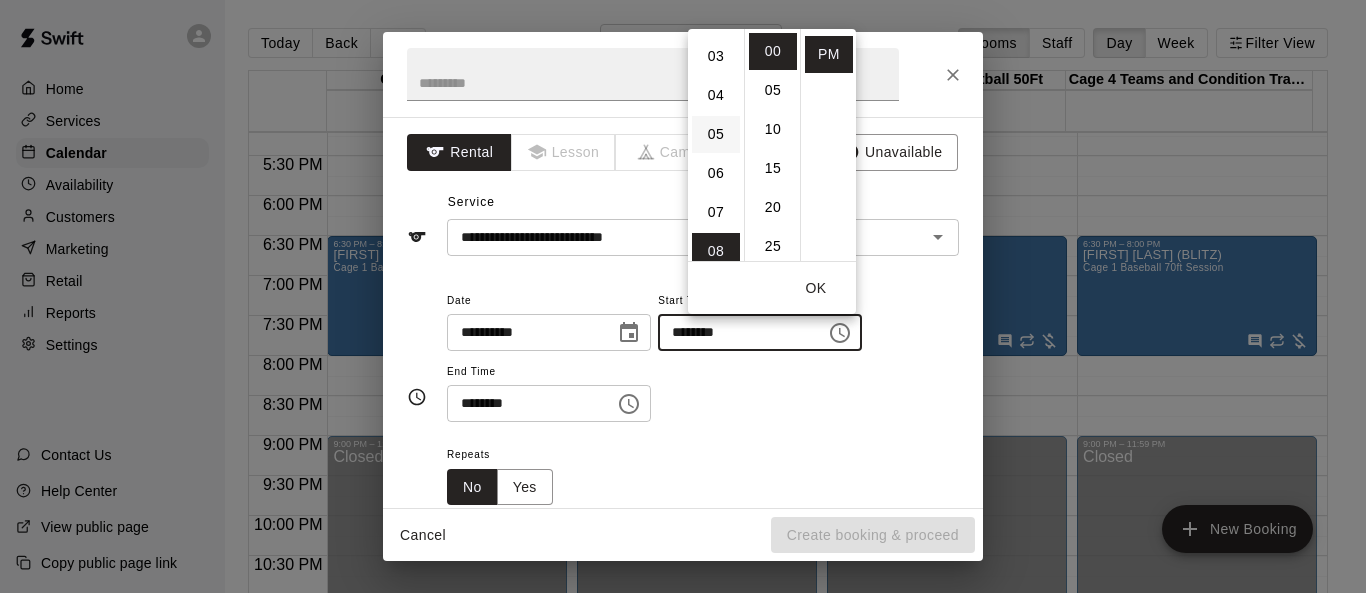 click on "05" at bounding box center (716, 134) 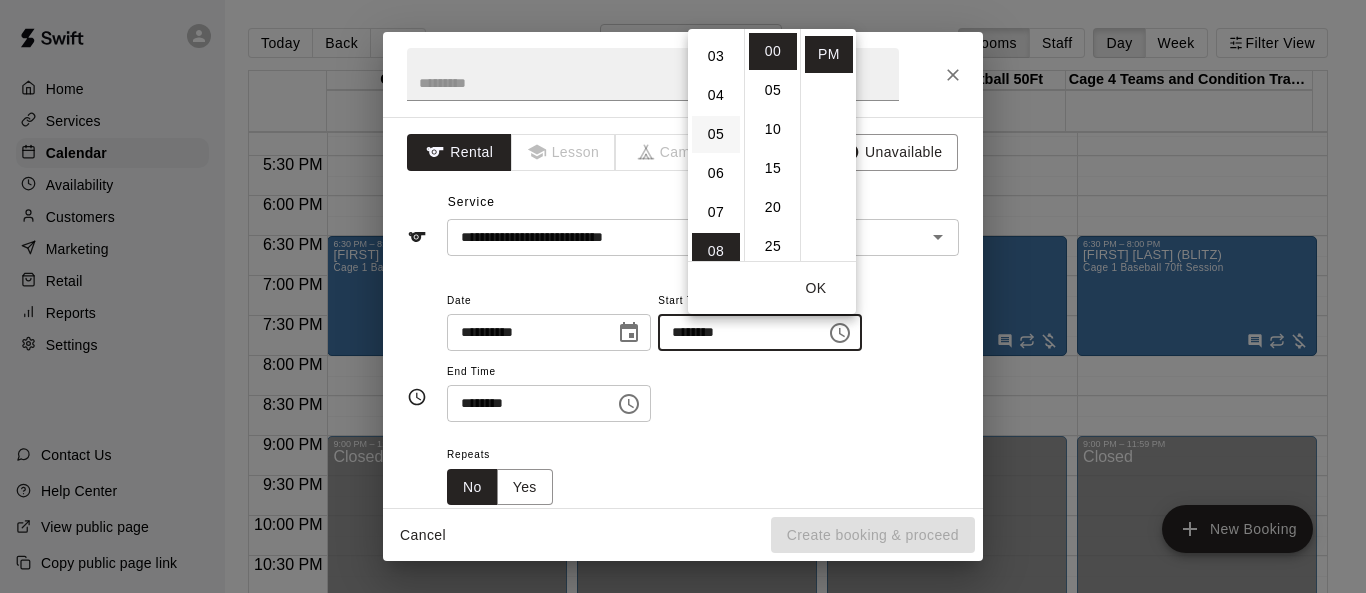type on "********" 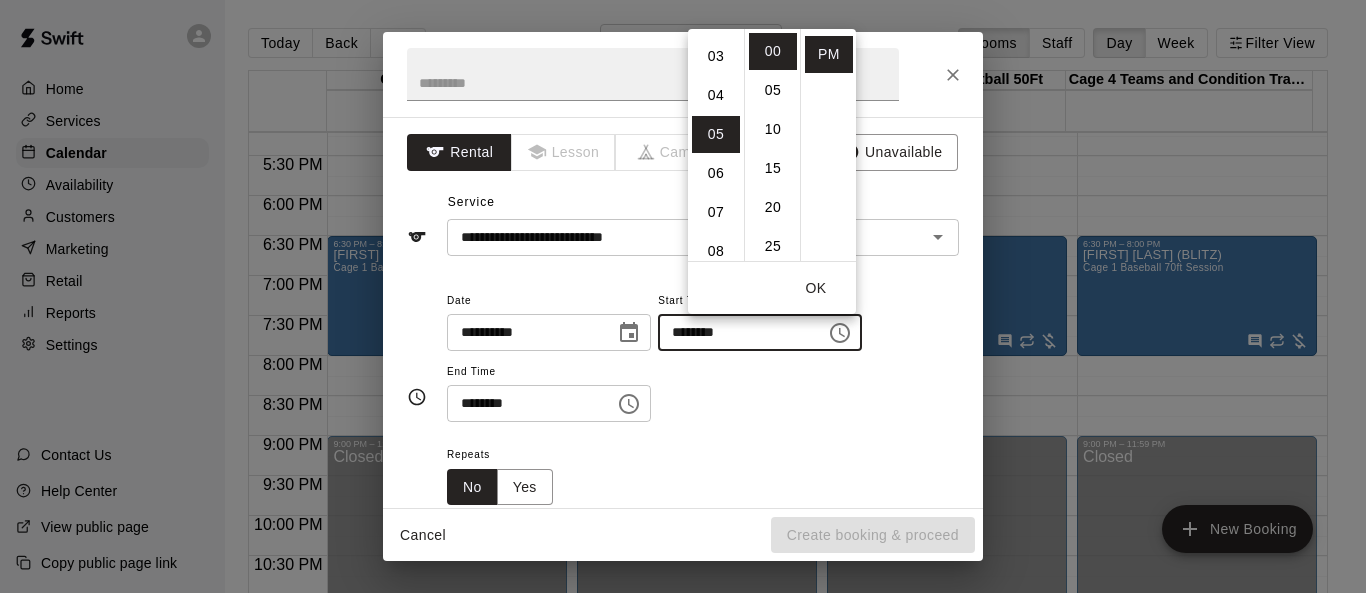 scroll, scrollTop: 195, scrollLeft: 0, axis: vertical 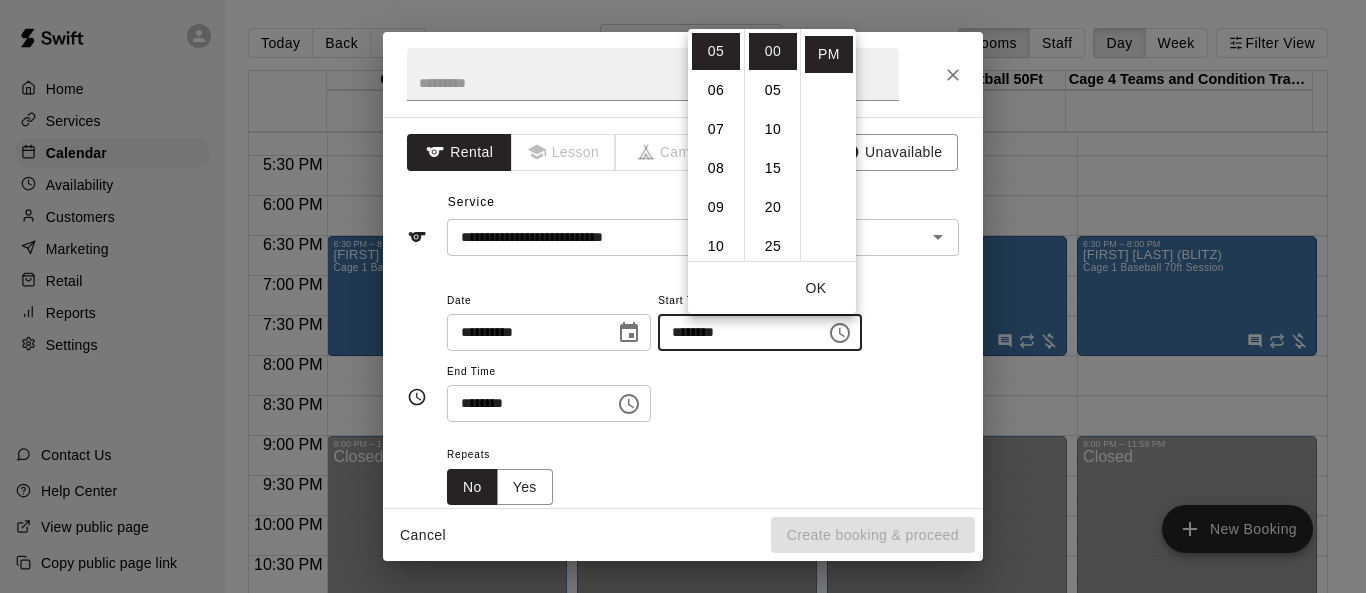 click on "OK" at bounding box center [816, 288] 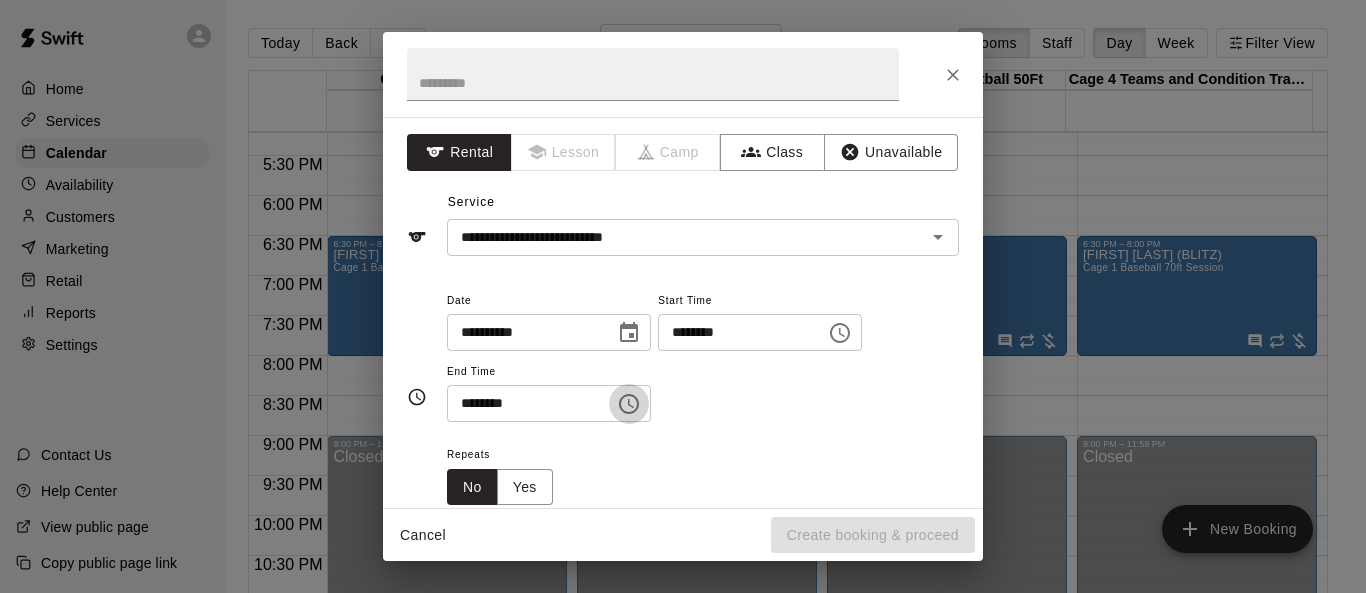 click 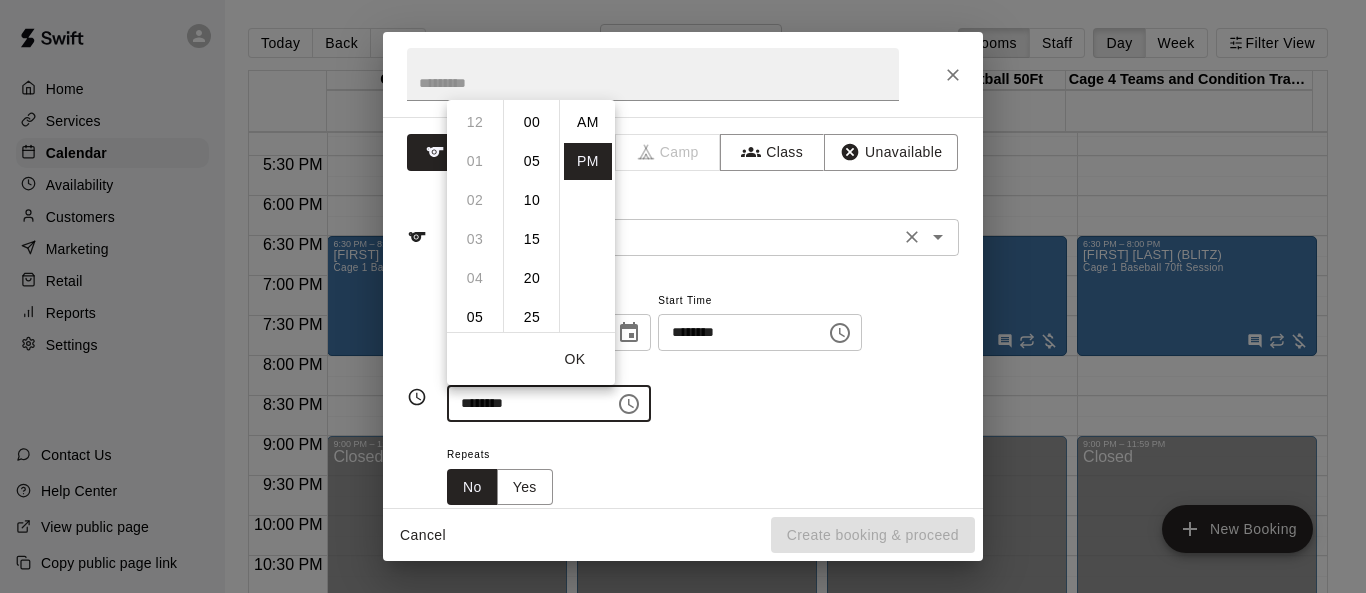 scroll, scrollTop: 312, scrollLeft: 0, axis: vertical 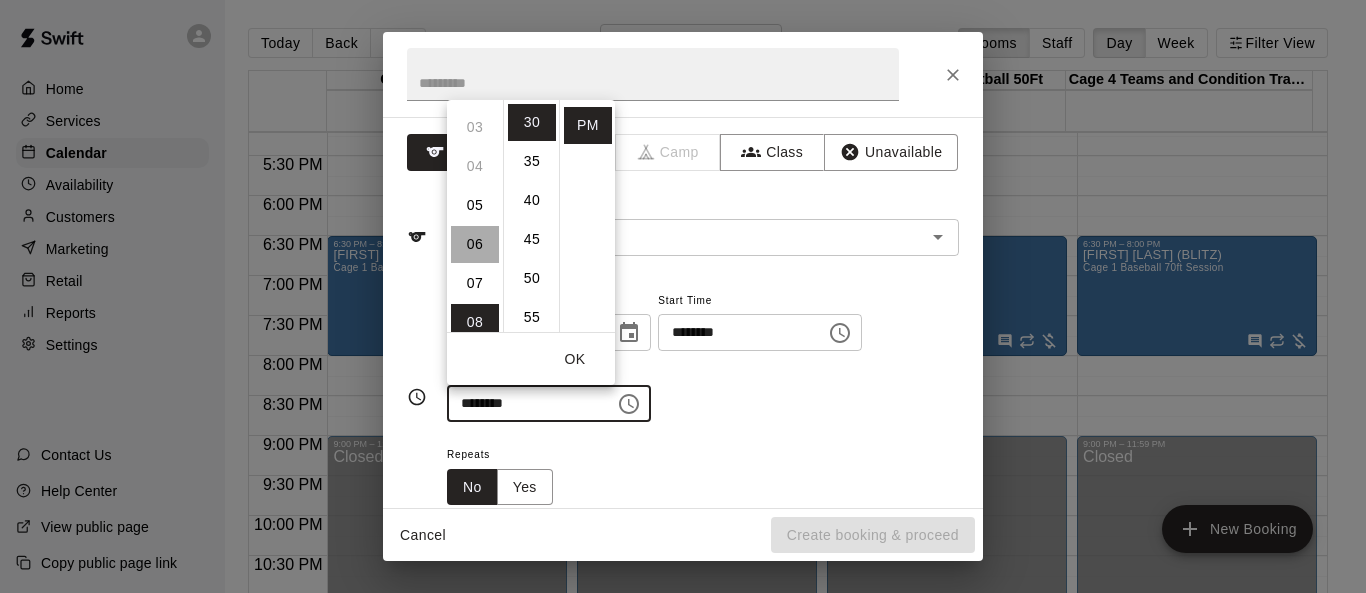 click on "06" at bounding box center (475, 244) 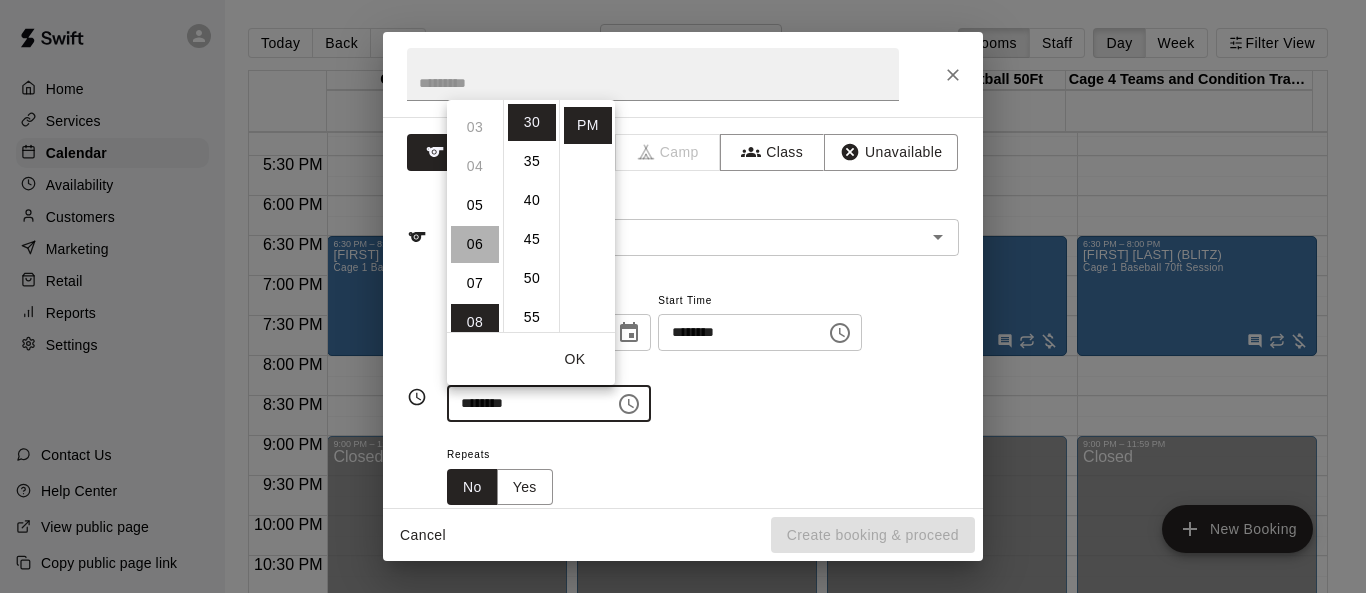 type on "********" 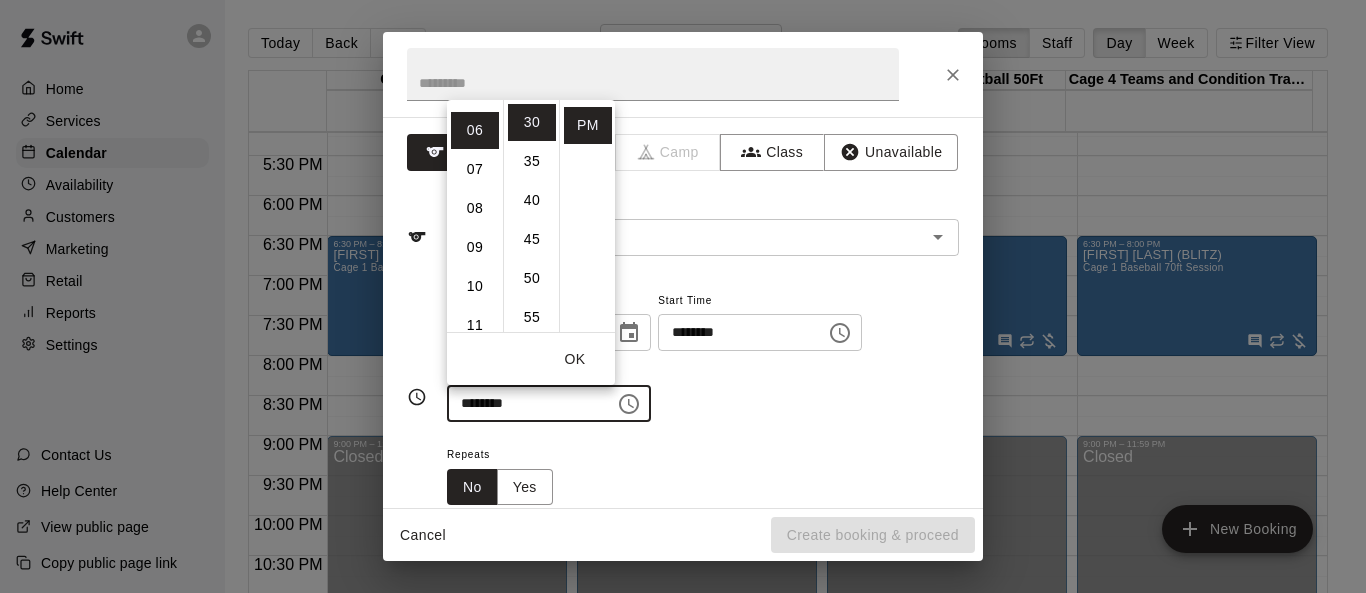 scroll, scrollTop: 234, scrollLeft: 0, axis: vertical 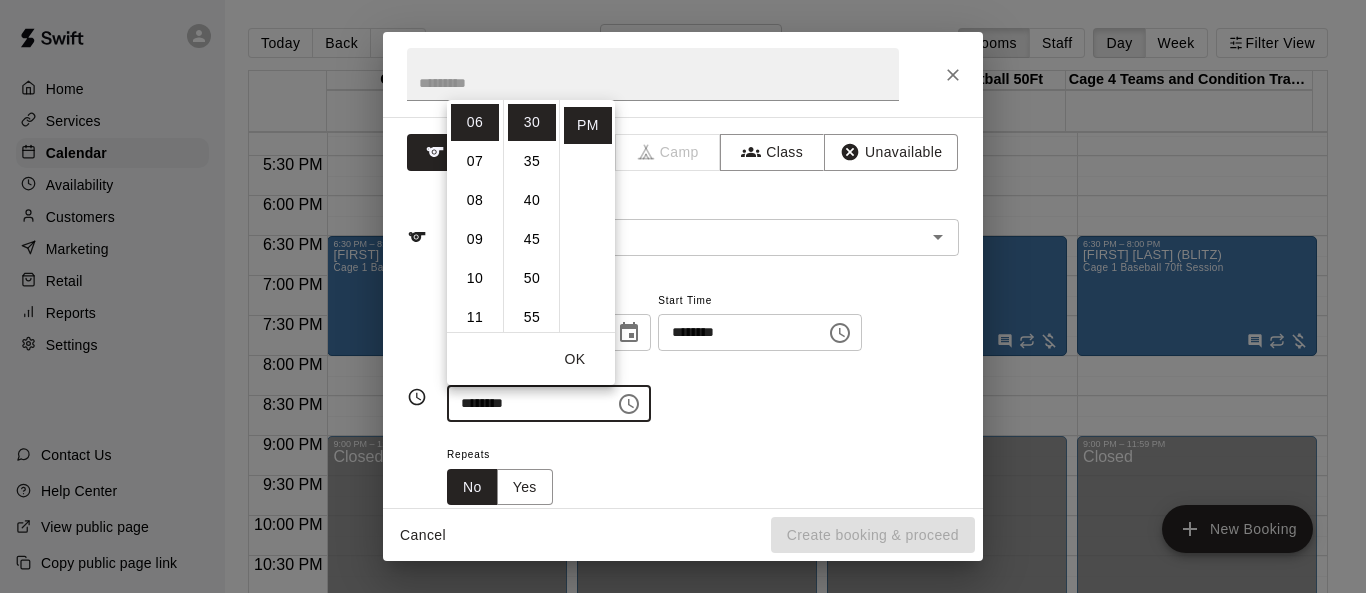 click on "OK" at bounding box center [575, 359] 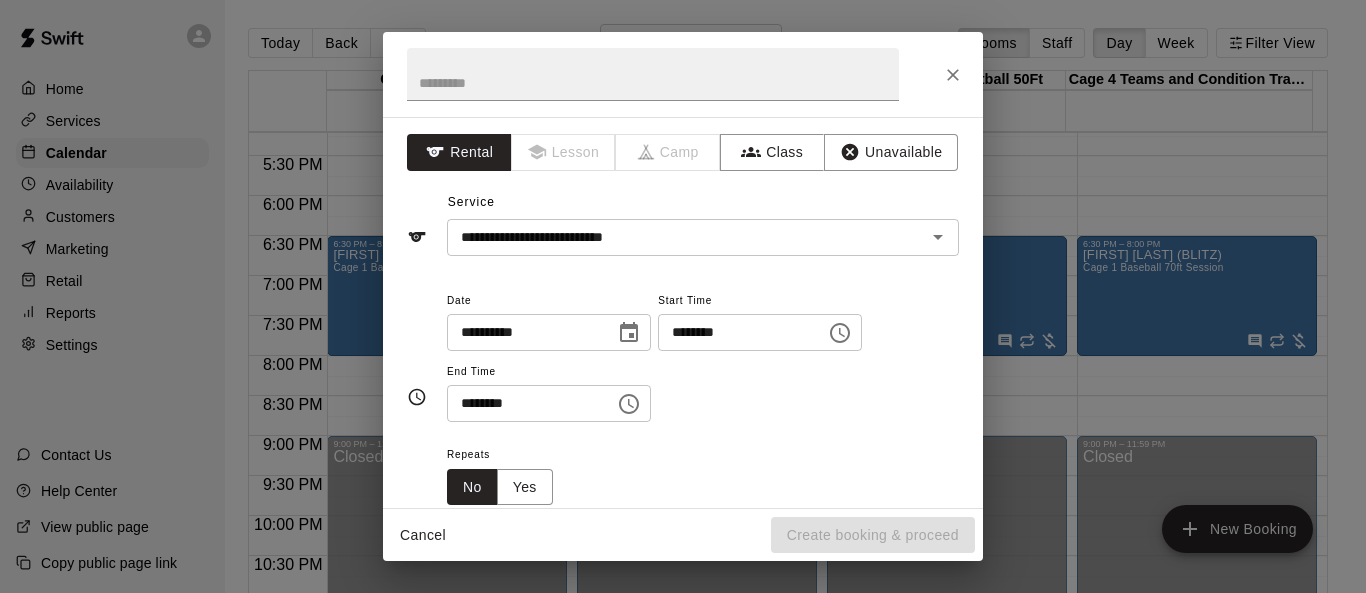 scroll, scrollTop: 100, scrollLeft: 0, axis: vertical 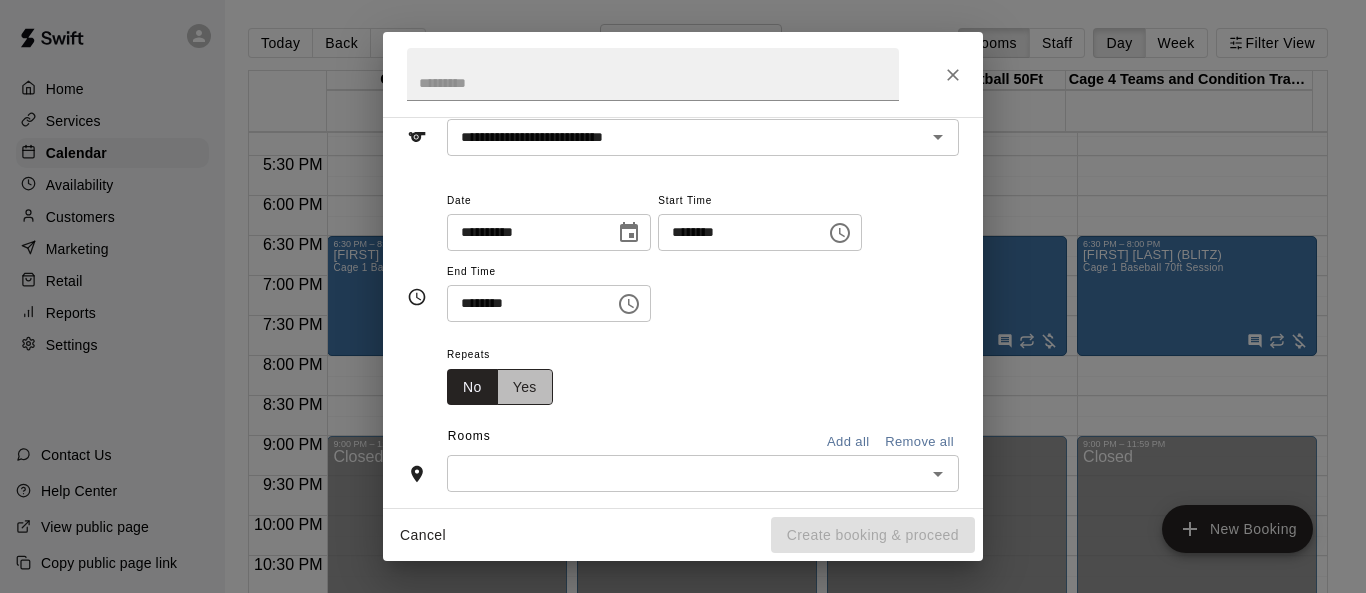 click on "Yes" at bounding box center (525, 387) 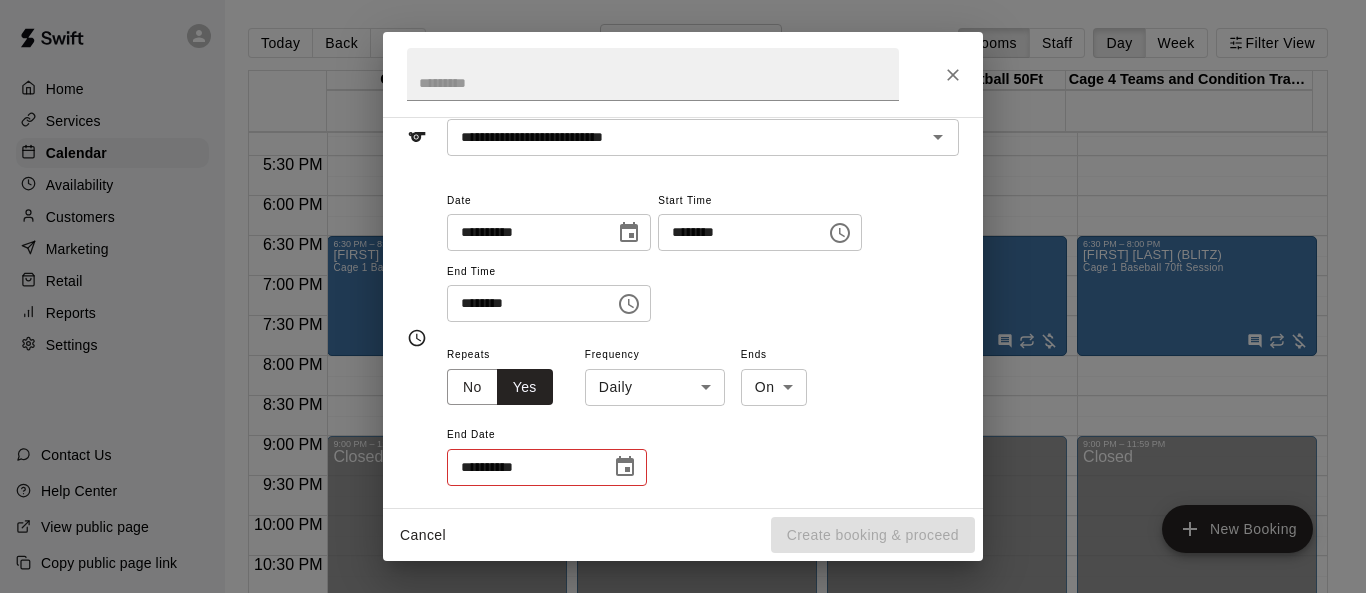 click on "Home Services Calendar Availability Customers Marketing Retail Reports Settings Contact Us Help Center View public page Copy public page link Today Back Next Wednesday Aug 13 Rooms Staff Day Week Filter View Cage 1 Baseball 70ft 13 Wed Cage 2 Softball 50ft 13 Wed Cage 3 Baseball/Softball 50Ft 13 Wed Cage 4 Teams and Condition Training  13 Wed 12:00 AM 12:30 AM 1:00 AM 1:30 AM 2:00 AM 2:30 AM 3:00 AM 3:00 AM 3:30 AM 4:00 AM 4:30 AM 5:00 AM 5:30 AM 6:00 AM 6:30 AM 7:00 AM 7:30 AM 8:00 AM 8:30 AM 9:00 AM 9:30 AM 10:00 AM 10:30 AM 11:00 AM 11:30 AM 12:00 PM 12:30 PM 1:00 PM 1:30 PM 2:00 PM 2:30 PM 3:00 PM 3:30 PM 4:00 PM 4:30 PM 5:00 PM 5:30 PM 6:00 PM 6:30 PM 7:00 PM 7:30 PM 8:00 PM 8:30 PM 9:00 PM 9:30 PM 10:00 PM 10:30 PM 11:00 PM 11:30 PM 12:00 AM – 11:00 AM Closed 6:30 PM – 8:00 PM [FIRST] [LAST] (BLITZ) Cage 1 Baseball 70ft Session 9:00 PM – 11:59 PM Closed 12:00 AM – 11:00 AM Closed 6:30 PM – 8:00 PM [FIRST] [LAST] (BLITZ) Cage 1 Baseball 70ft Session 9:00 PM – 11:59 PM Closed Closed Closed Close" at bounding box center [683, 312] 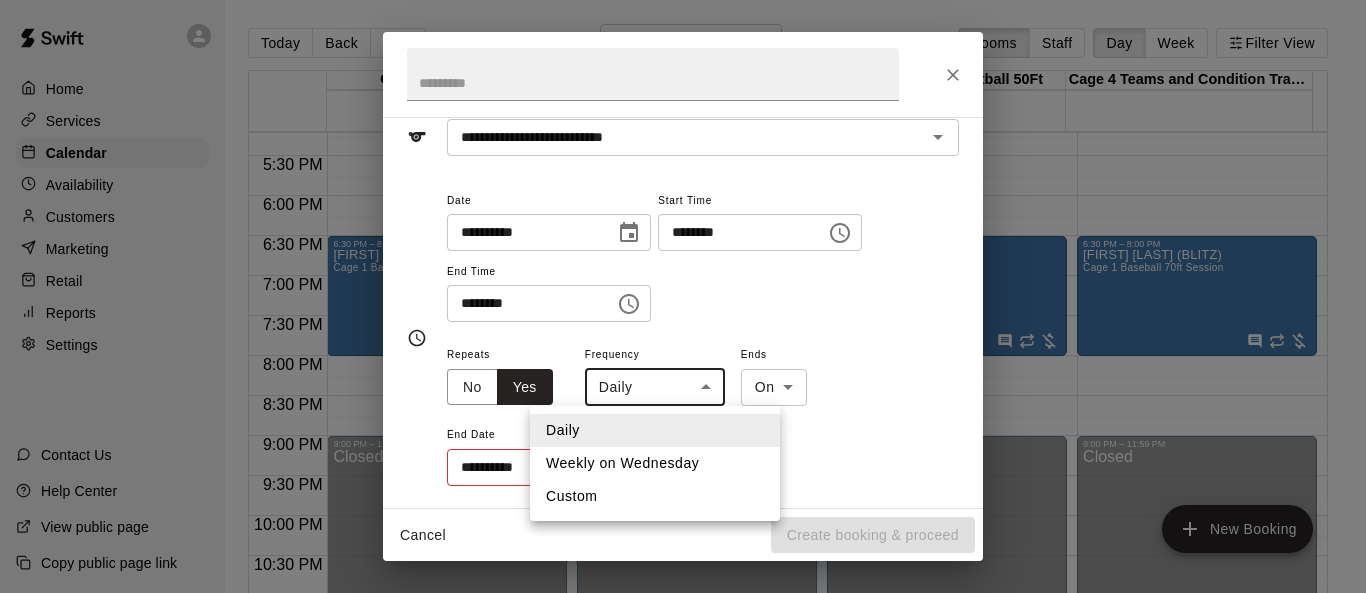 click on "Weekly on Wednesday" at bounding box center [655, 463] 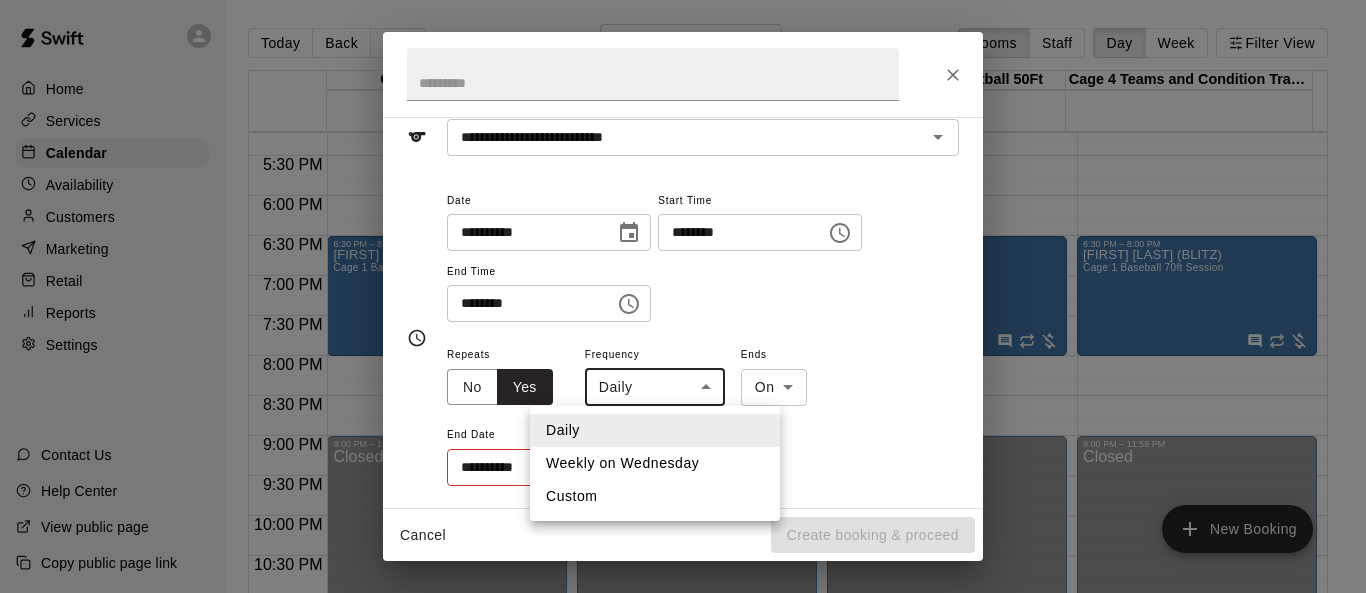 type on "******" 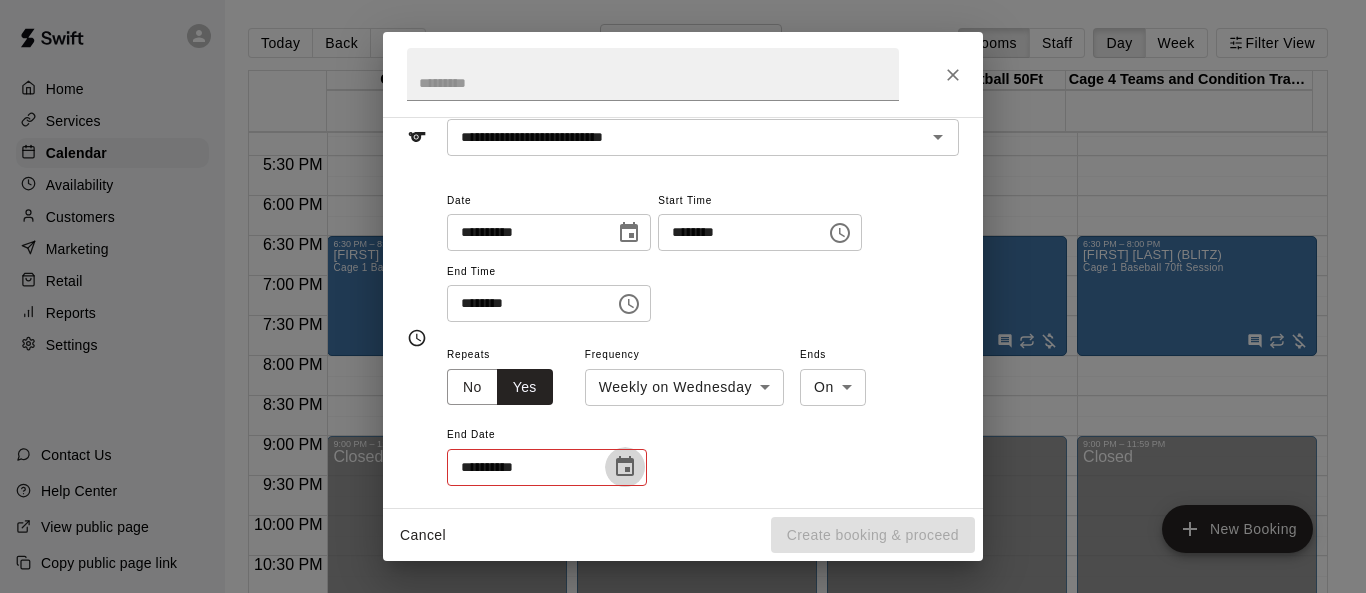 click 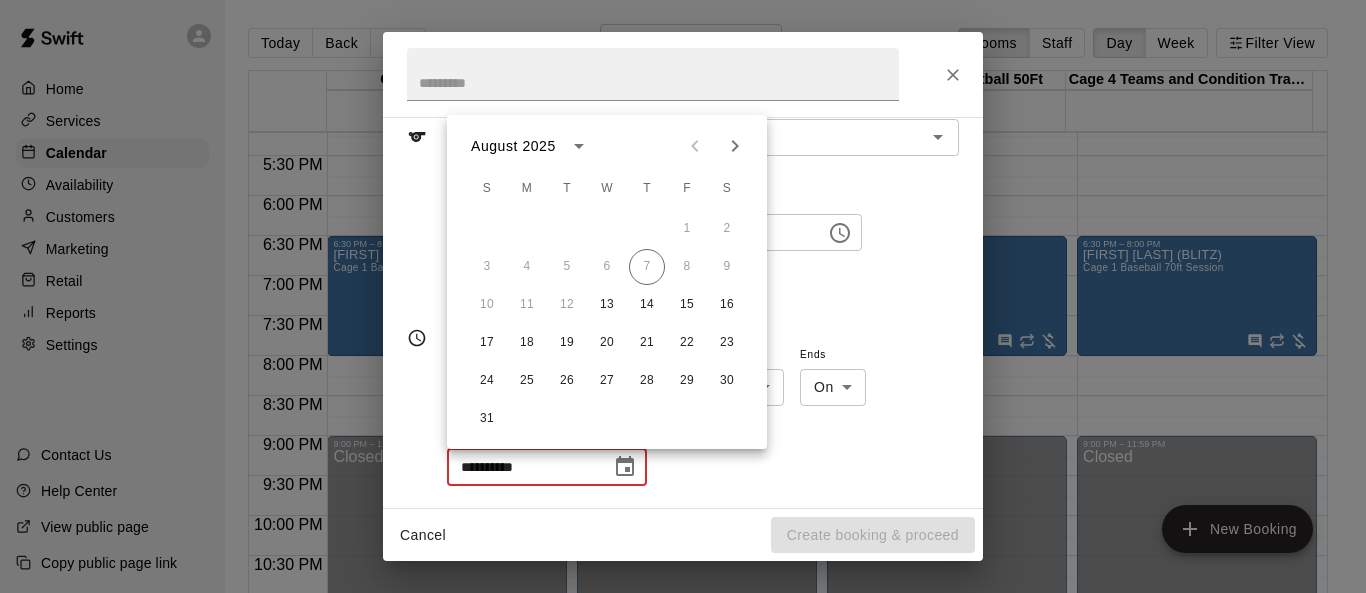 click 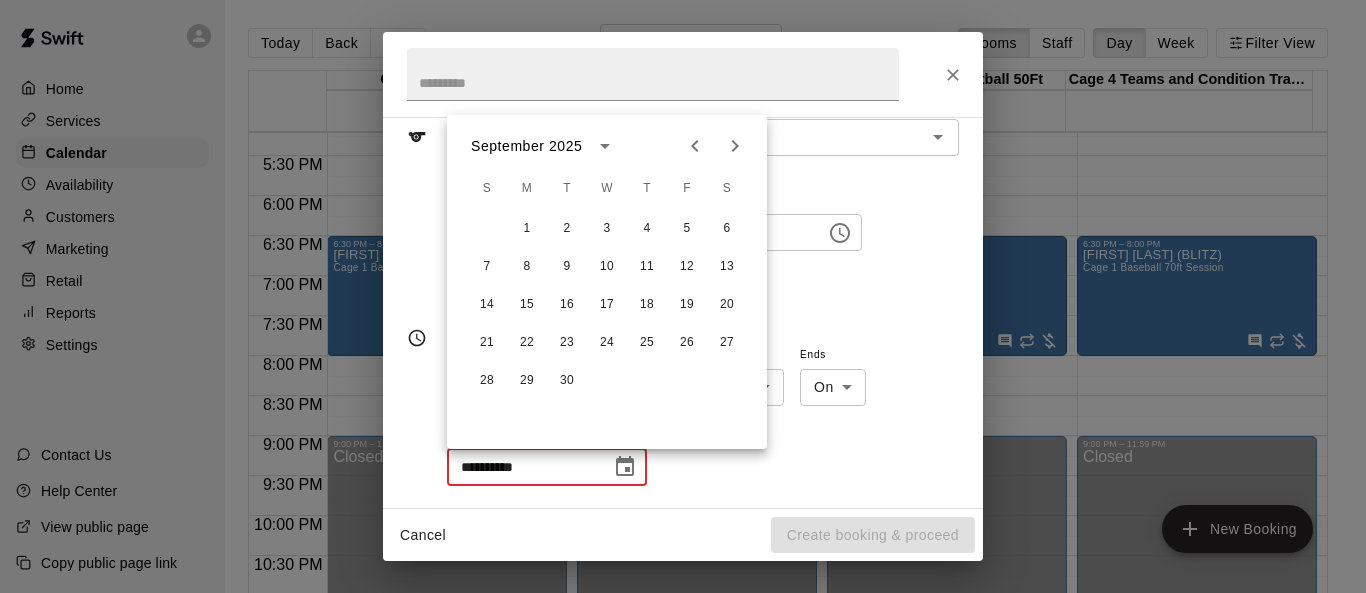 click 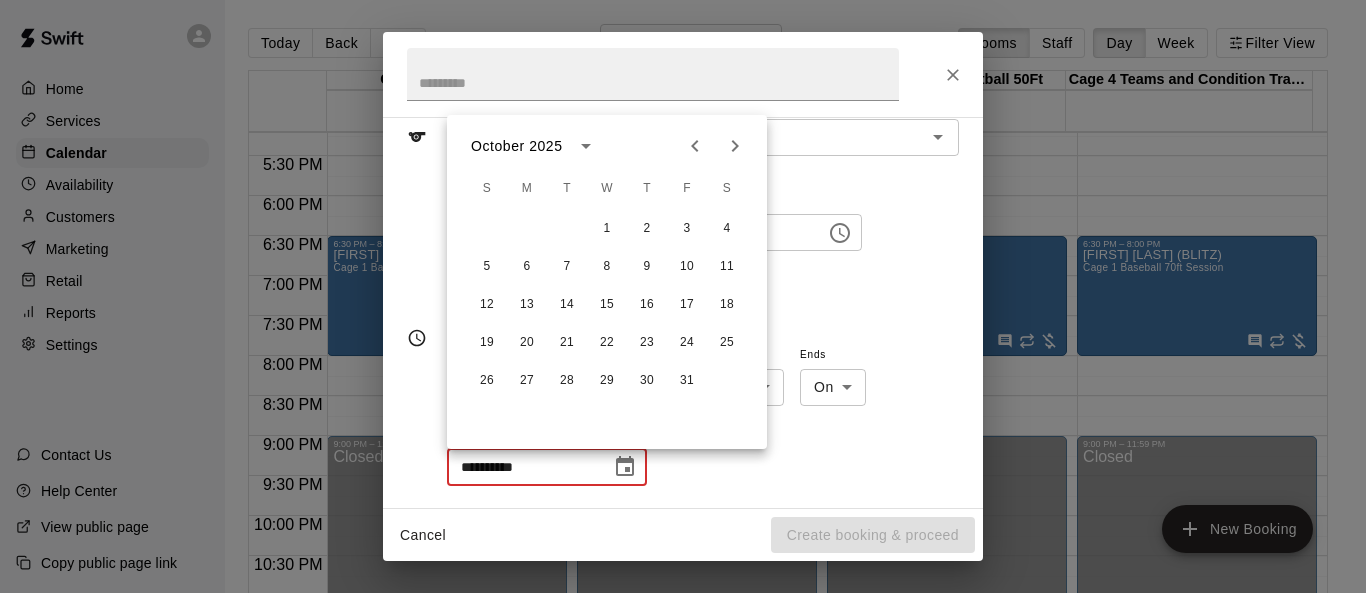 click 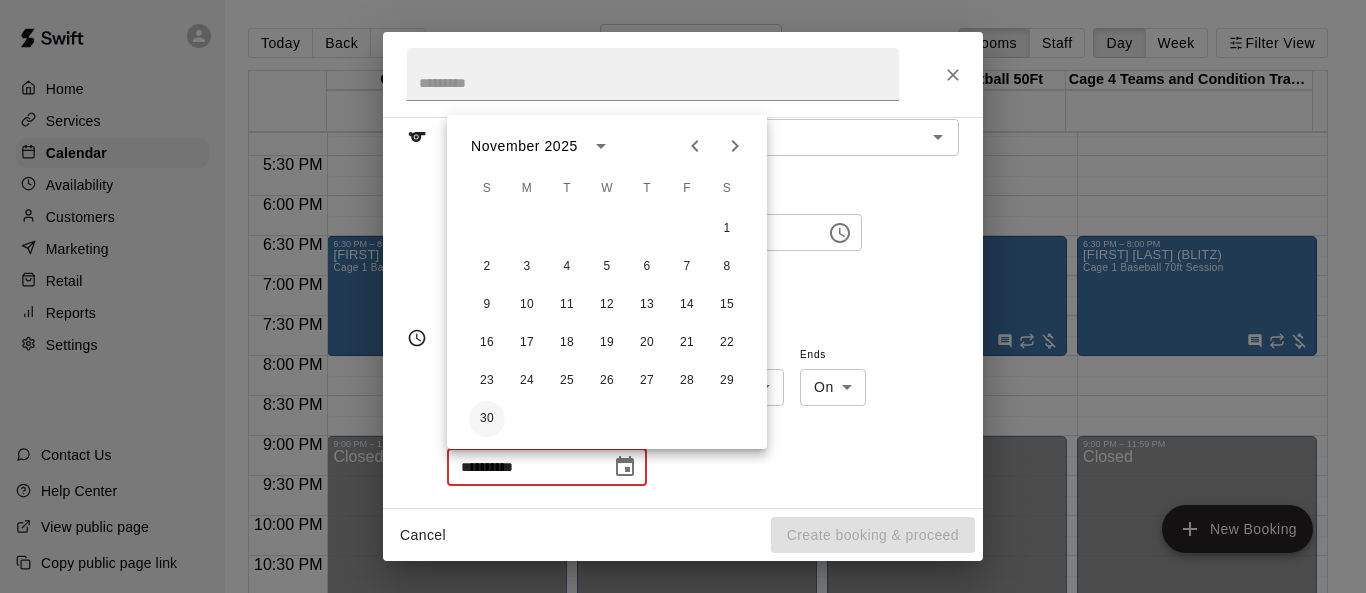 click on "30" at bounding box center (487, 419) 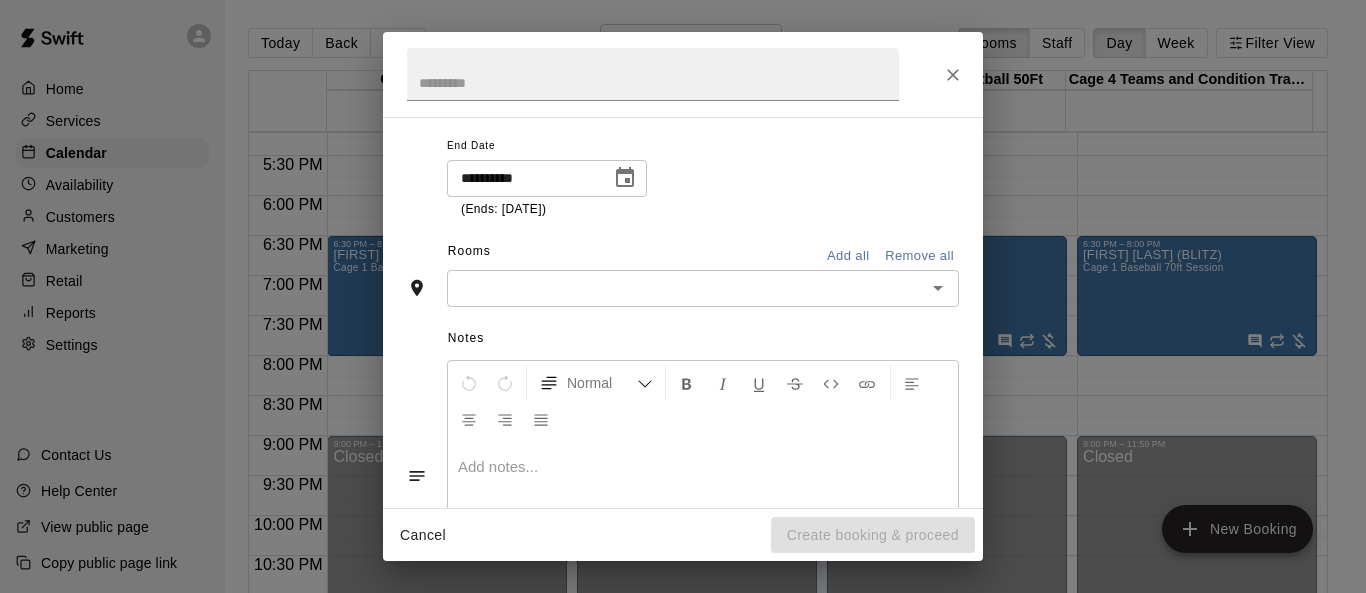 scroll, scrollTop: 400, scrollLeft: 0, axis: vertical 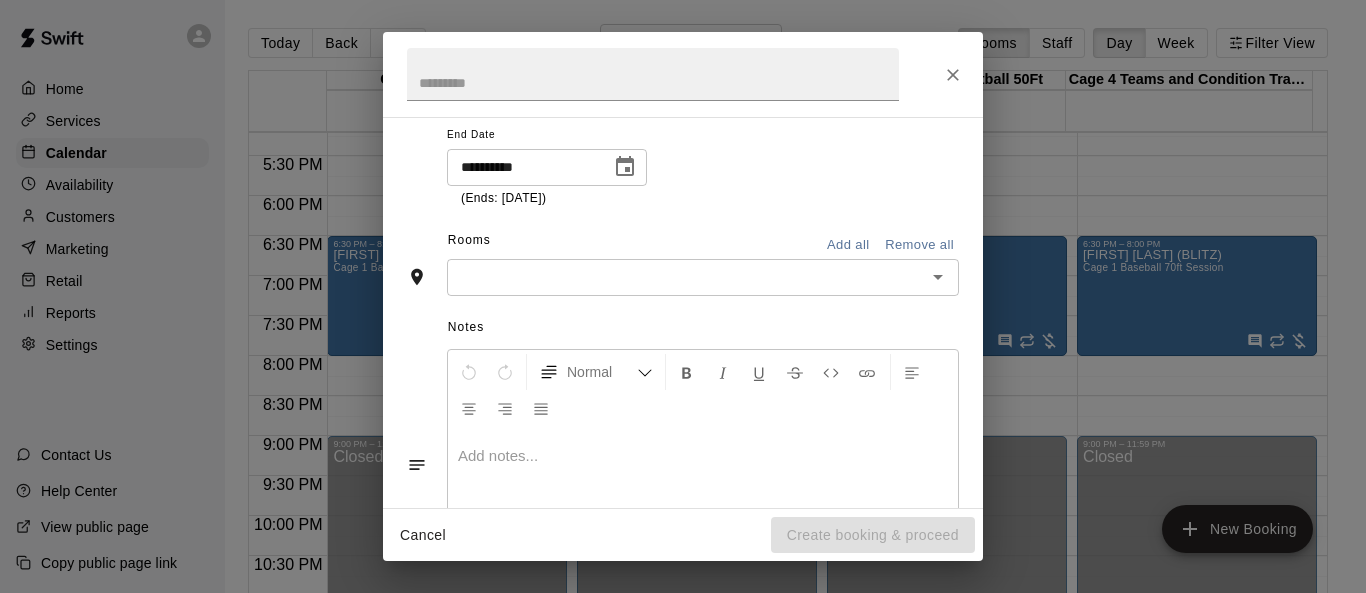 click 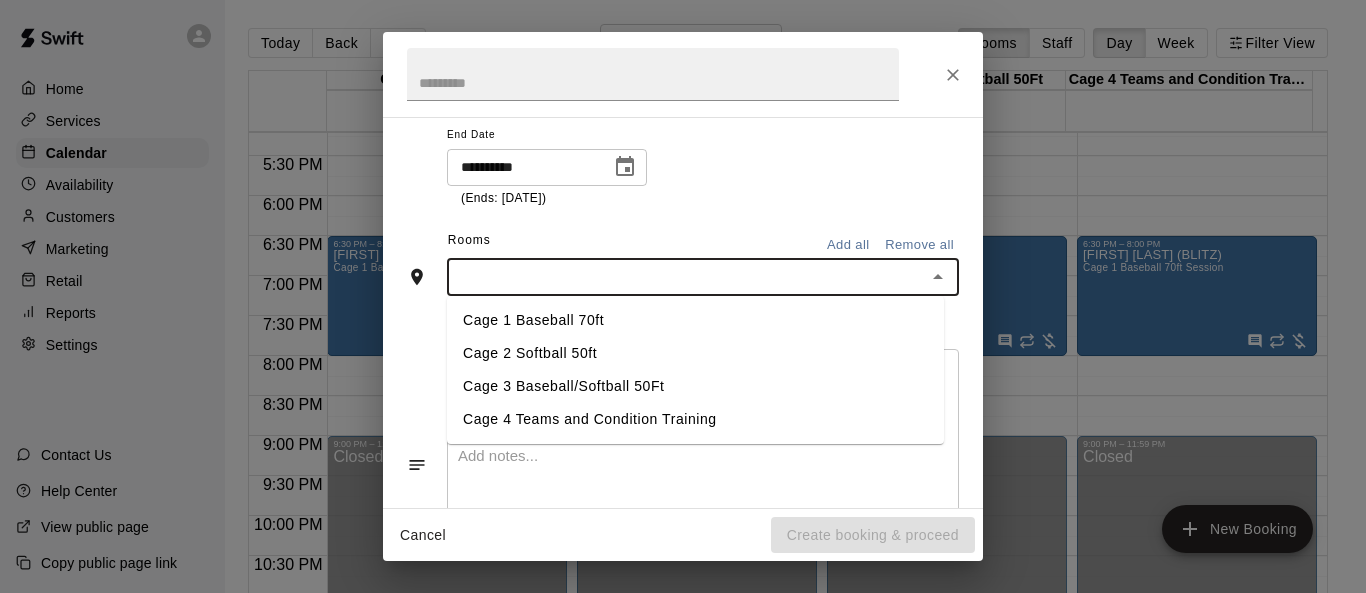 click on "Cage 1 Baseball 70ft" at bounding box center (695, 320) 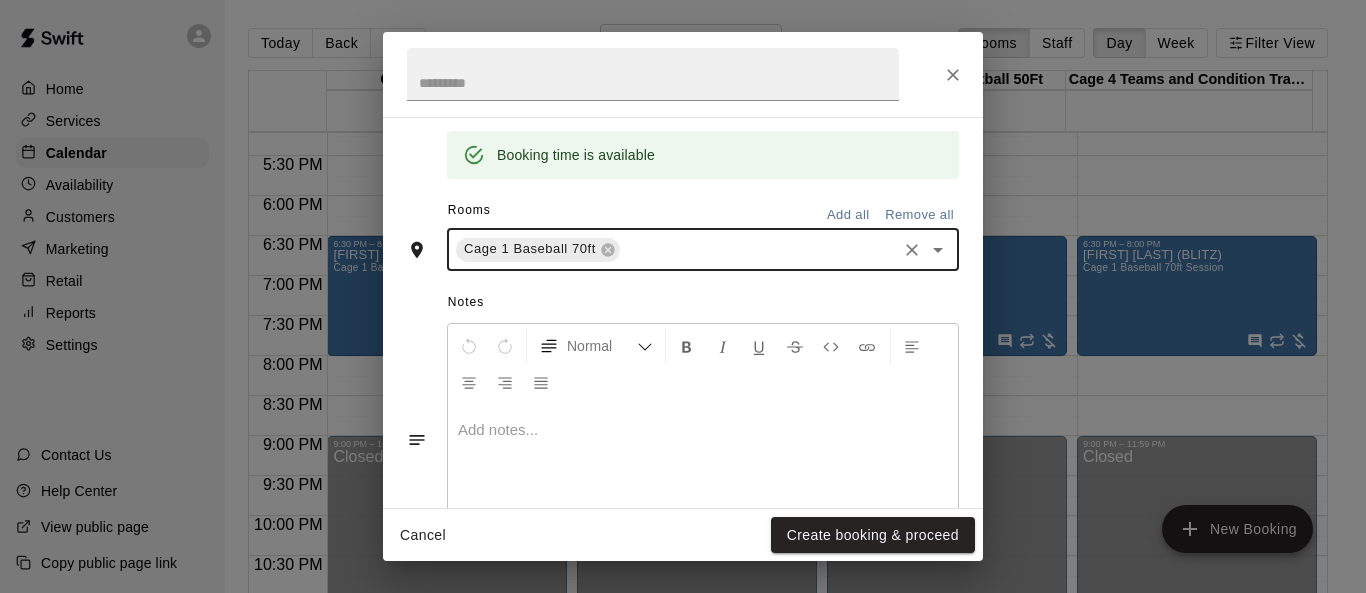 scroll, scrollTop: 567, scrollLeft: 0, axis: vertical 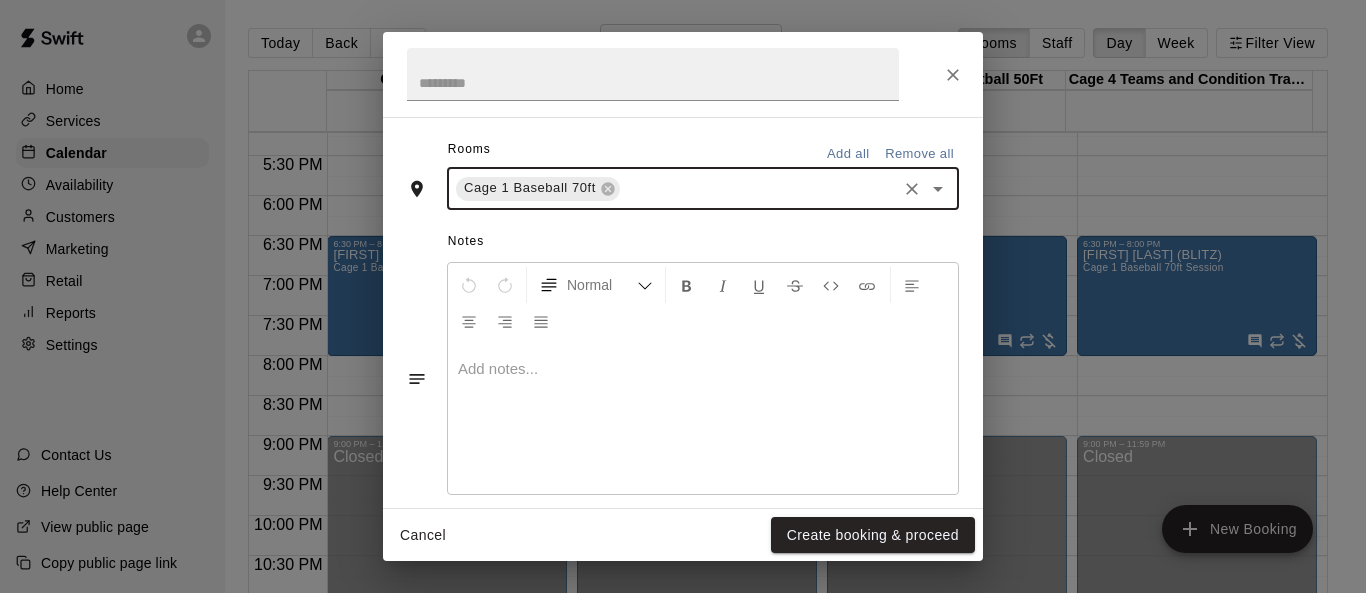 click at bounding box center [703, 419] 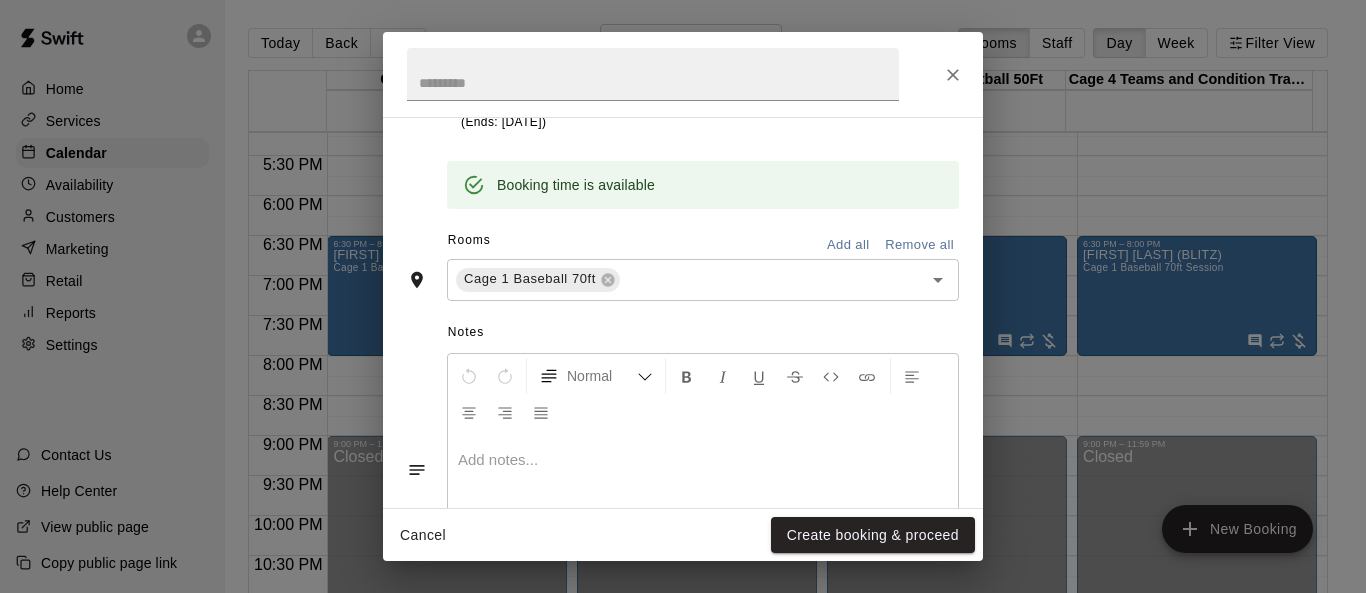 scroll, scrollTop: 567, scrollLeft: 0, axis: vertical 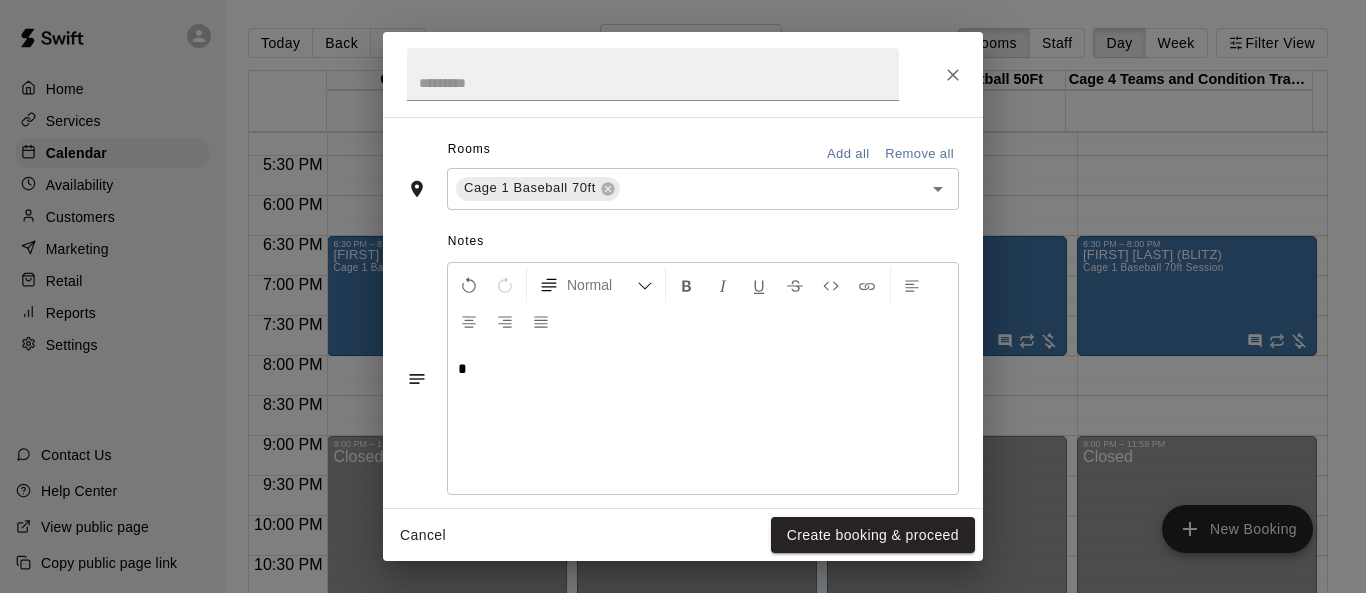 type 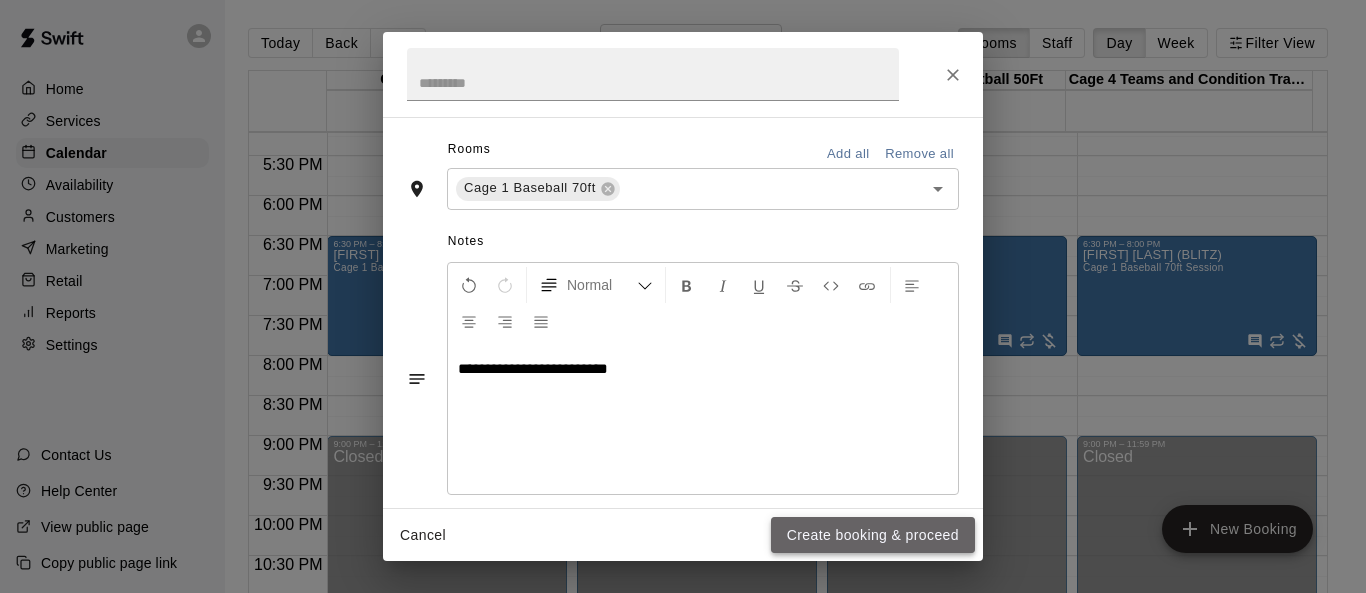 click on "Create booking & proceed" at bounding box center (873, 535) 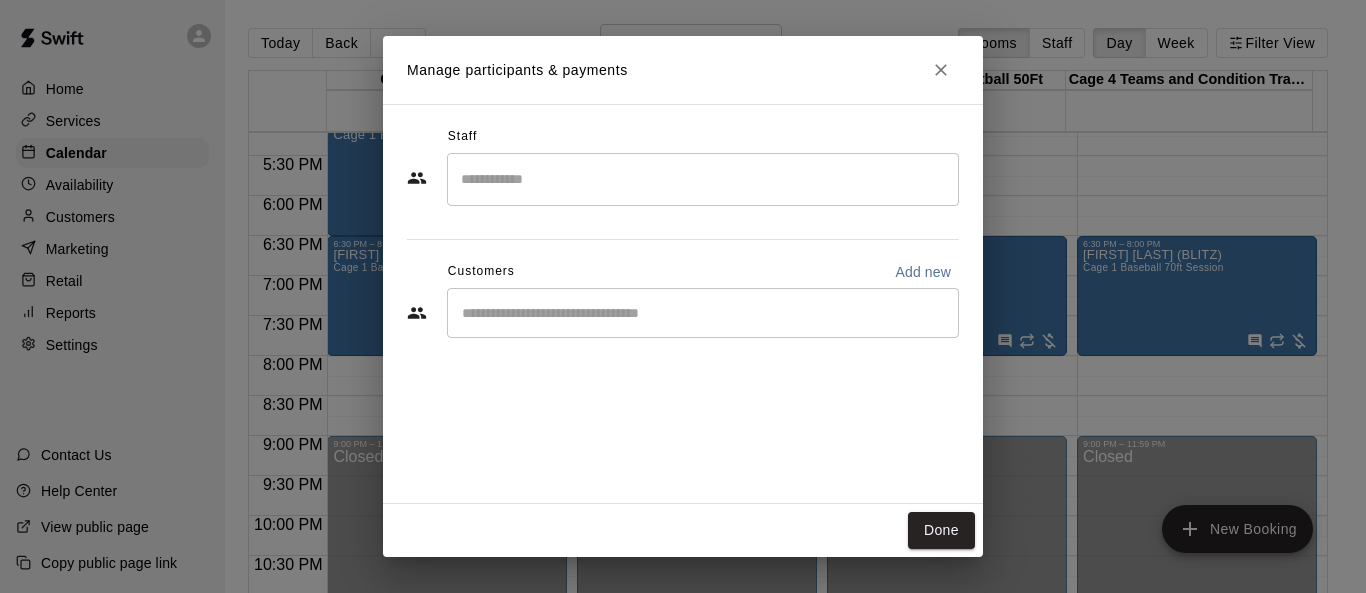 click at bounding box center (703, 313) 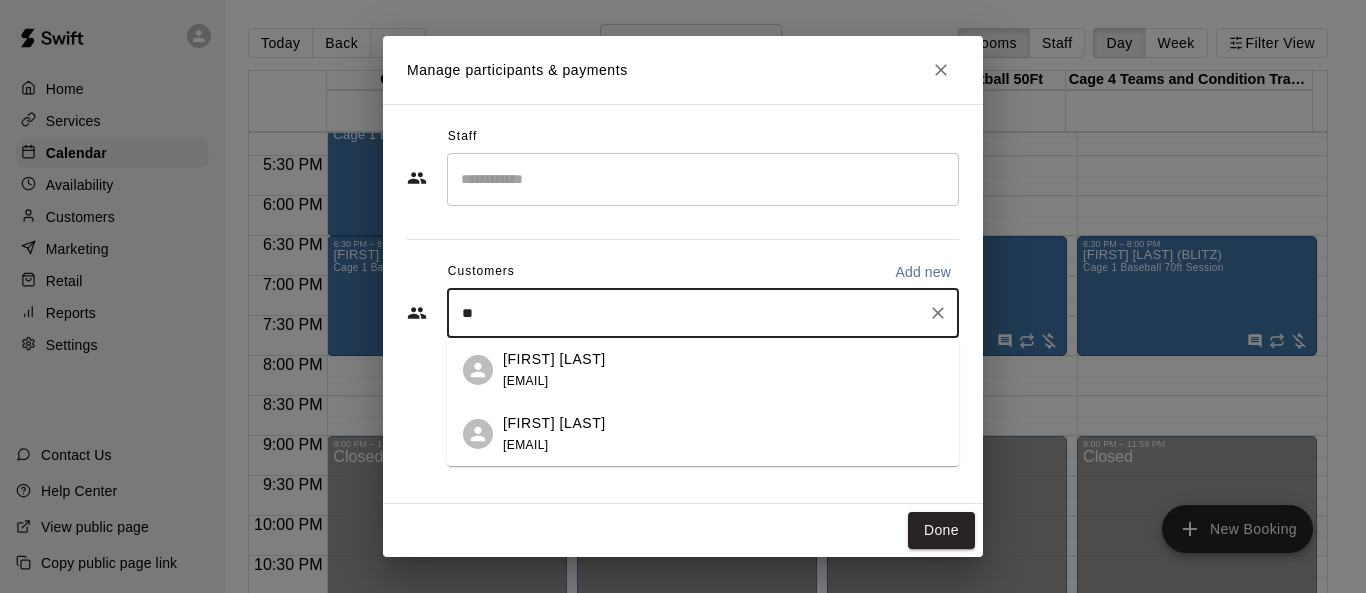 type on "*" 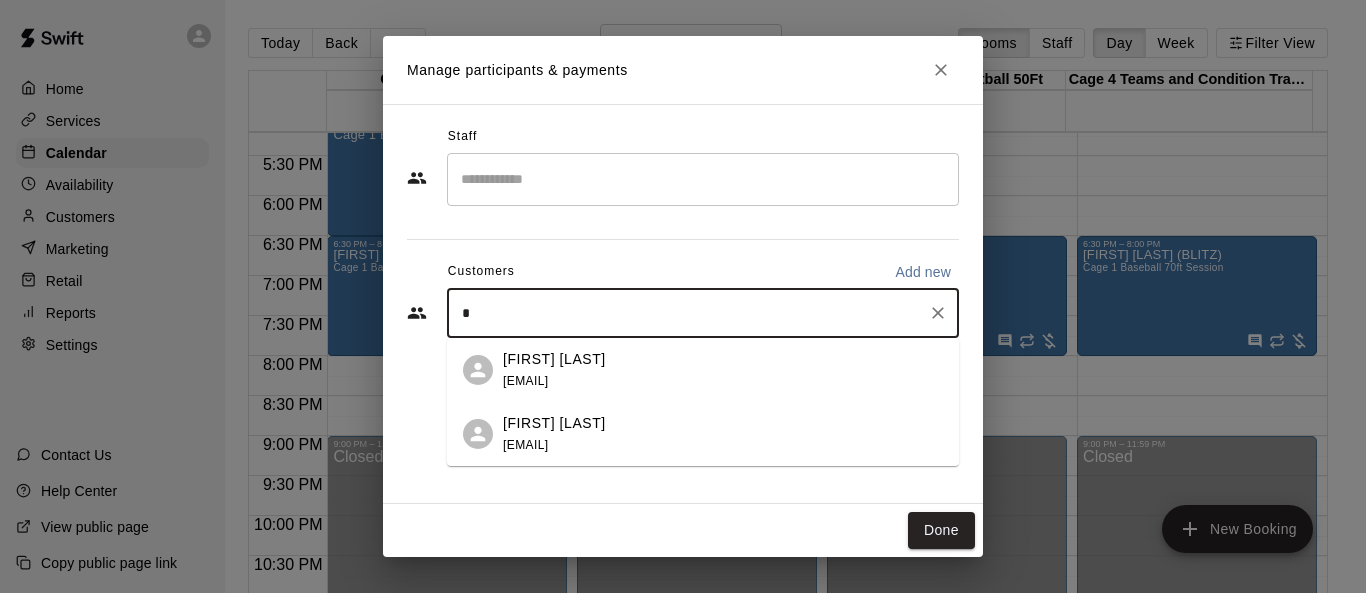 type 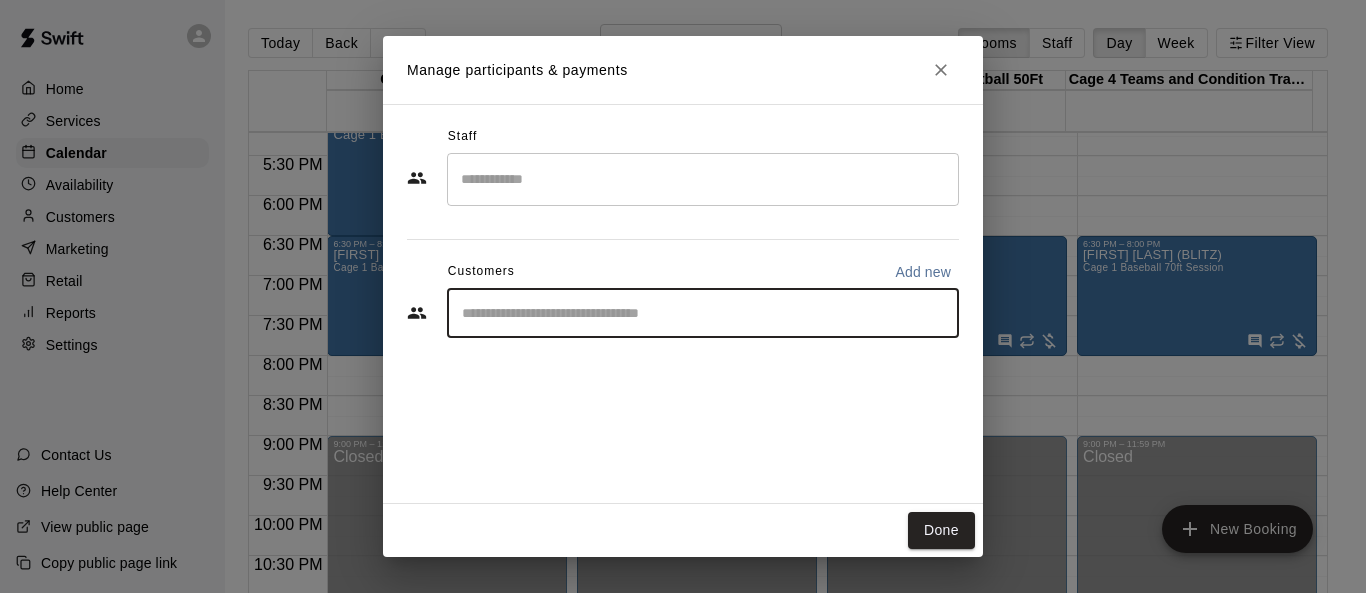 click on "Add new" at bounding box center (923, 272) 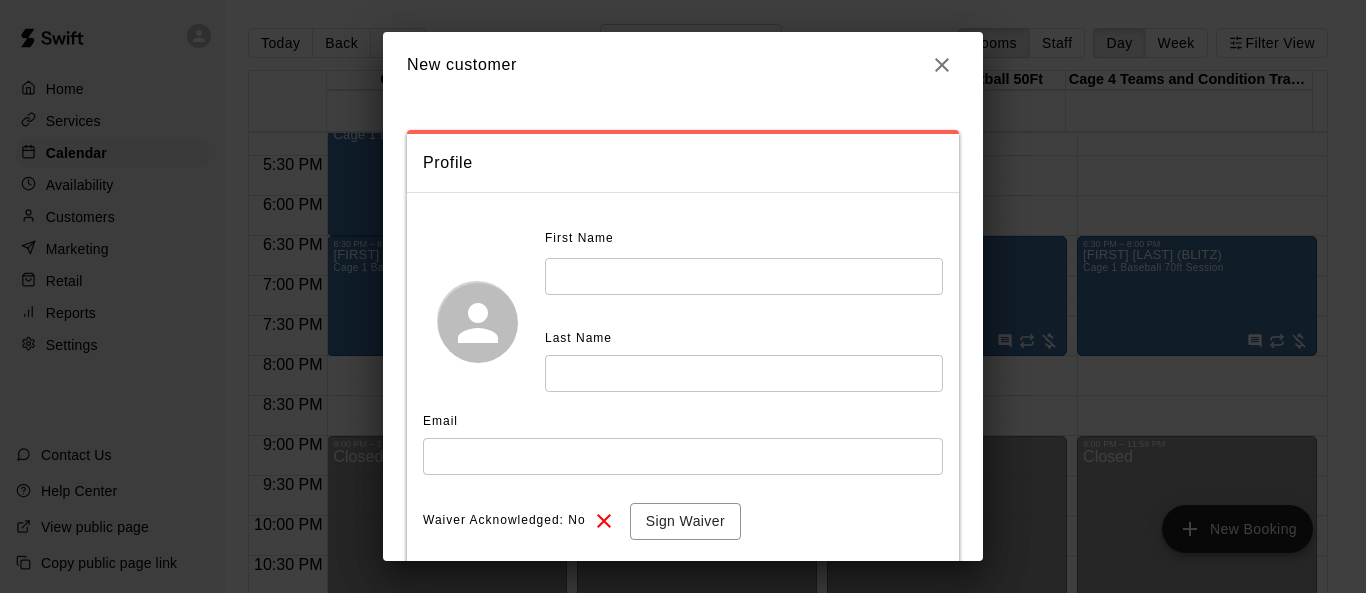 click at bounding box center (744, 276) 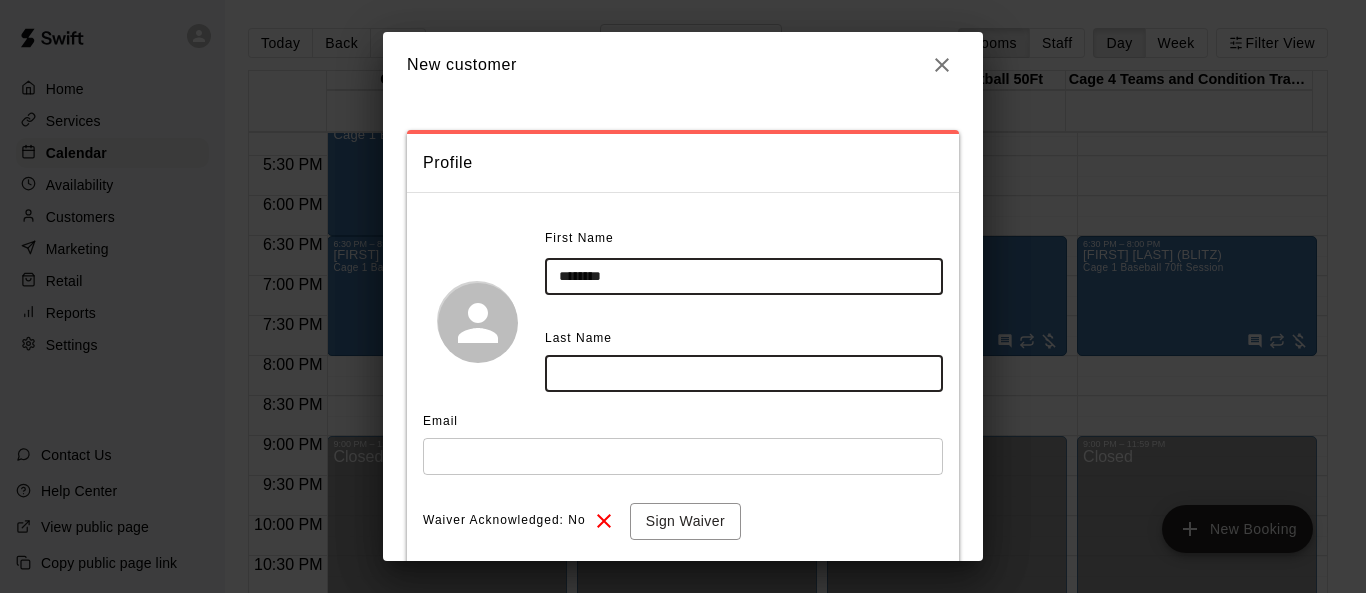 type on "*******" 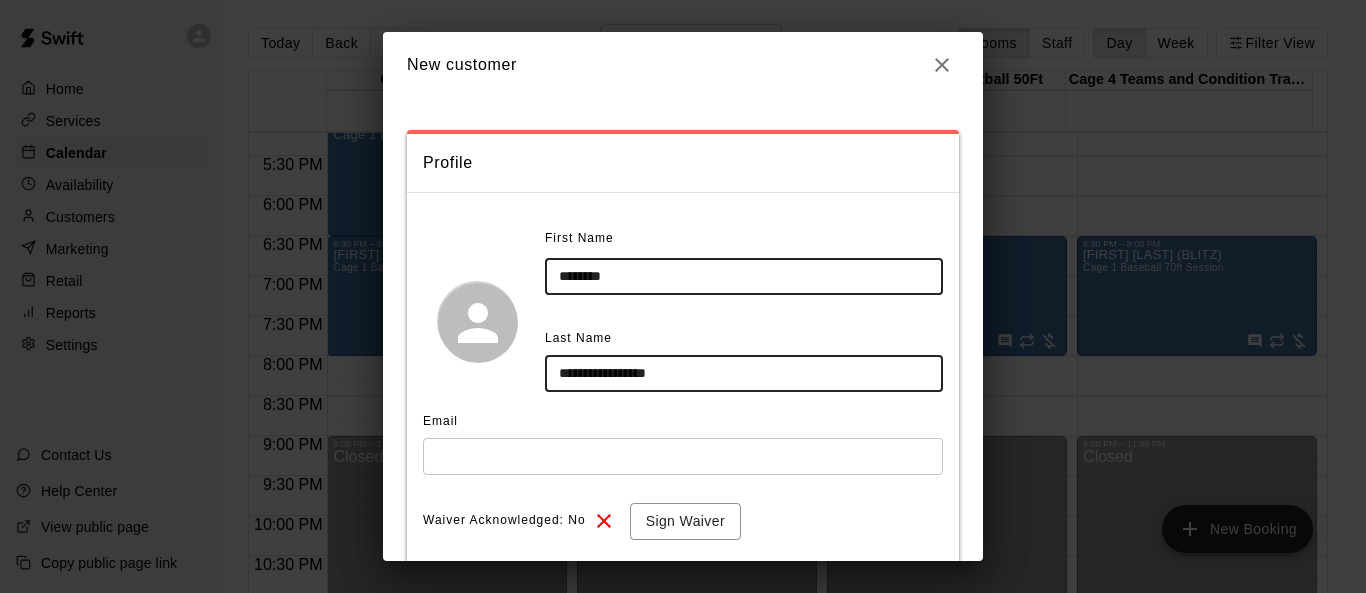 type on "**********" 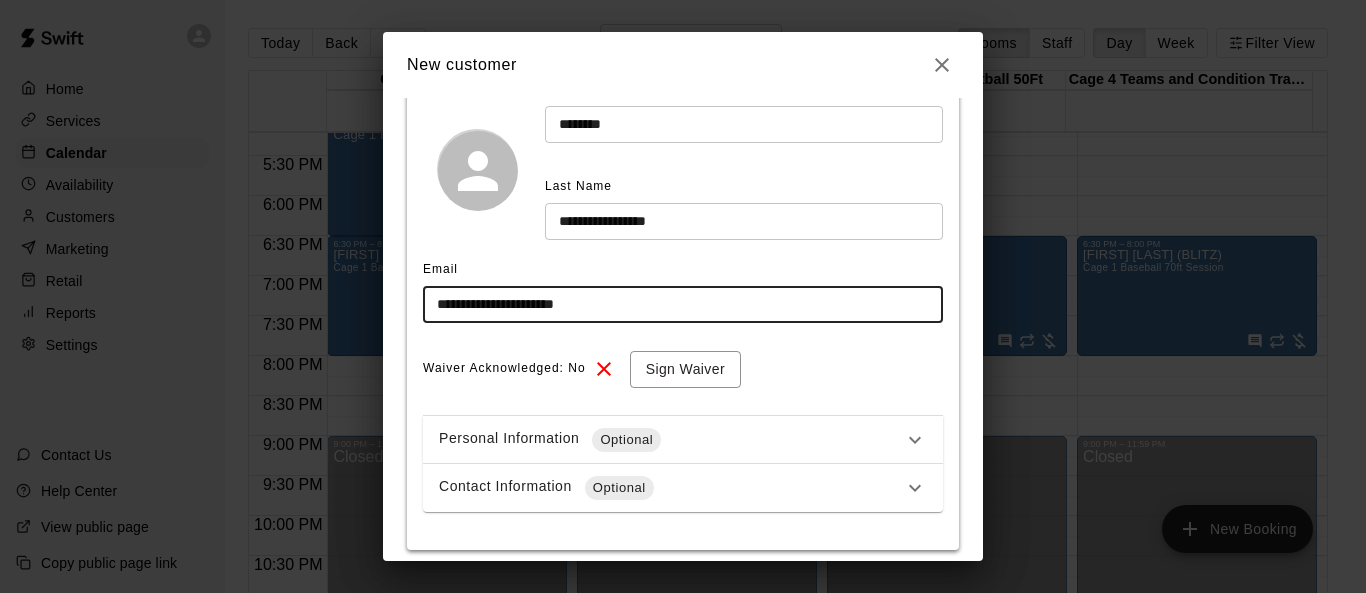 scroll, scrollTop: 200, scrollLeft: 0, axis: vertical 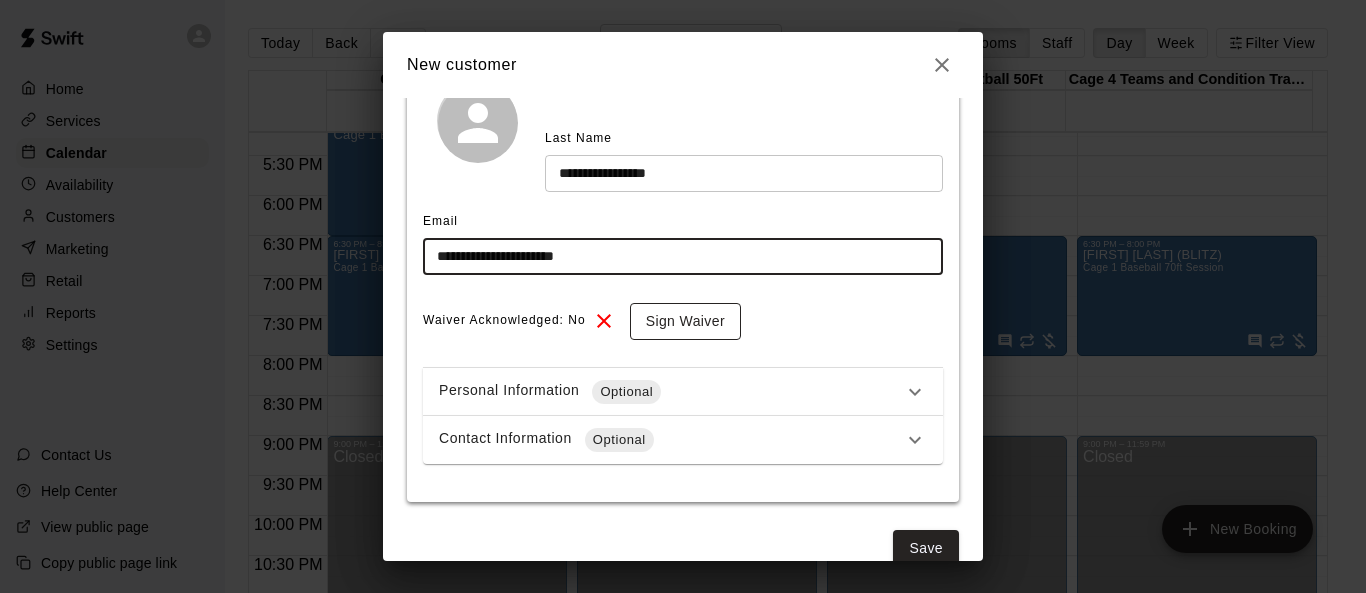 type on "**********" 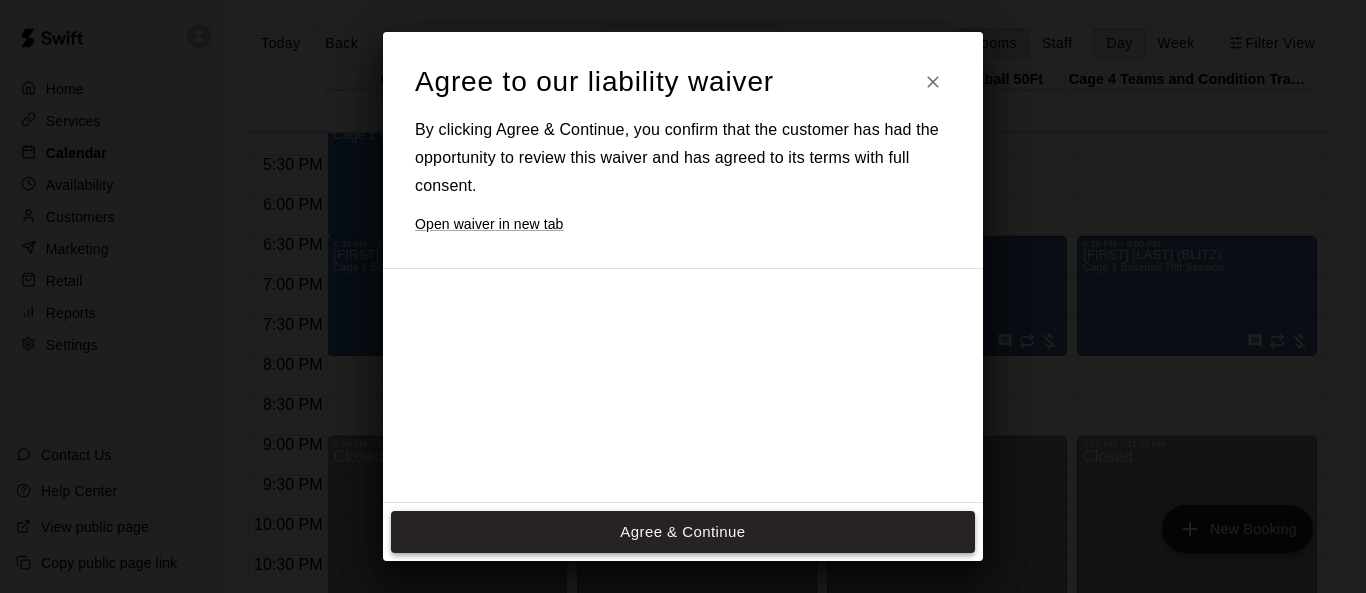 click on "Agree & Continue" at bounding box center (683, 532) 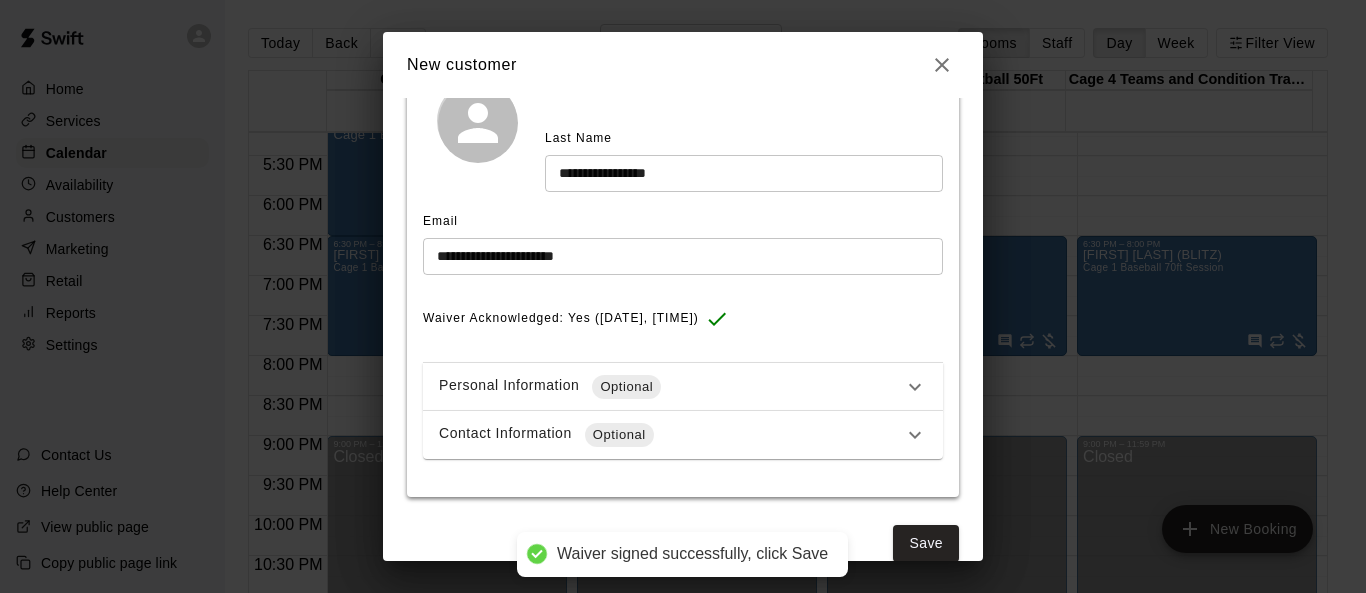 scroll, scrollTop: 229, scrollLeft: 0, axis: vertical 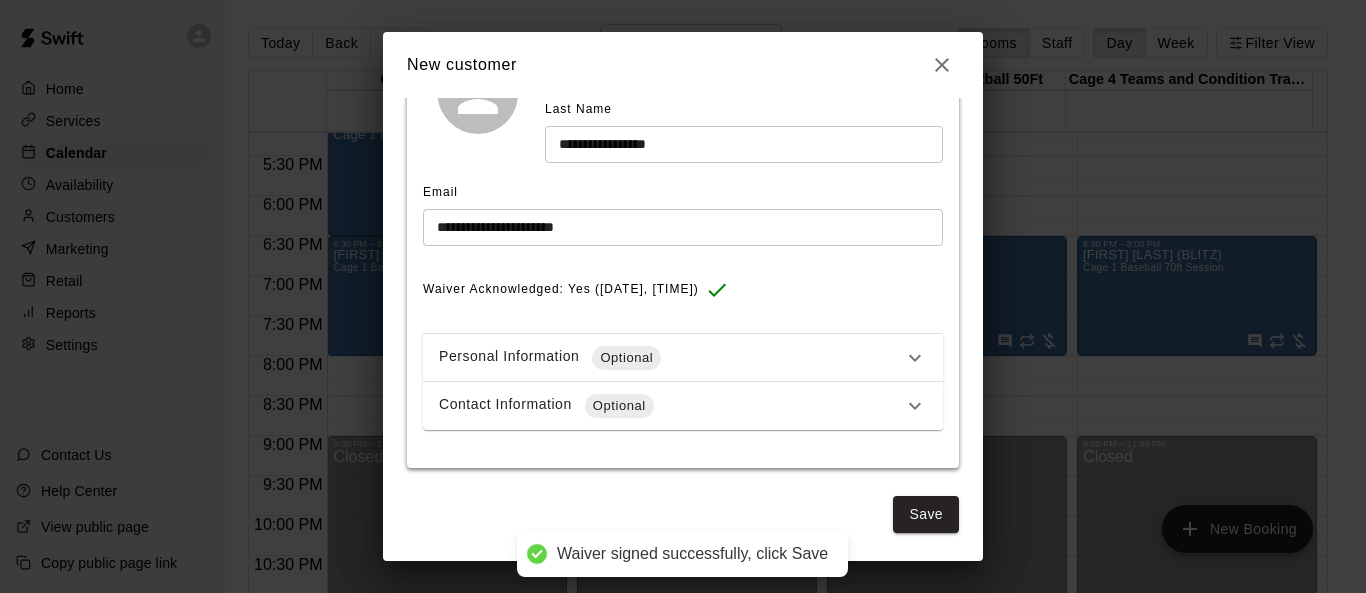 click on "Contact Information Optional" at bounding box center (671, 406) 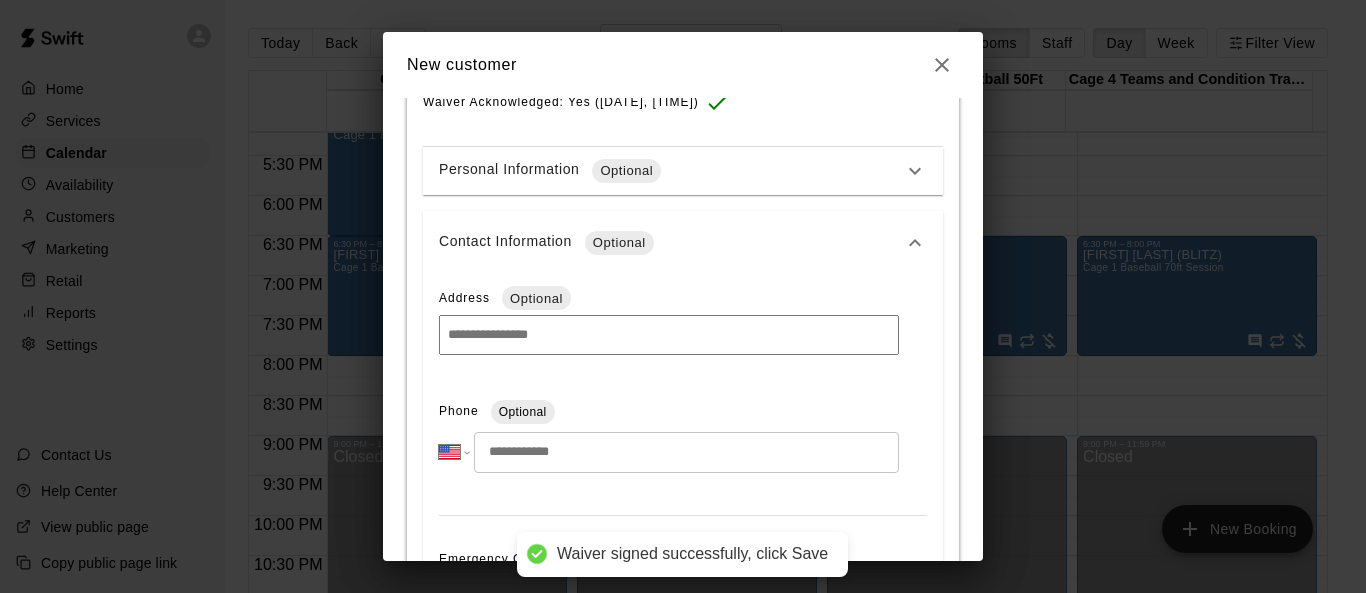 scroll, scrollTop: 629, scrollLeft: 0, axis: vertical 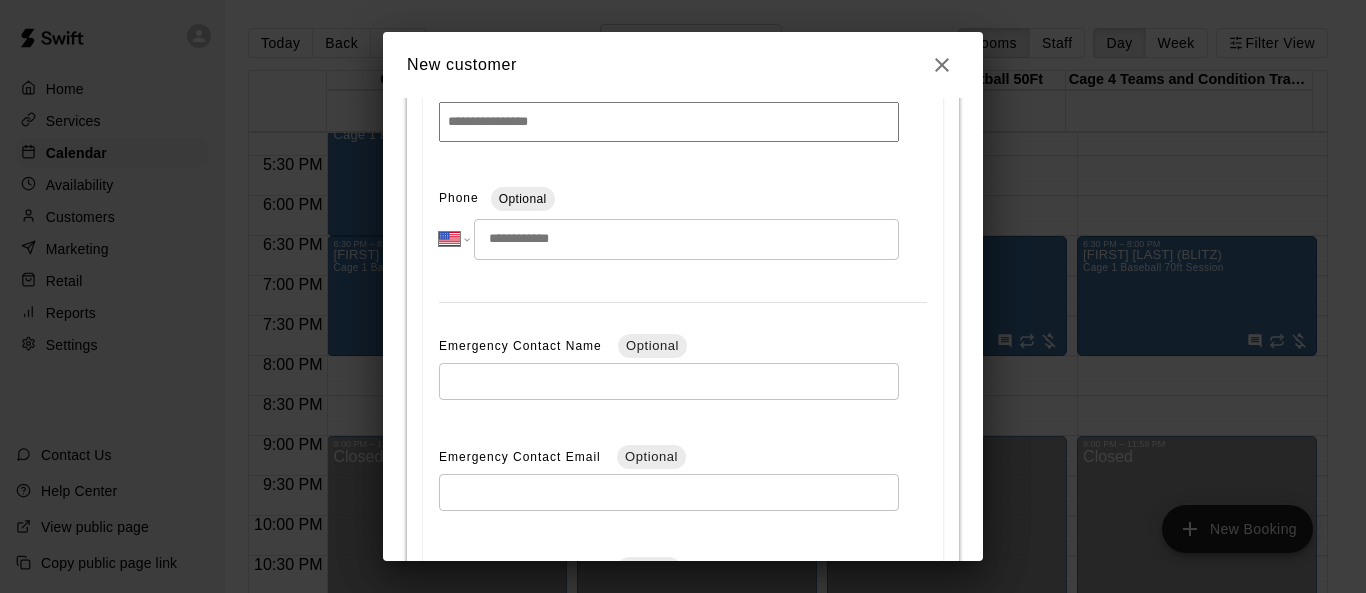 click at bounding box center [686, 239] 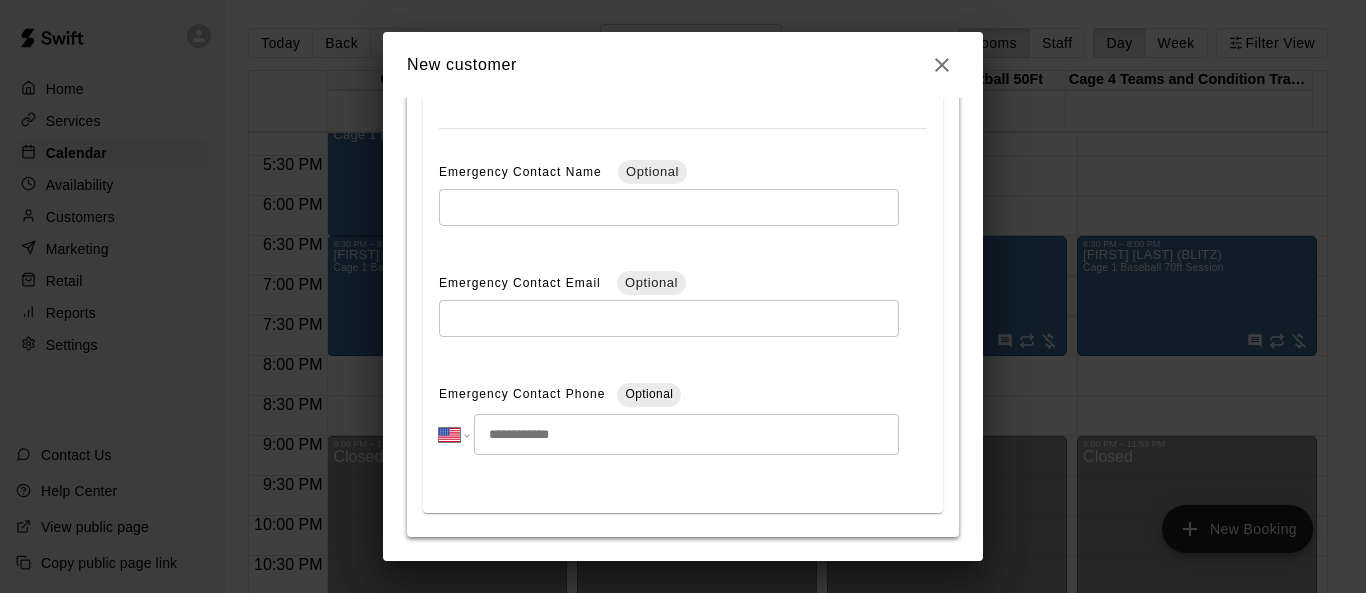scroll, scrollTop: 874, scrollLeft: 0, axis: vertical 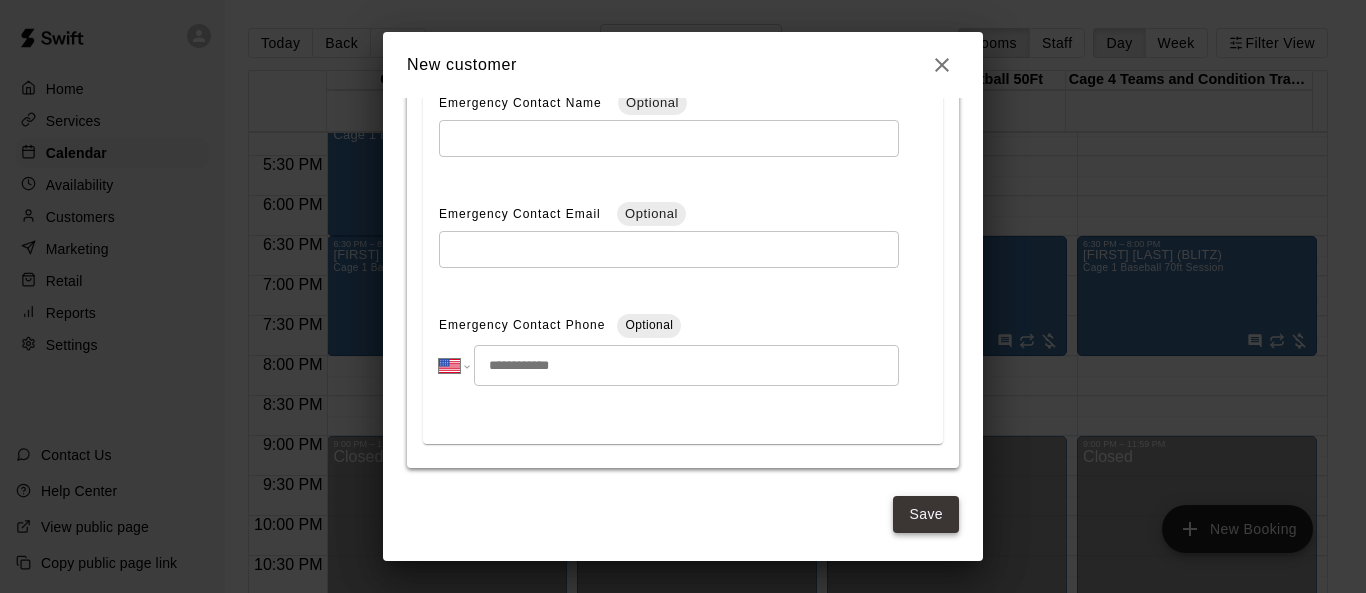 type on "**********" 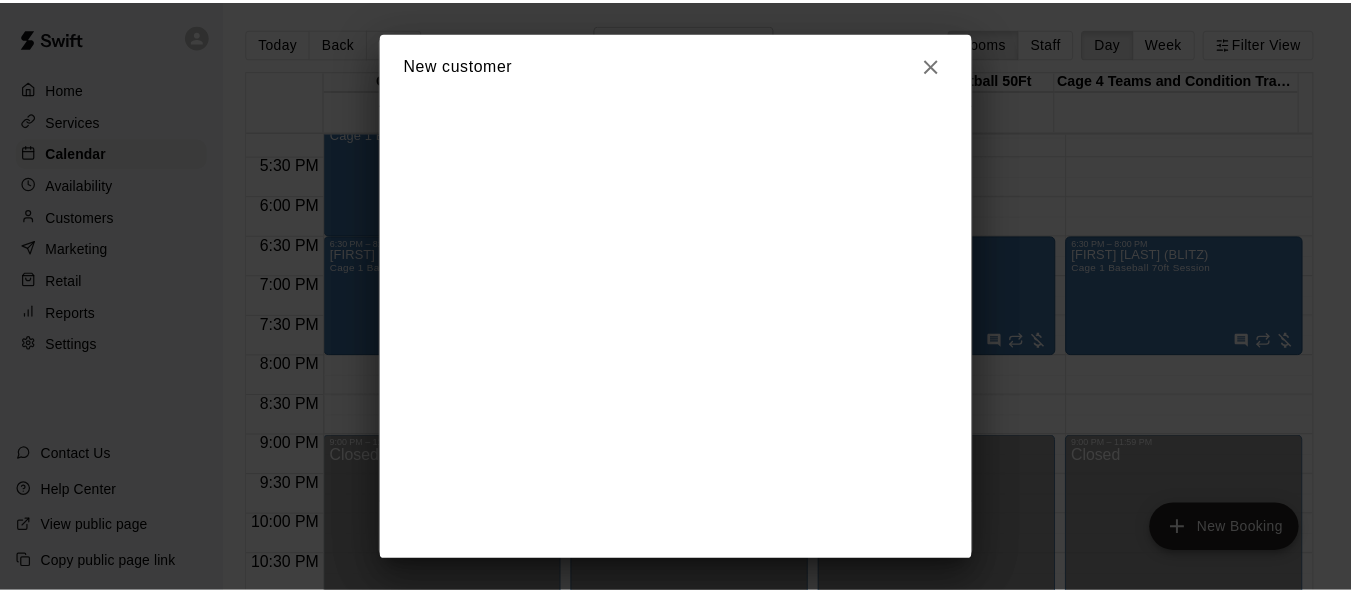 scroll, scrollTop: 0, scrollLeft: 0, axis: both 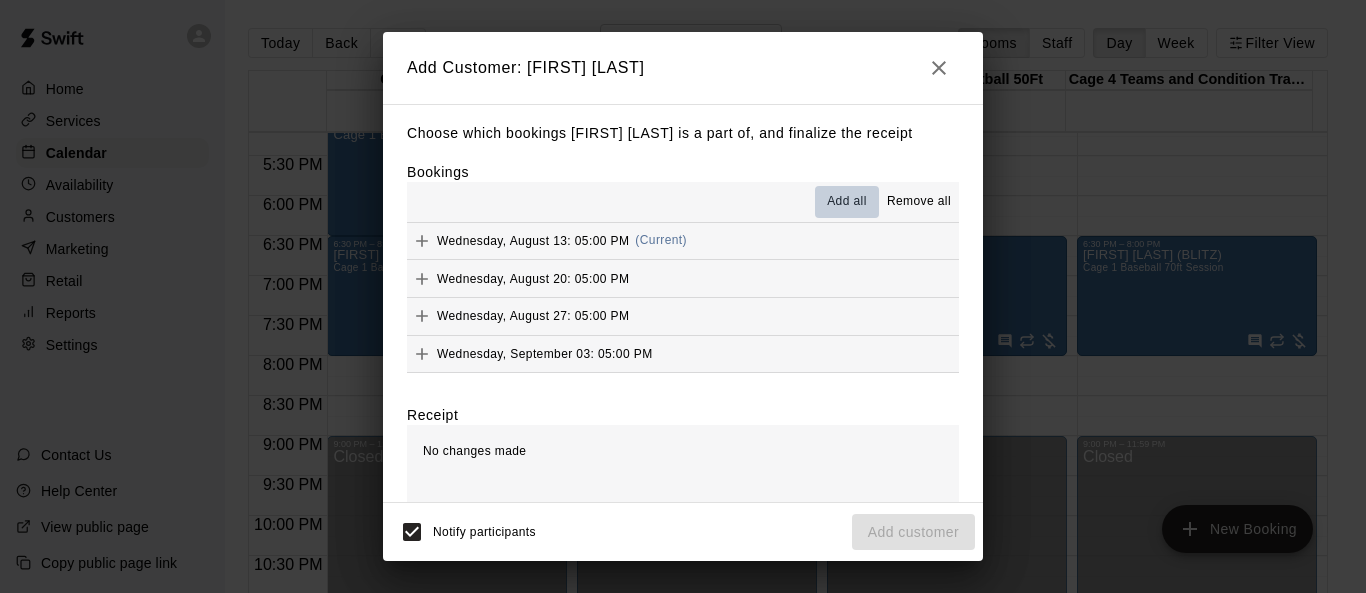 click on "Add all" at bounding box center [847, 202] 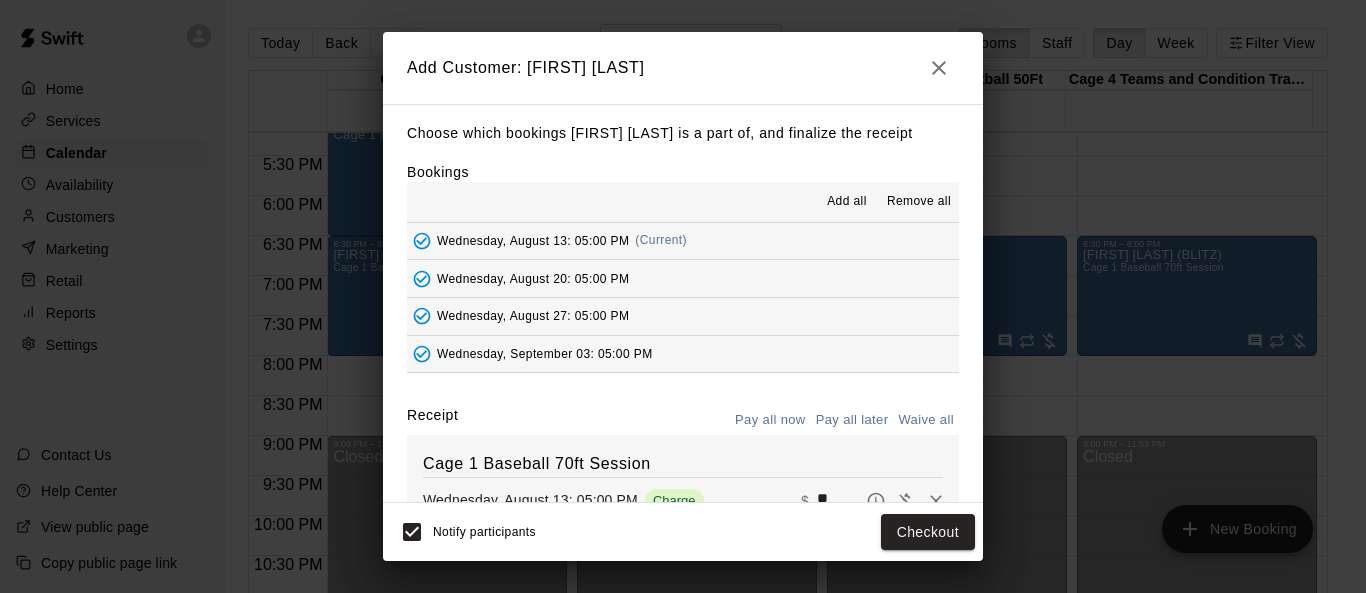 click on "Pay all later" at bounding box center (852, 420) 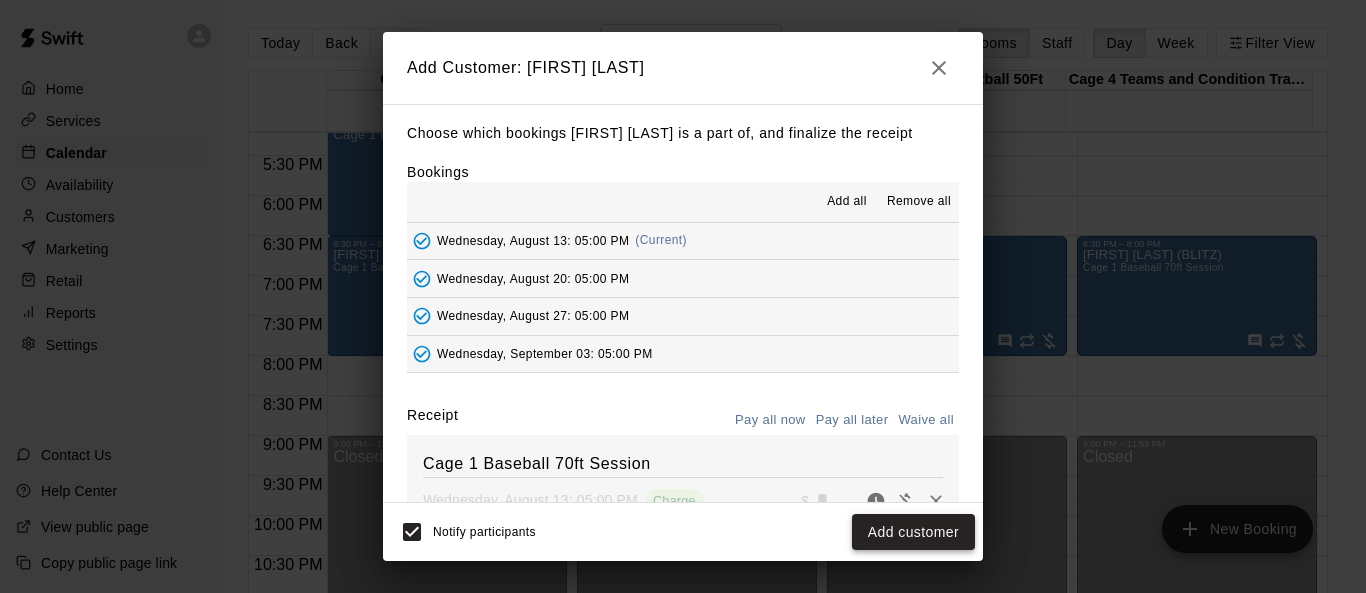 click on "Add customer" at bounding box center [913, 532] 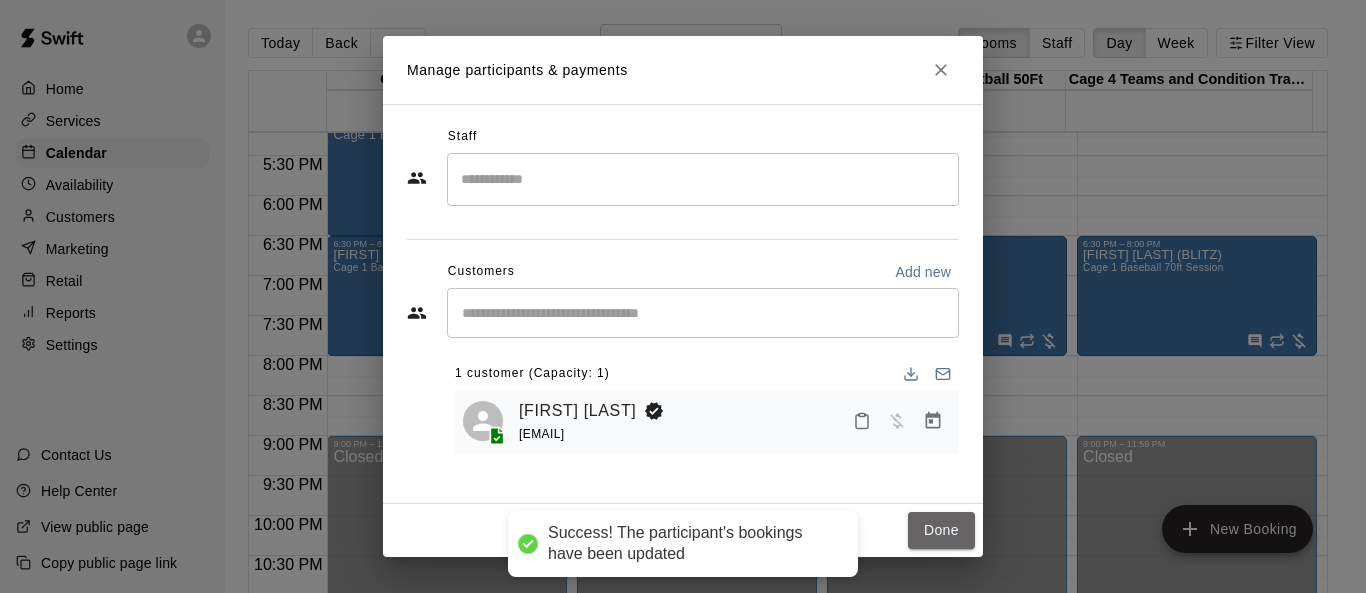 click on "Done" at bounding box center [941, 530] 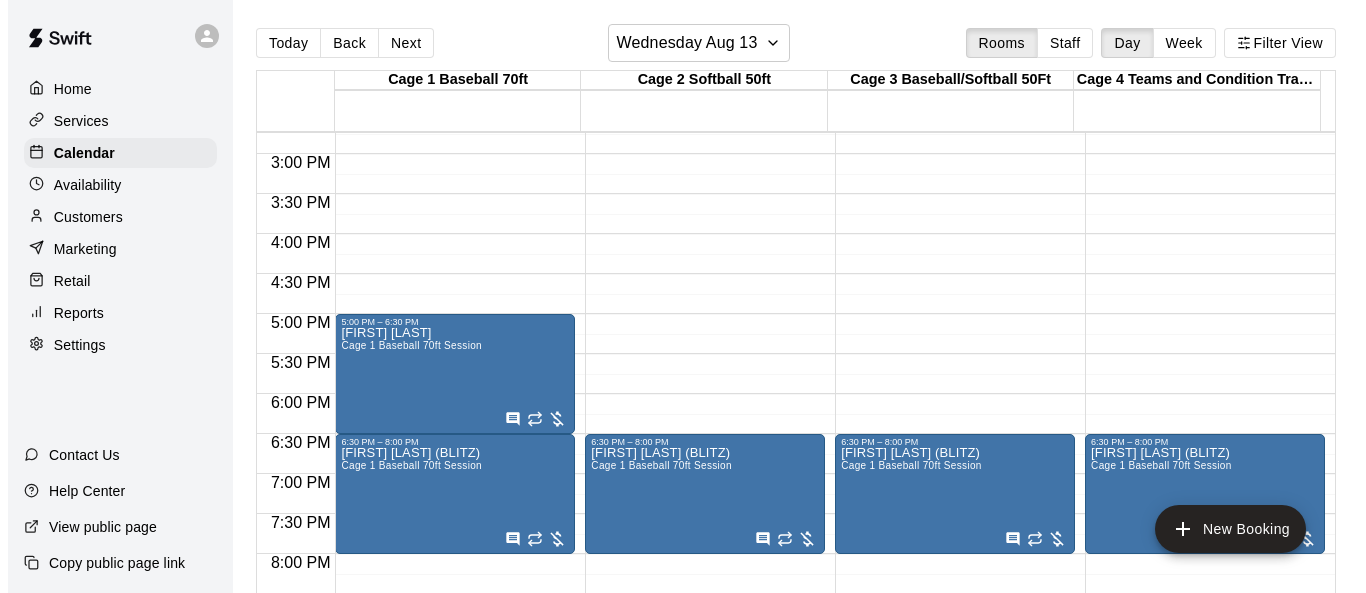 scroll, scrollTop: 1177, scrollLeft: 0, axis: vertical 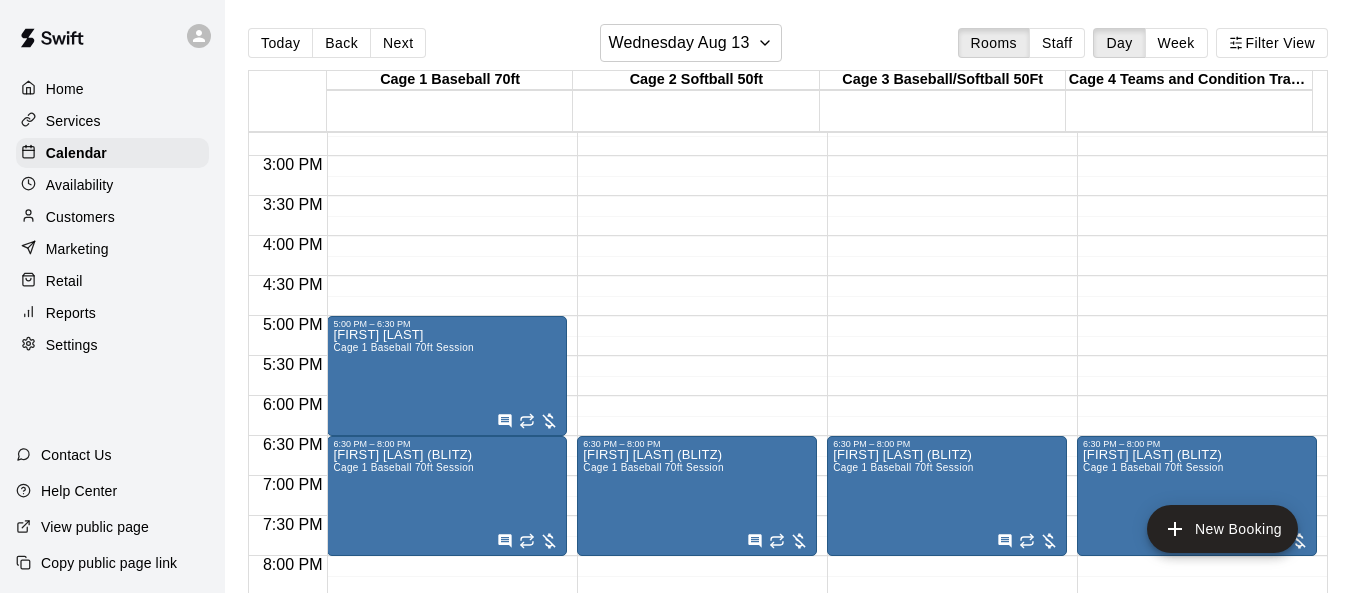 click on "Customers" at bounding box center (80, 217) 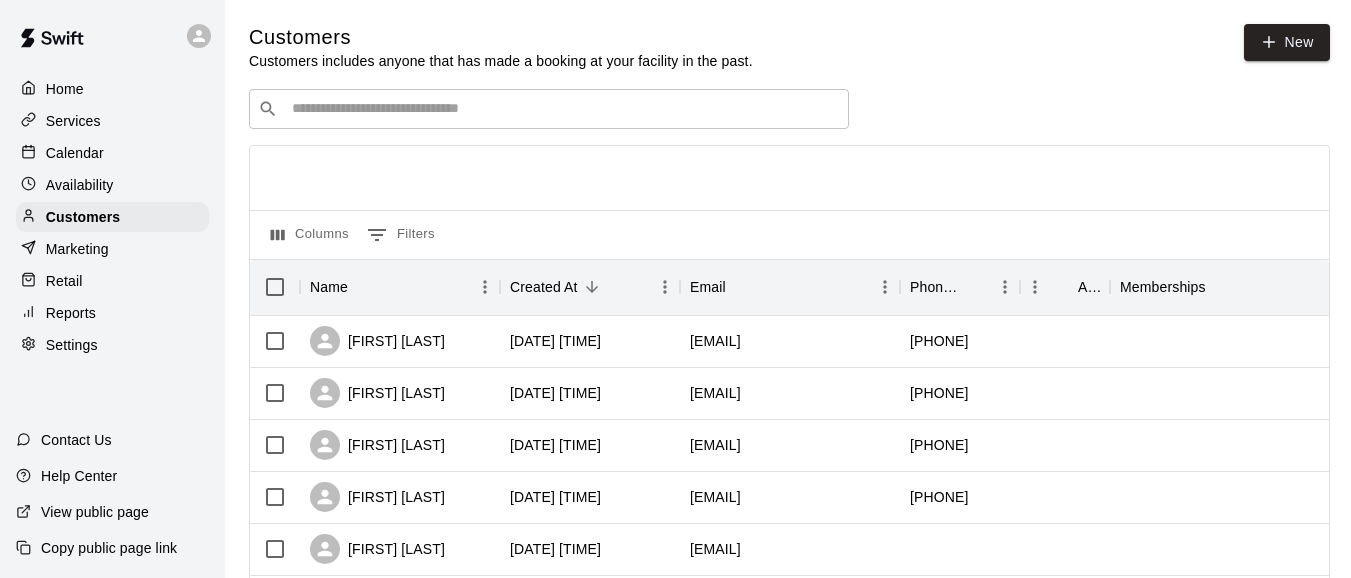click at bounding box center [563, 109] 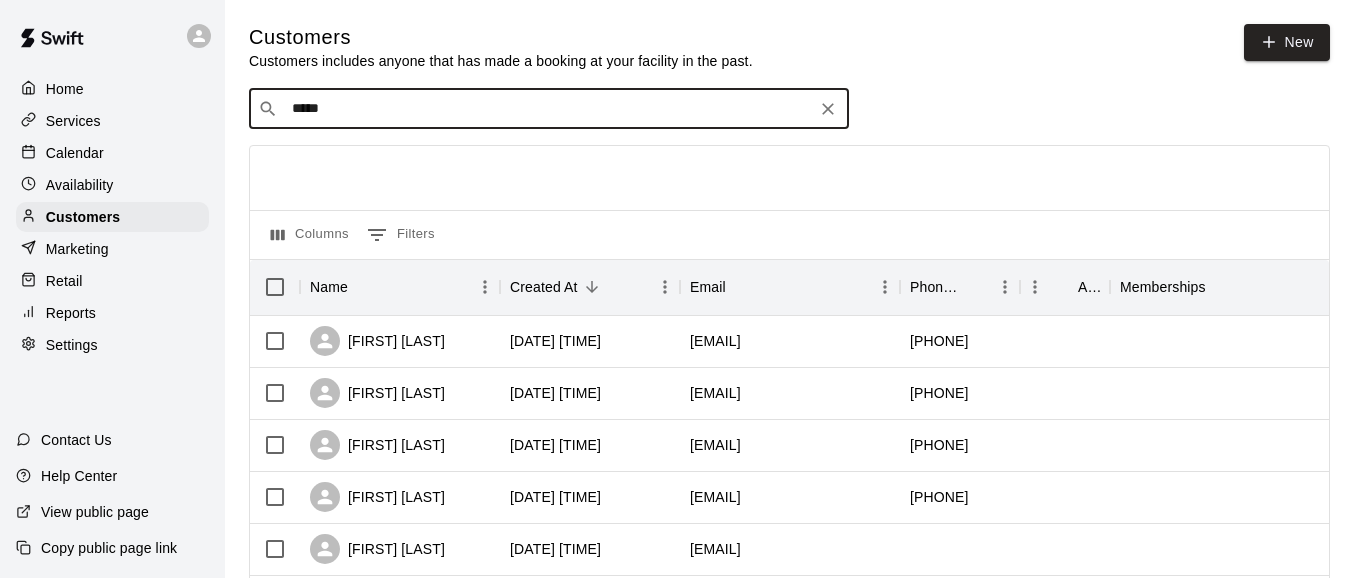 type on "******" 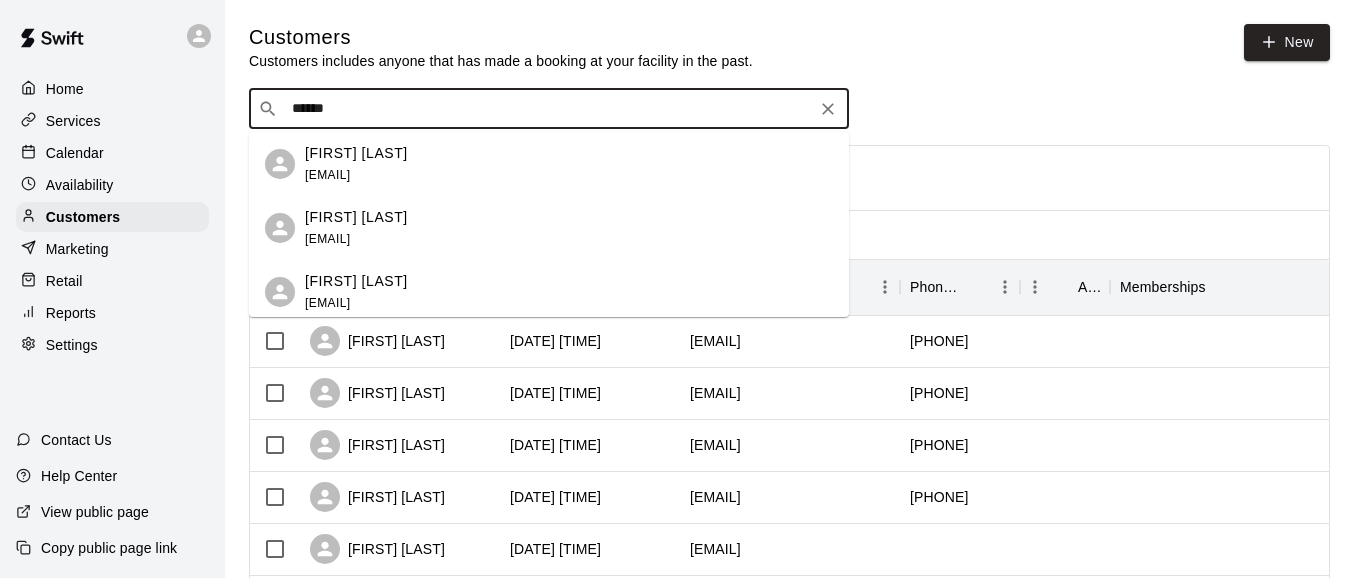 click on "[FIRST] [LAST] [EMAIL]" at bounding box center (356, 164) 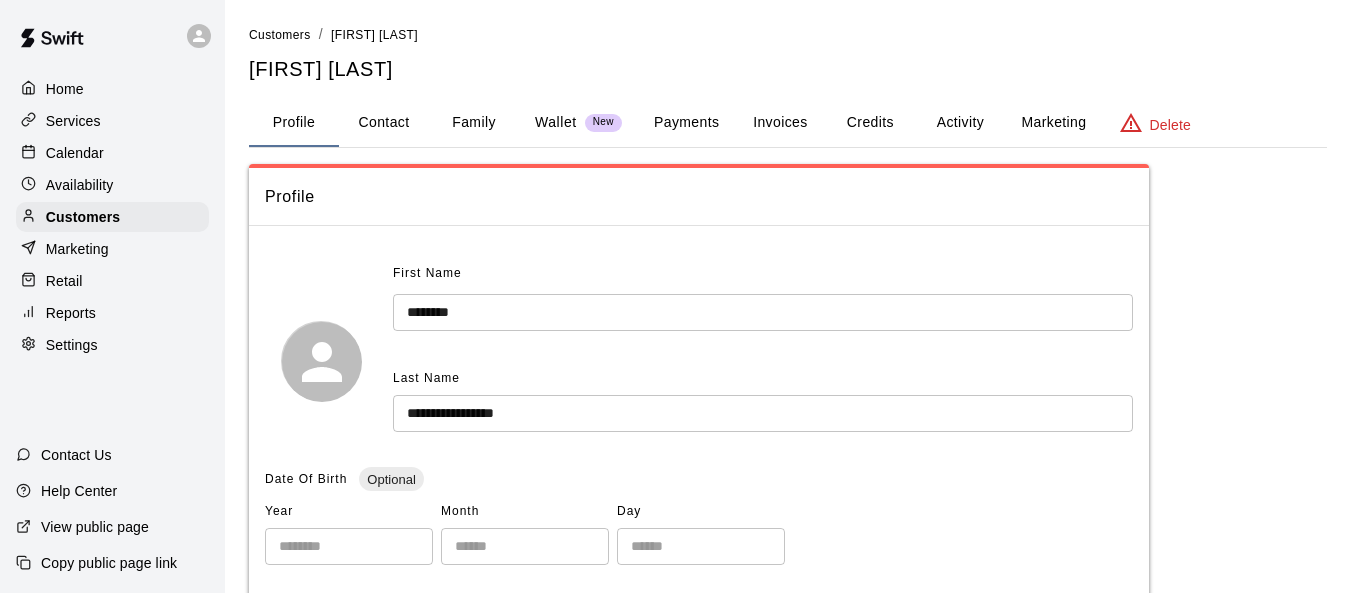 click on "Invoices" at bounding box center (780, 123) 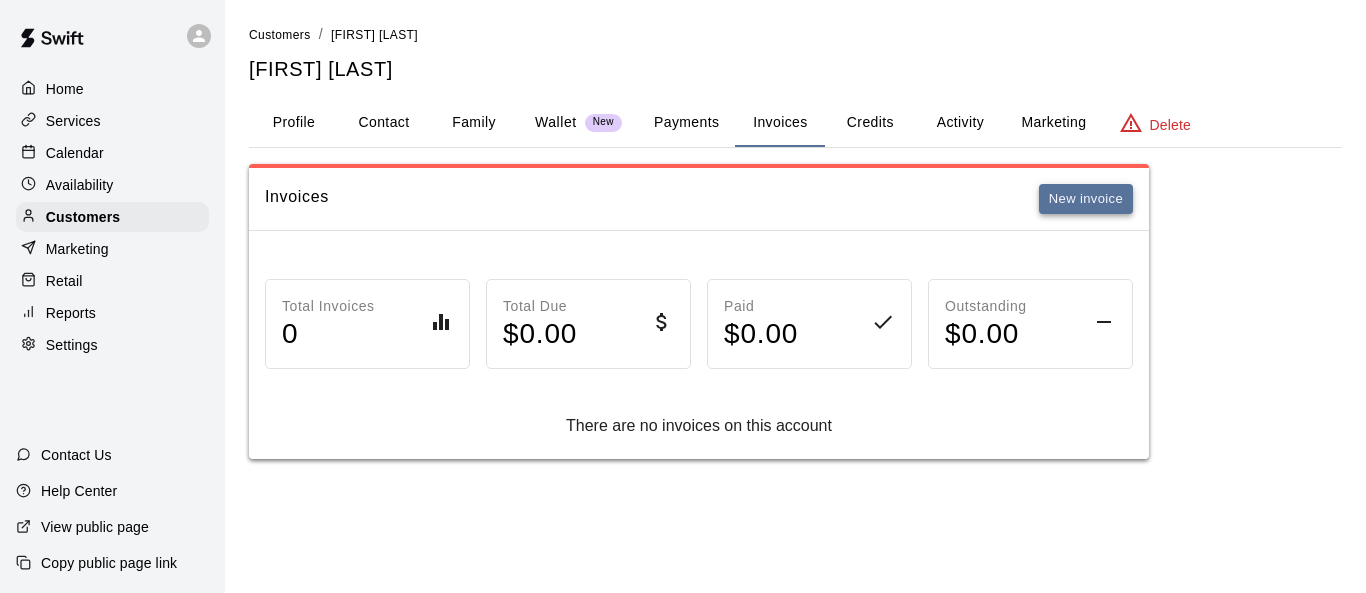 click on "New invoice" at bounding box center [1086, 199] 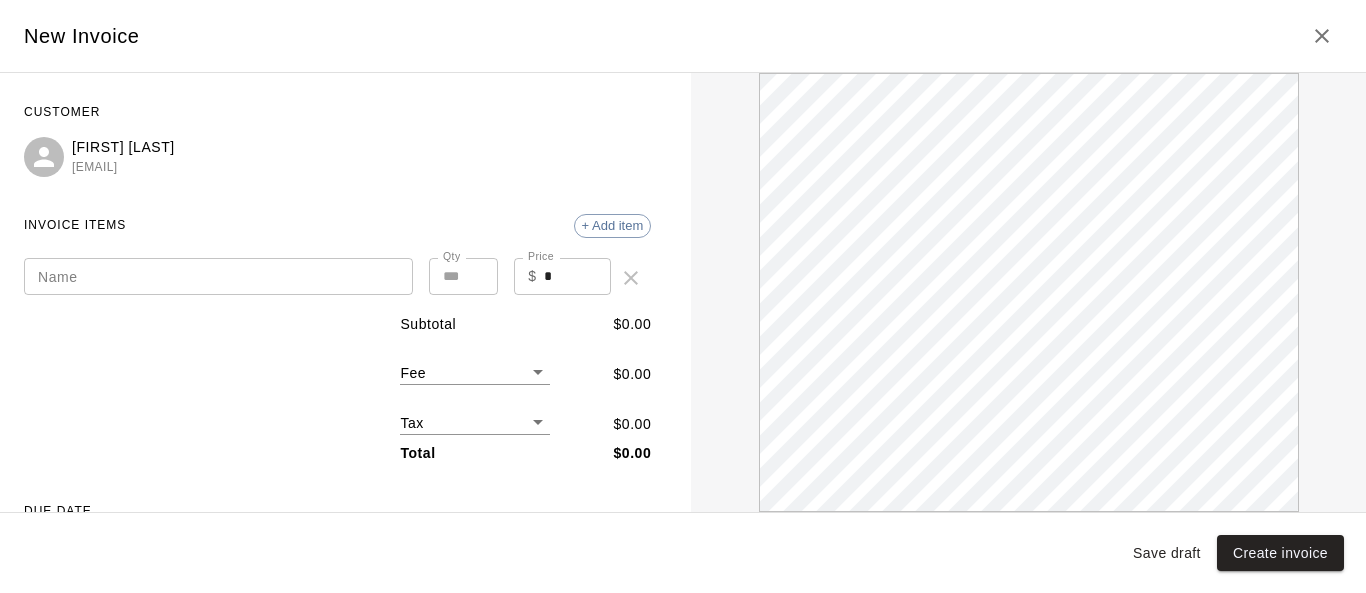scroll, scrollTop: 0, scrollLeft: 0, axis: both 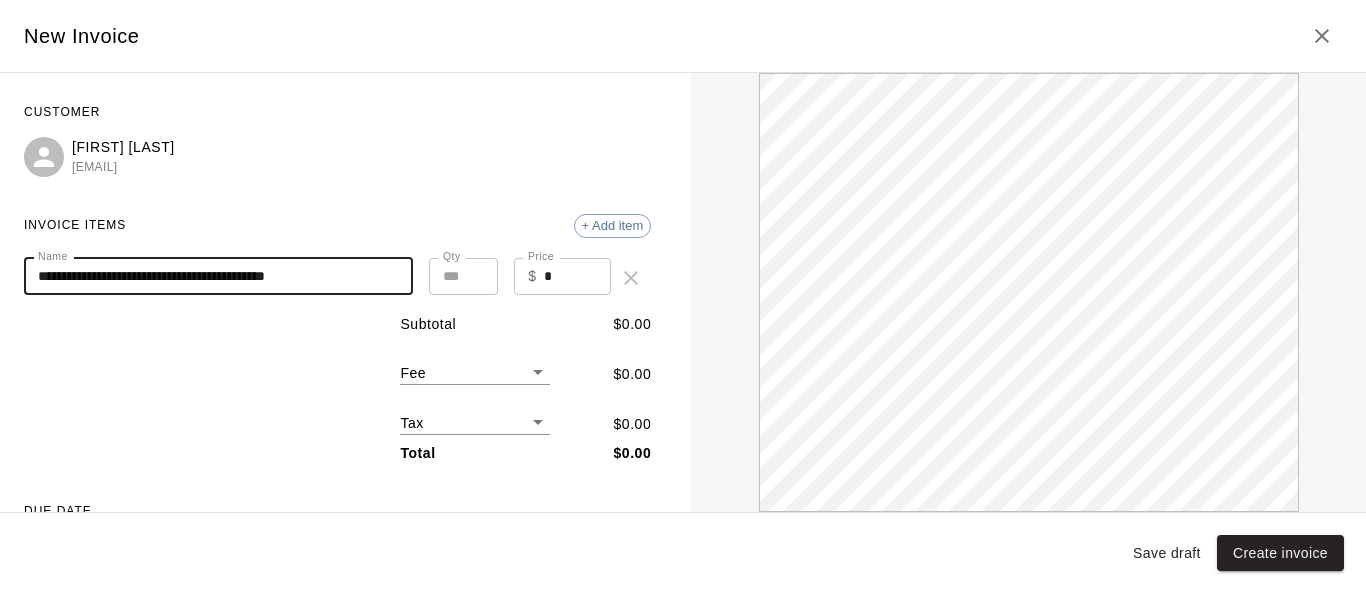 type on "**********" 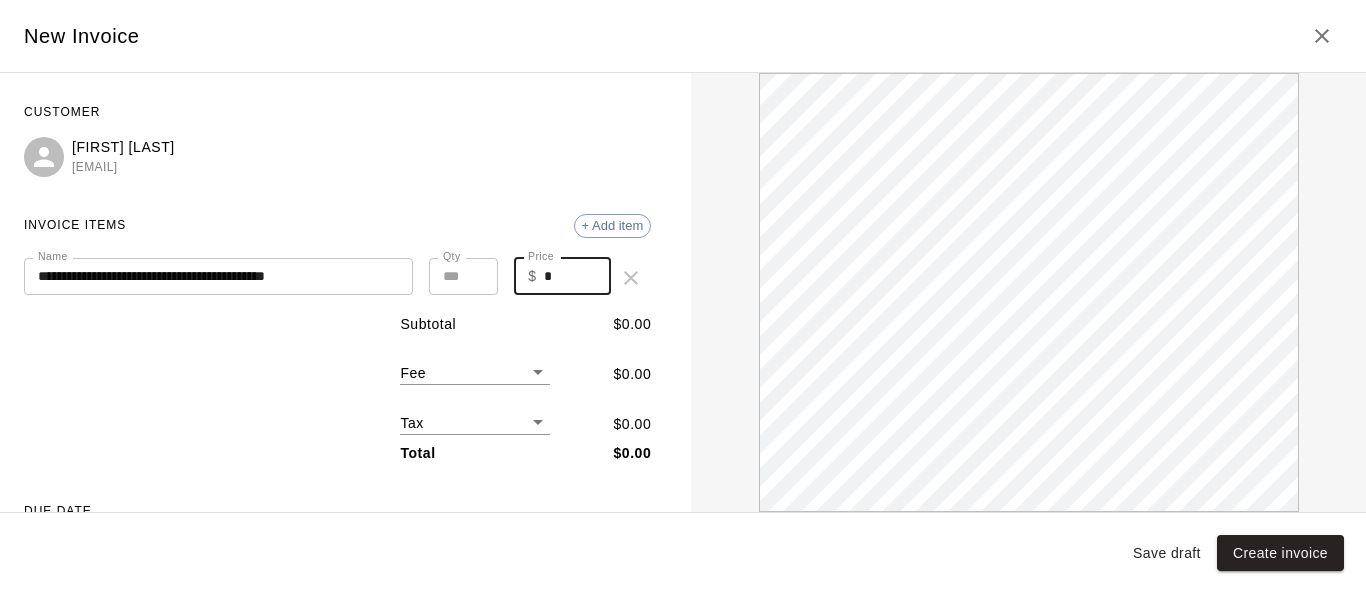 drag, startPoint x: 562, startPoint y: 285, endPoint x: 528, endPoint y: 281, distance: 34.234486 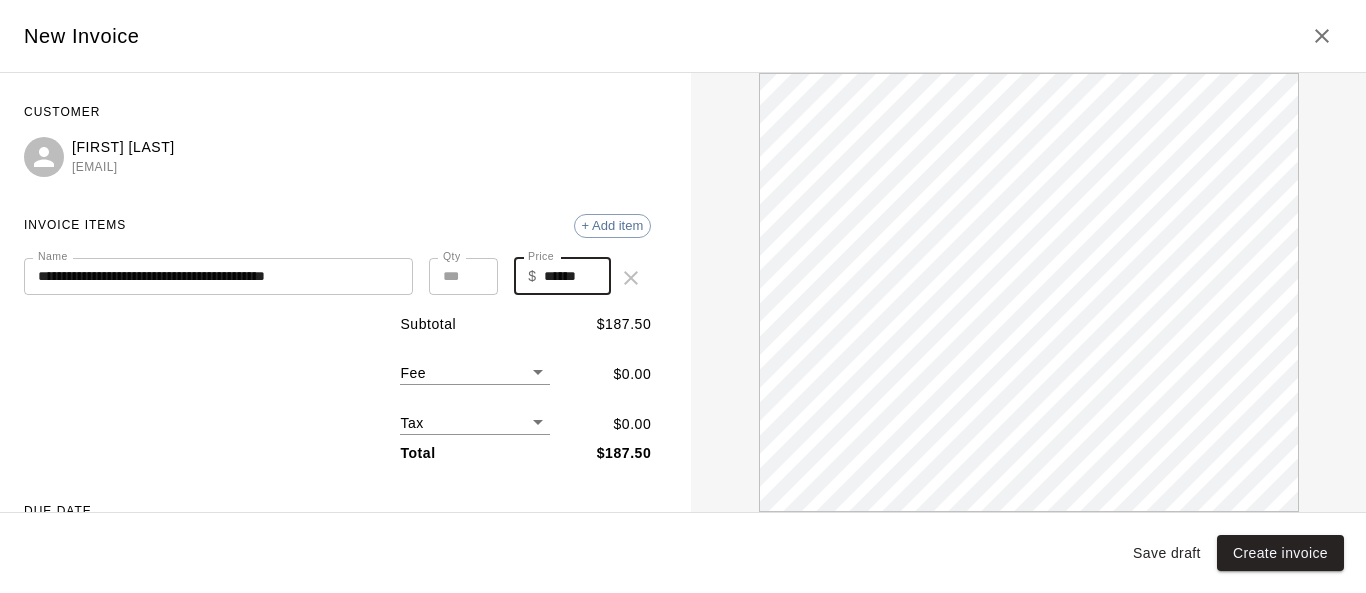 scroll, scrollTop: 0, scrollLeft: 0, axis: both 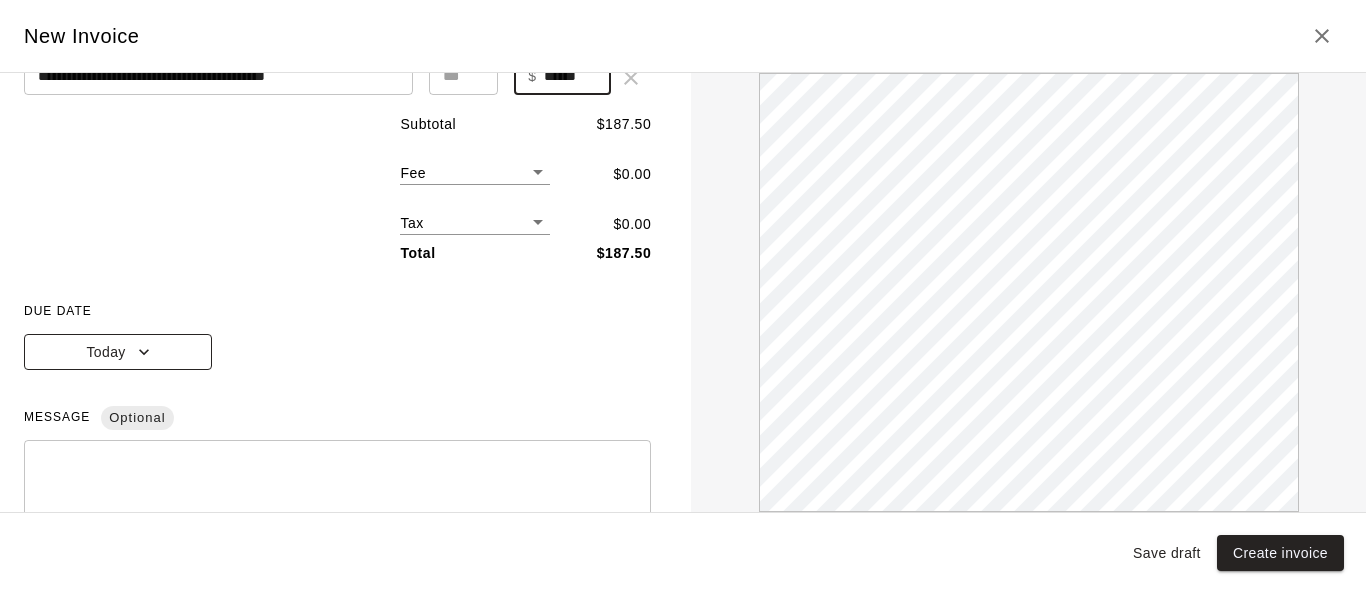 type on "******" 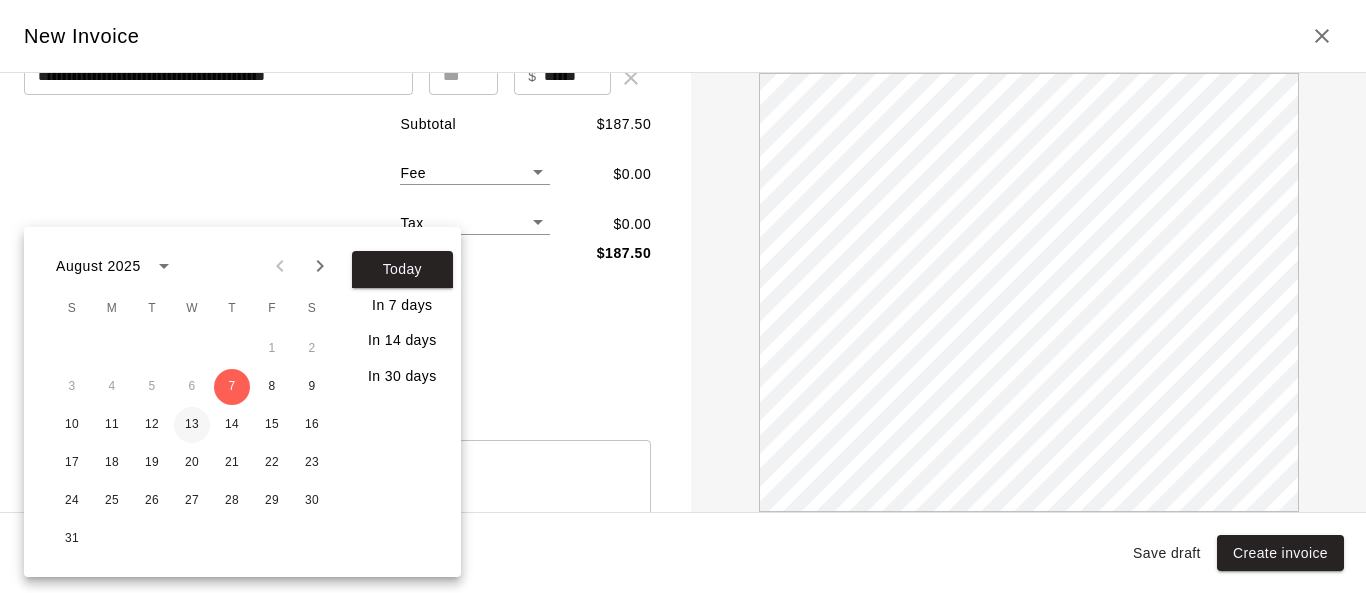 click on "13" at bounding box center [192, 425] 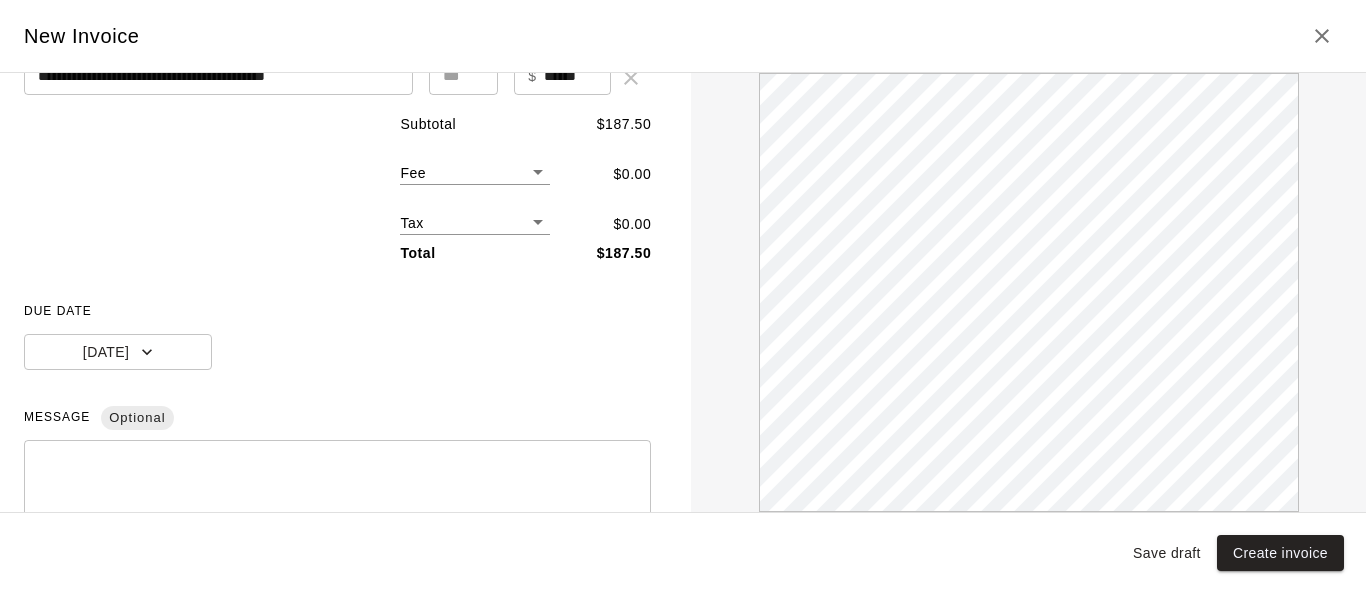 scroll, scrollTop: 0, scrollLeft: 0, axis: both 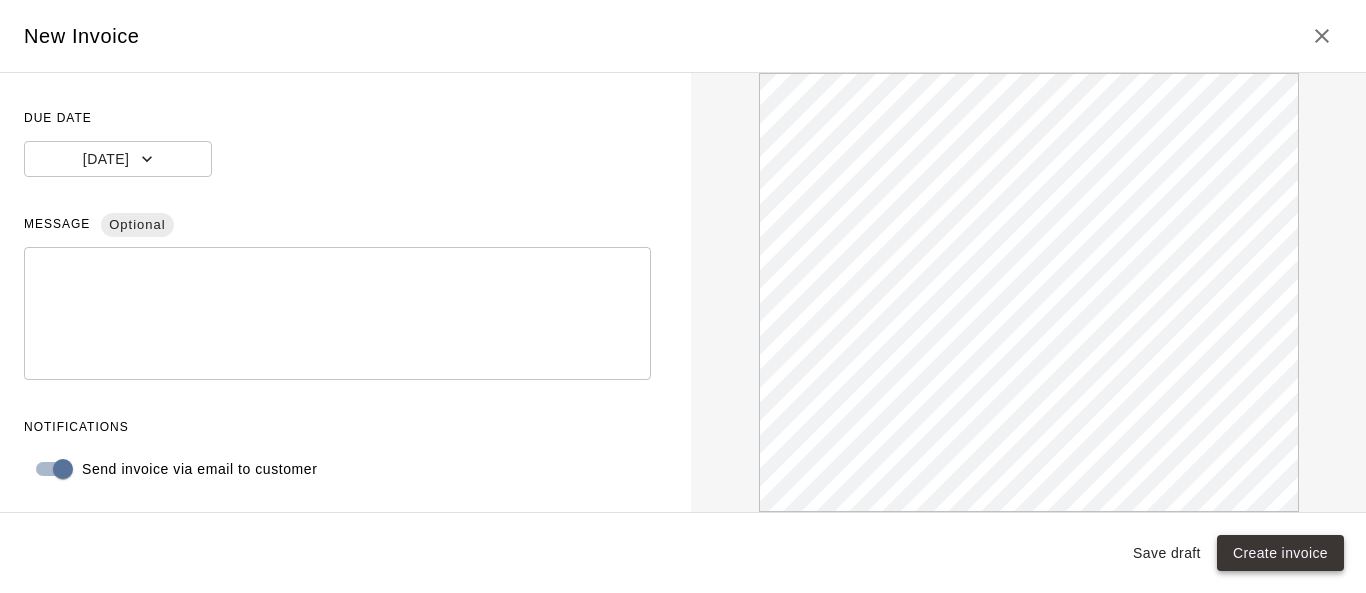 click on "Create invoice" at bounding box center [1280, 553] 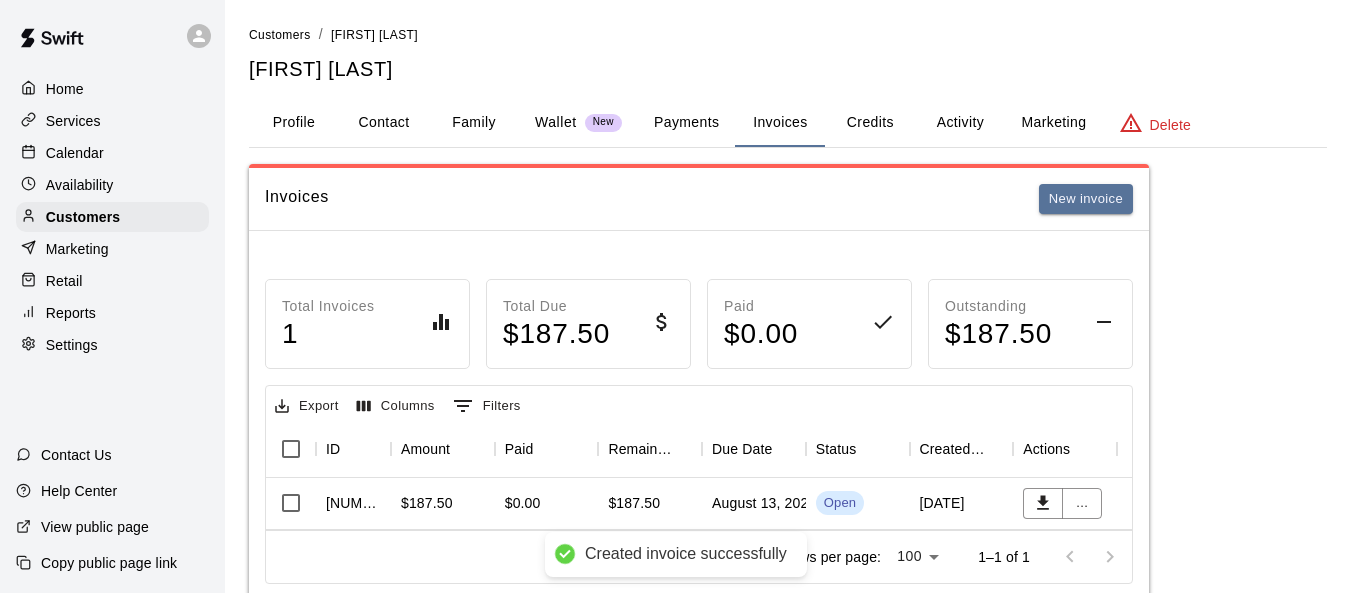 scroll, scrollTop: 70, scrollLeft: 0, axis: vertical 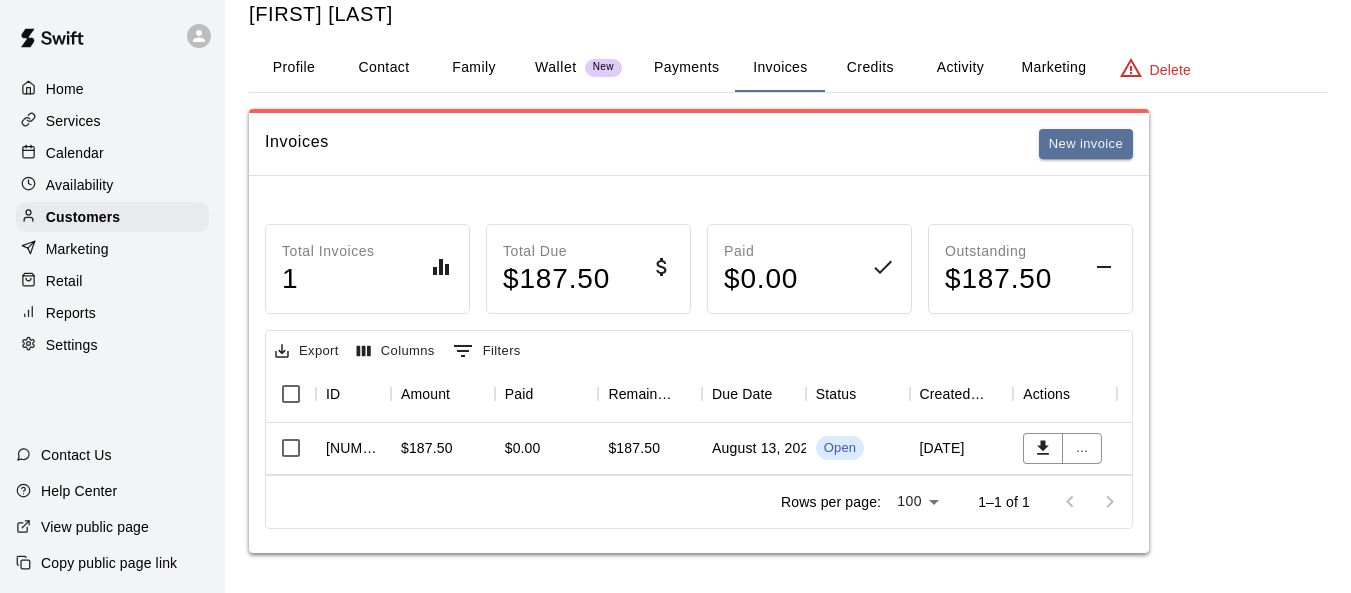 click on "Home" at bounding box center (65, 89) 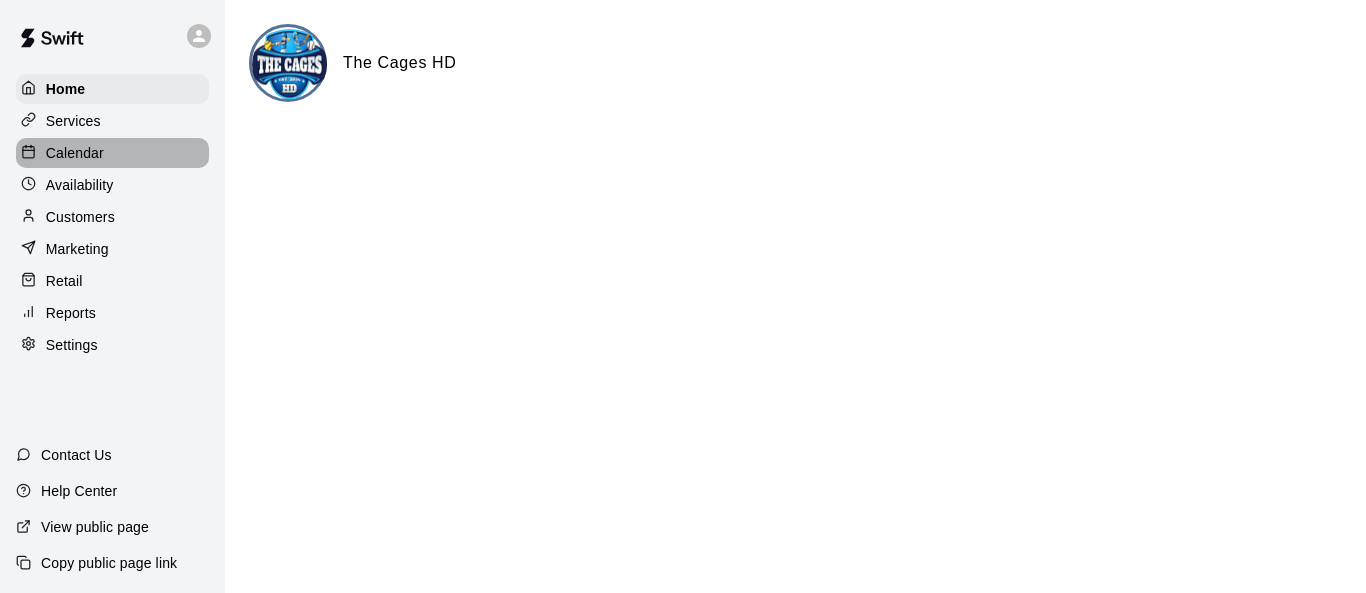 click on "Calendar" at bounding box center [75, 153] 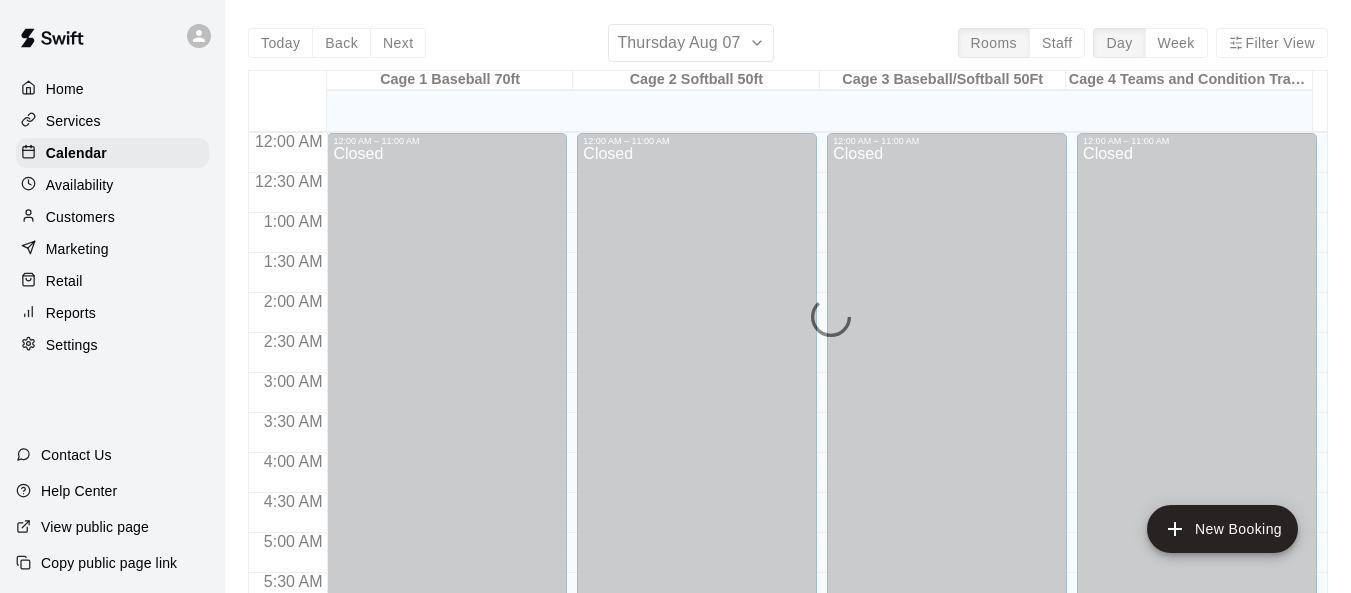 scroll, scrollTop: 1377, scrollLeft: 0, axis: vertical 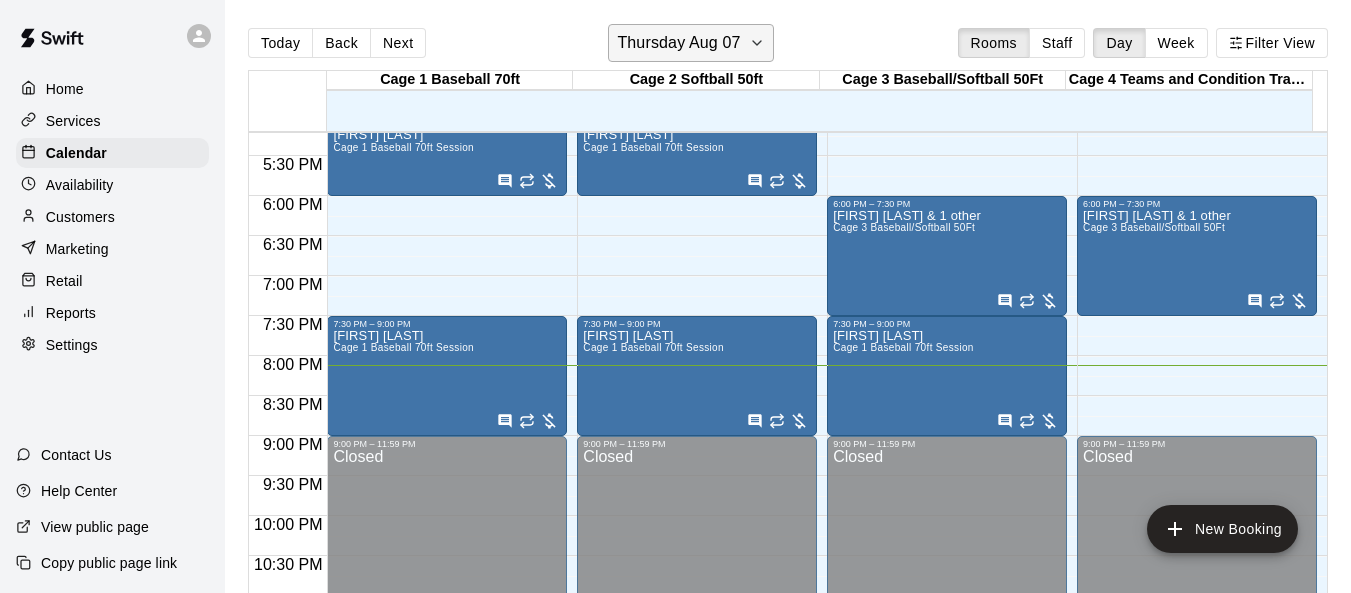 click 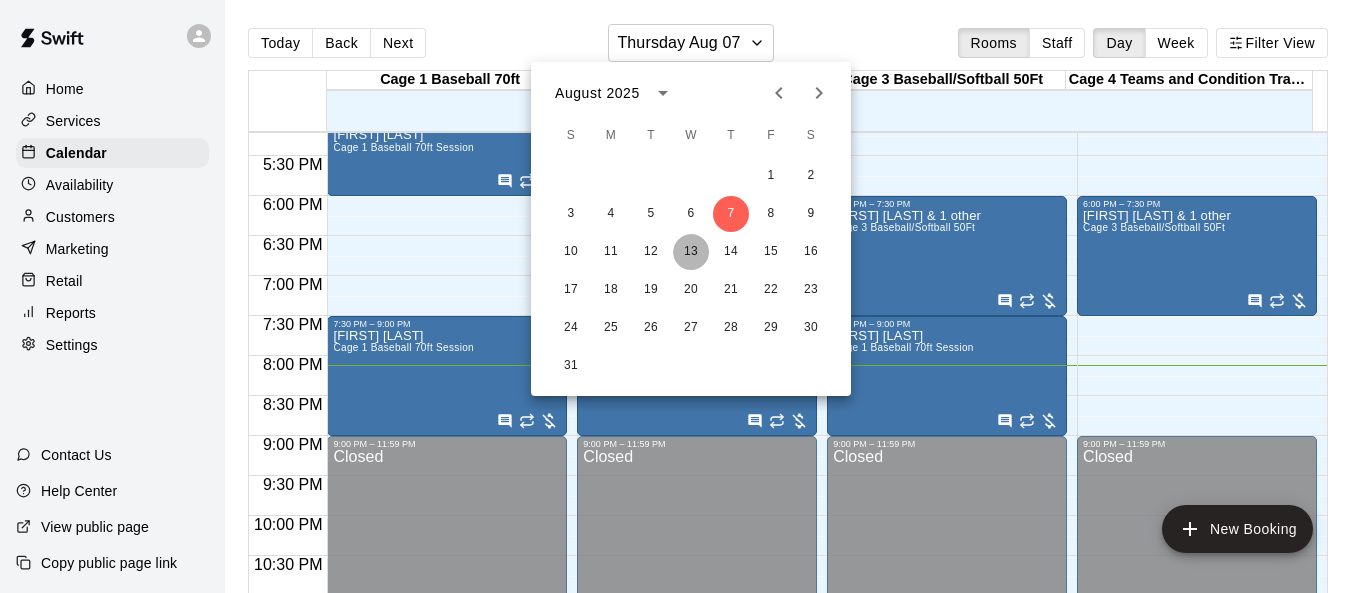 click on "13" at bounding box center [691, 252] 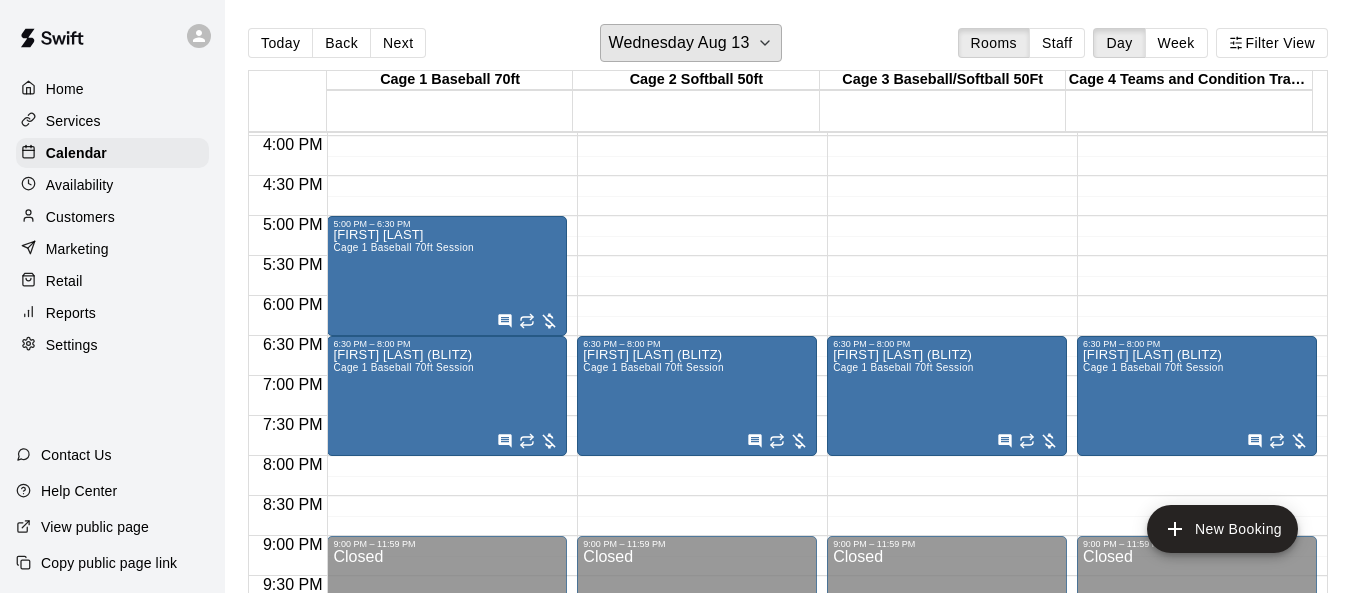 scroll, scrollTop: 1177, scrollLeft: 0, axis: vertical 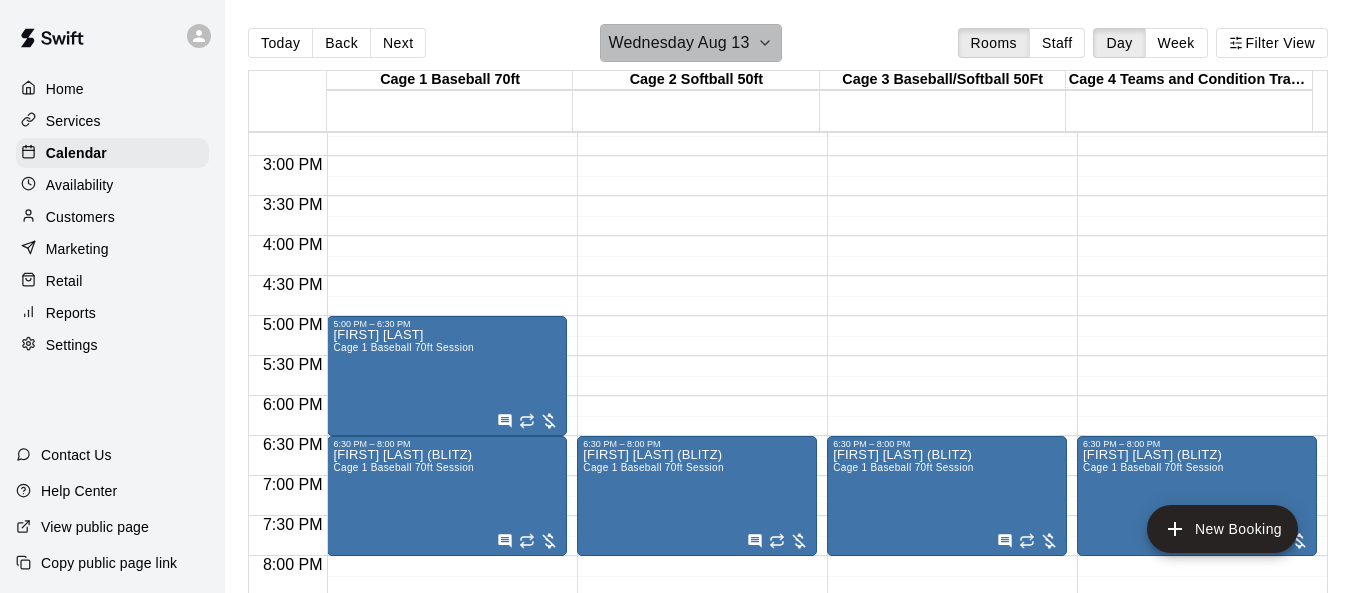 click 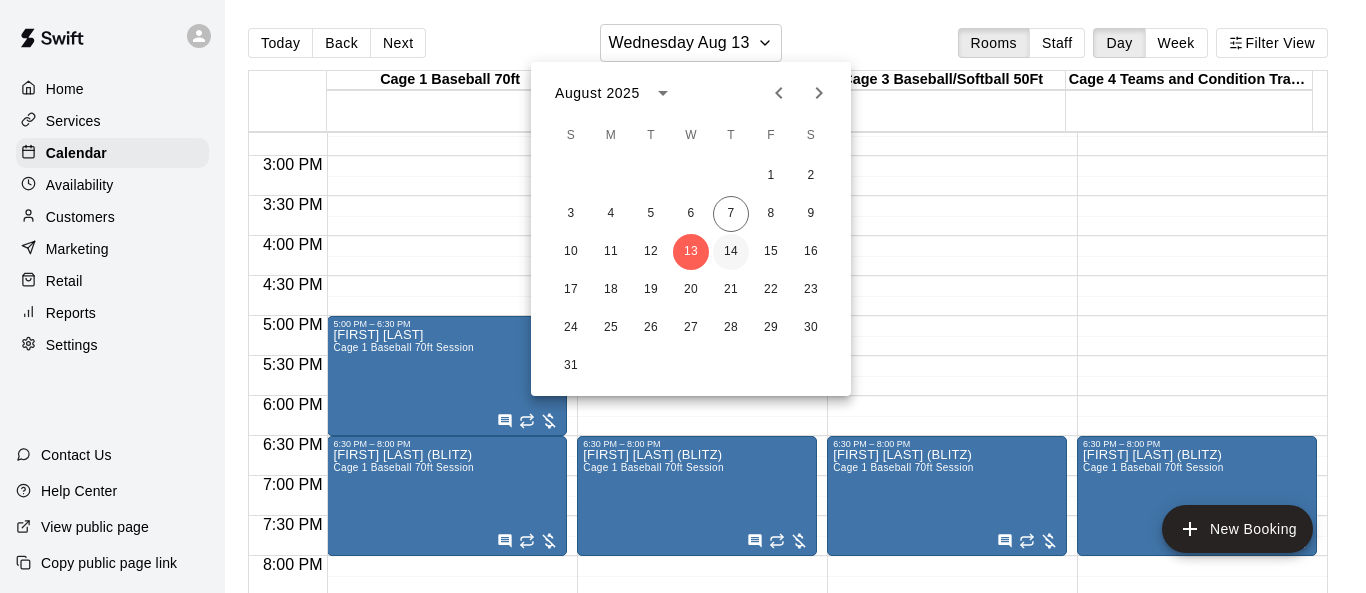 click on "14" at bounding box center [731, 252] 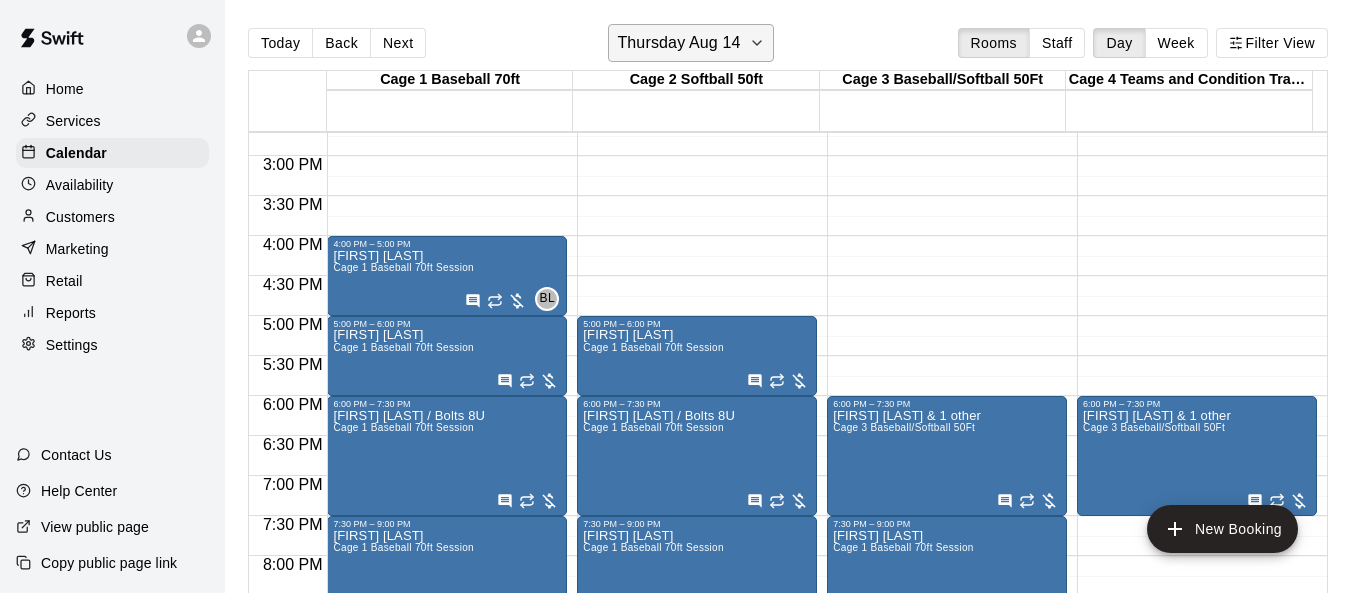 click on "Thursday Aug 14" at bounding box center [690, 43] 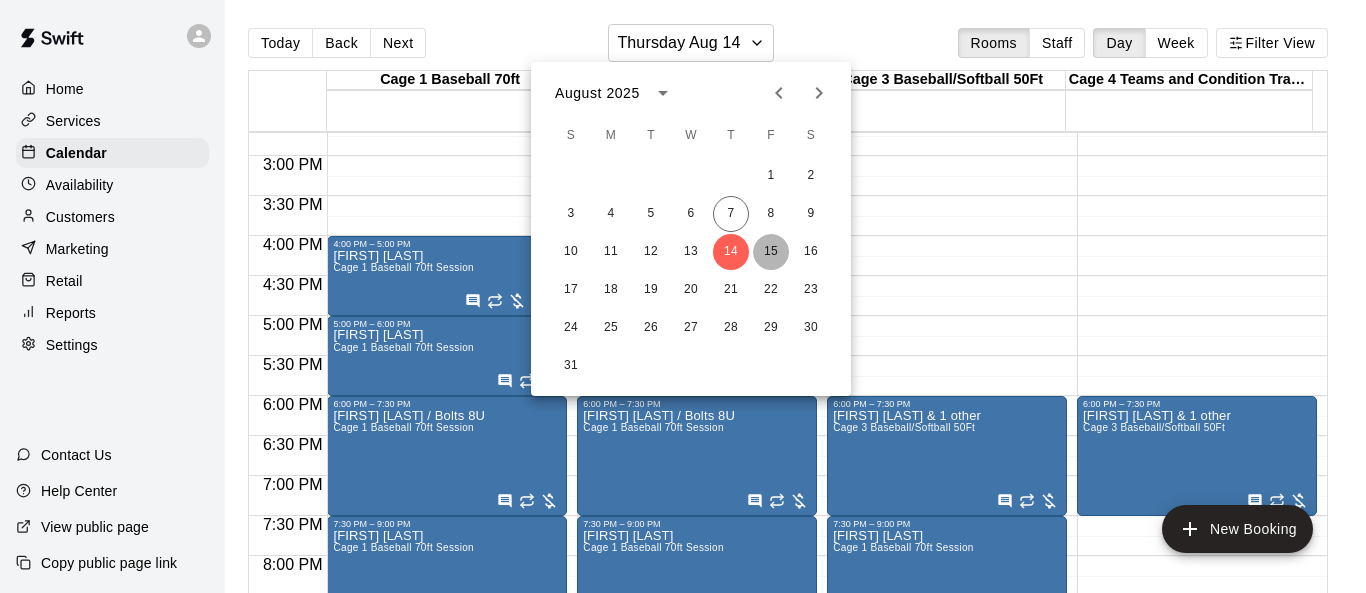 click on "15" at bounding box center (771, 252) 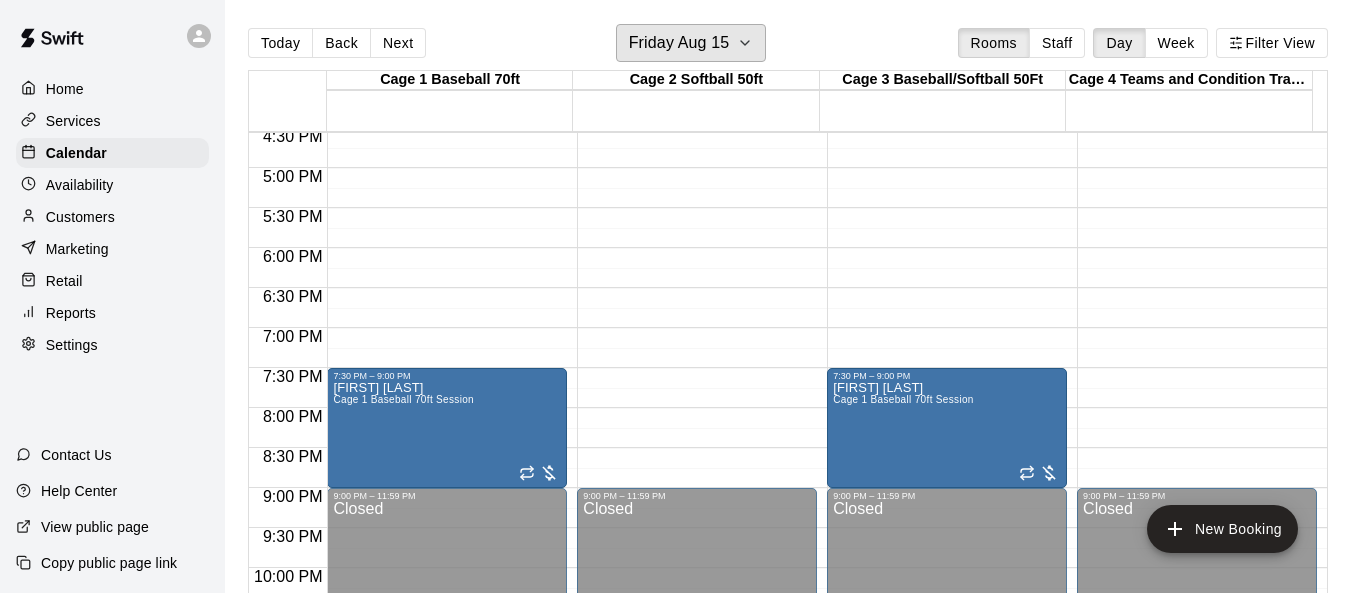 scroll, scrollTop: 1277, scrollLeft: 0, axis: vertical 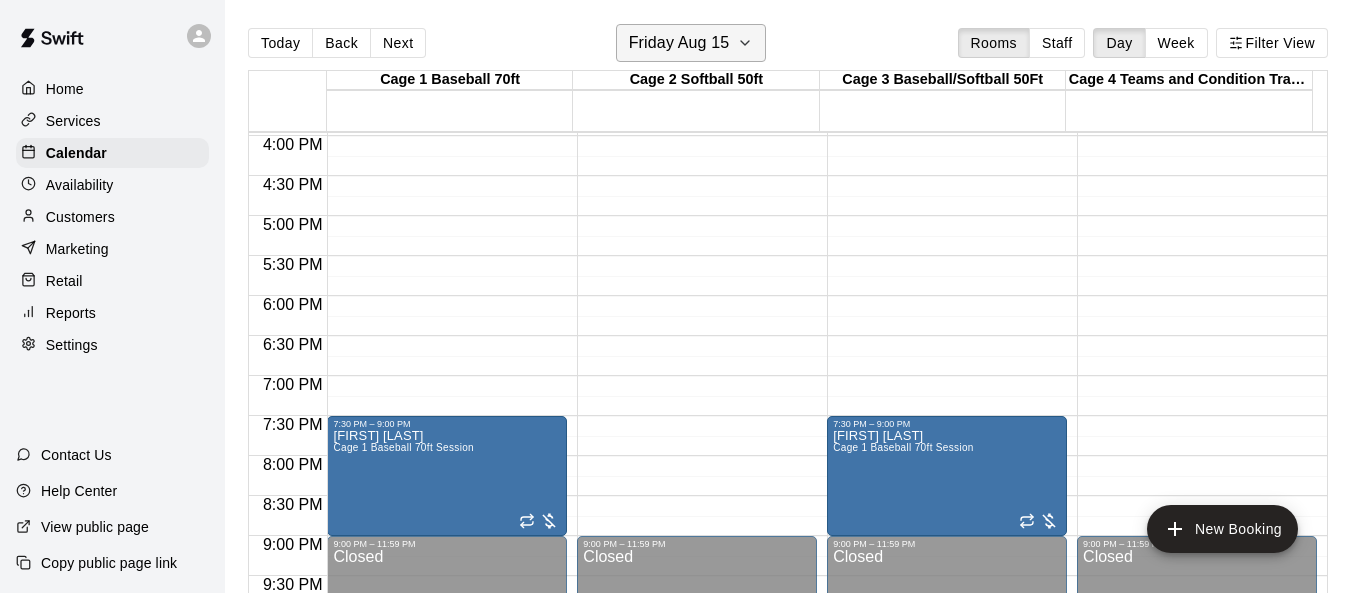 click 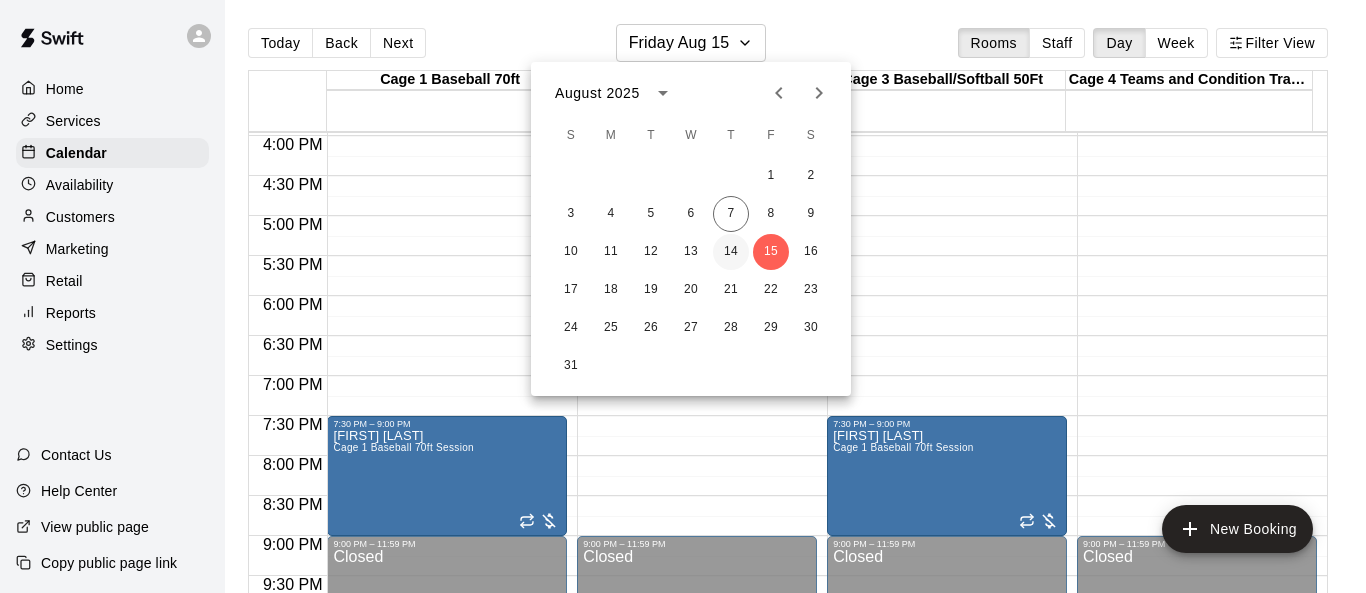 click on "14" at bounding box center (731, 252) 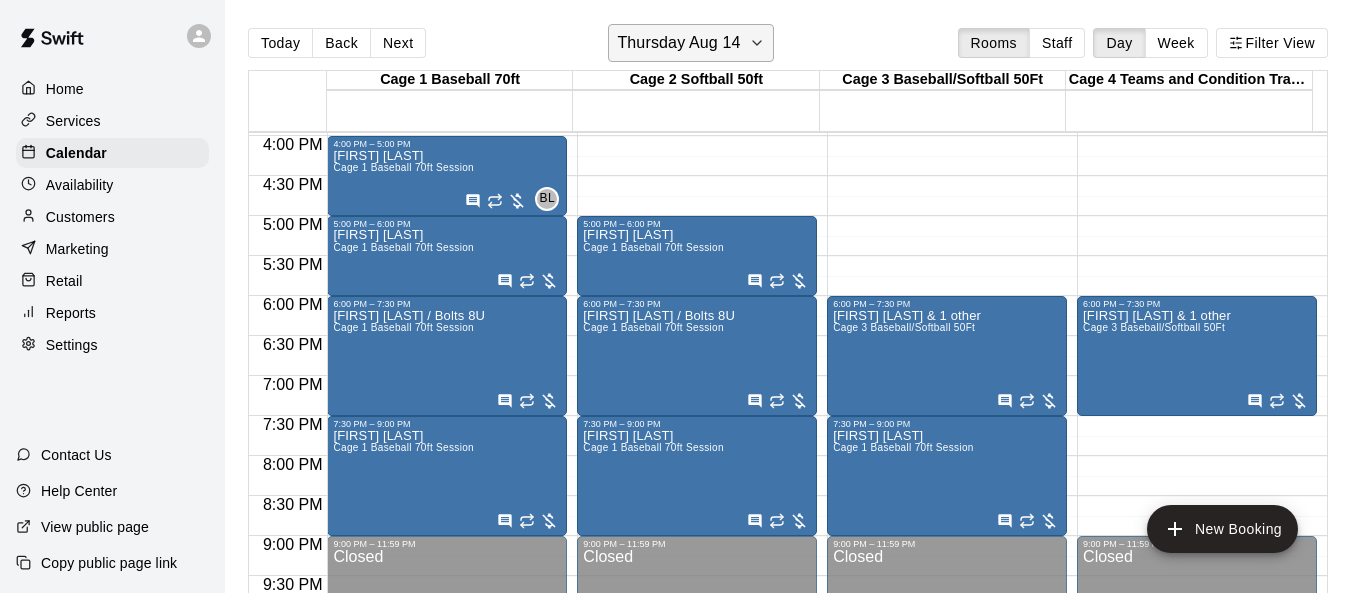 click 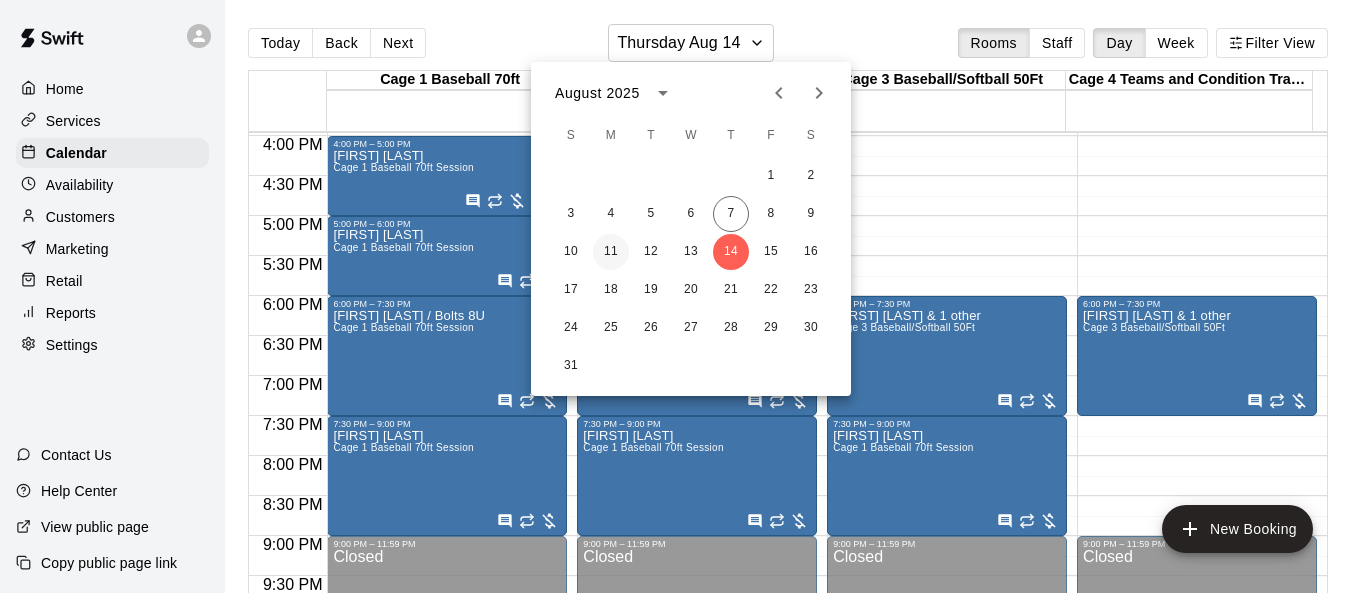 click on "11" at bounding box center [611, 252] 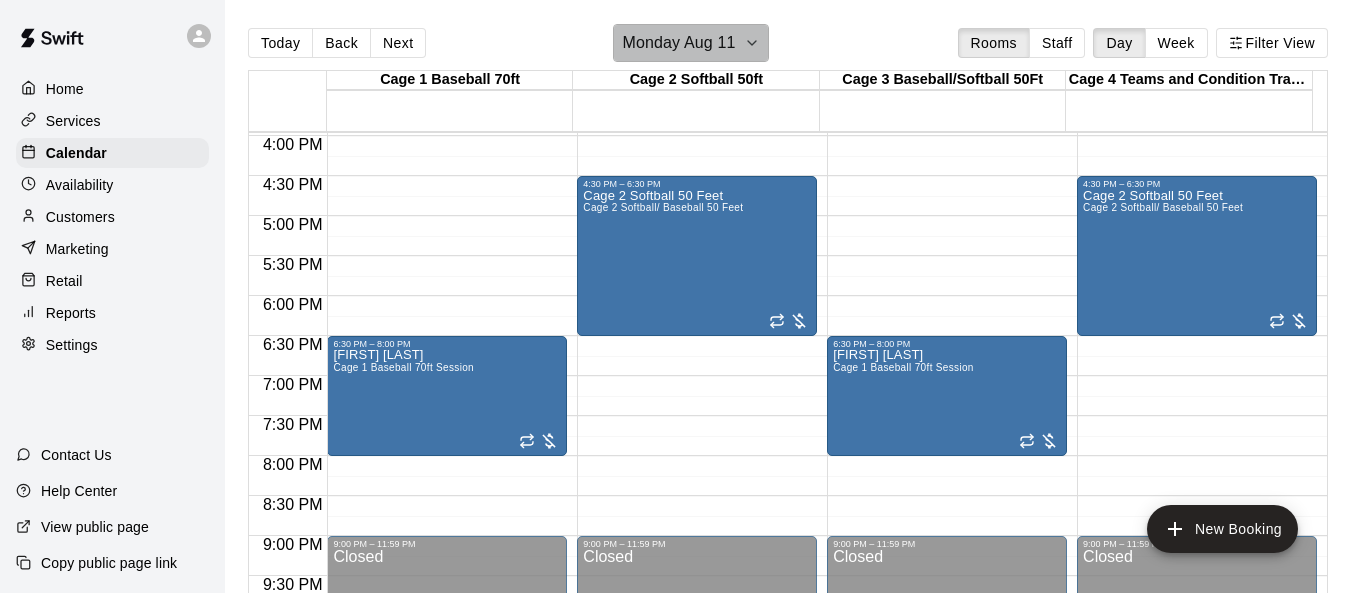 click on "Monday Aug 11" at bounding box center (690, 43) 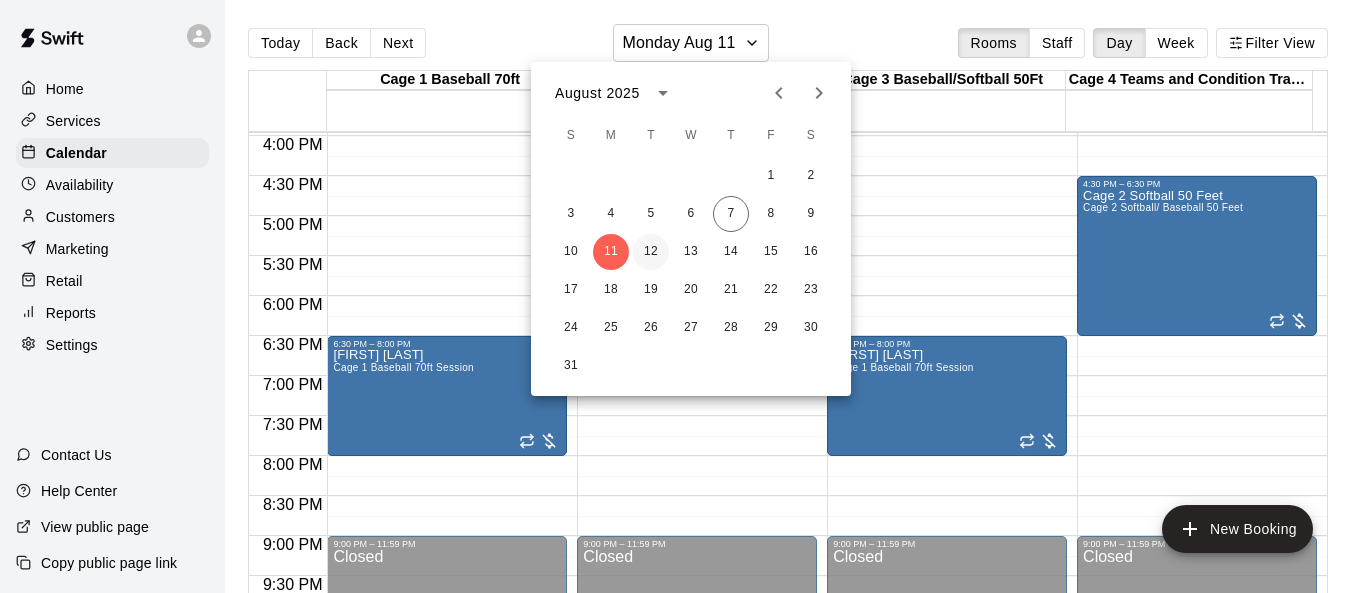 click on "12" at bounding box center (651, 252) 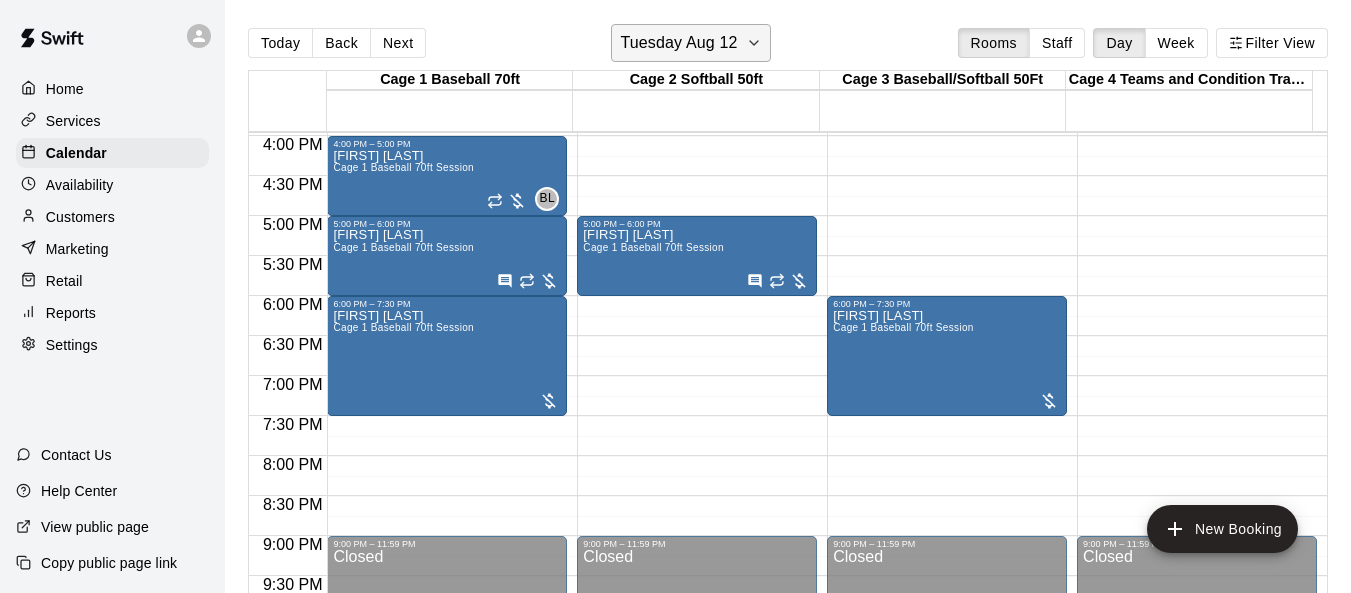 click 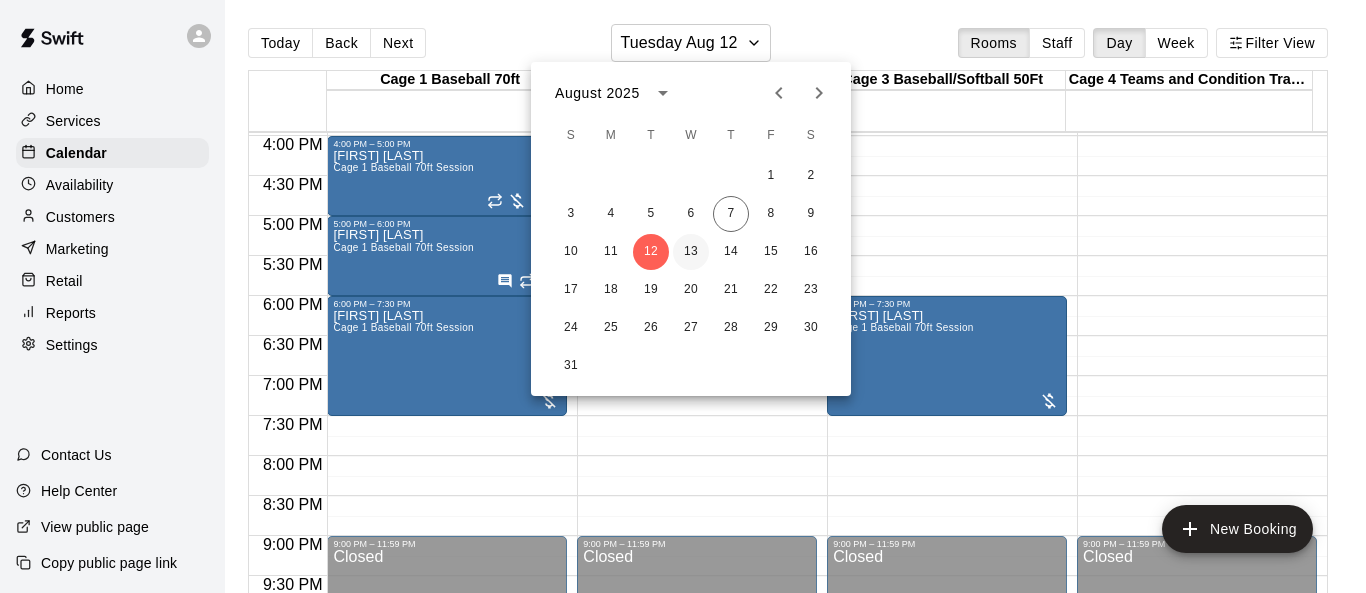 click on "13" at bounding box center (691, 252) 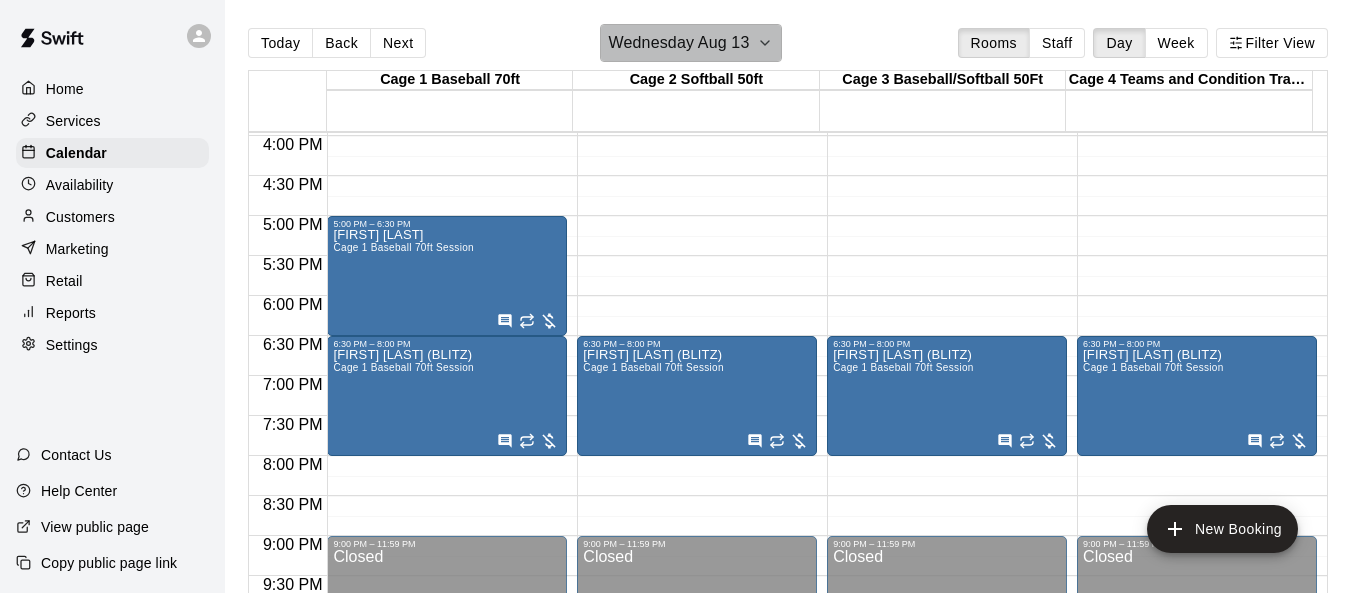 click 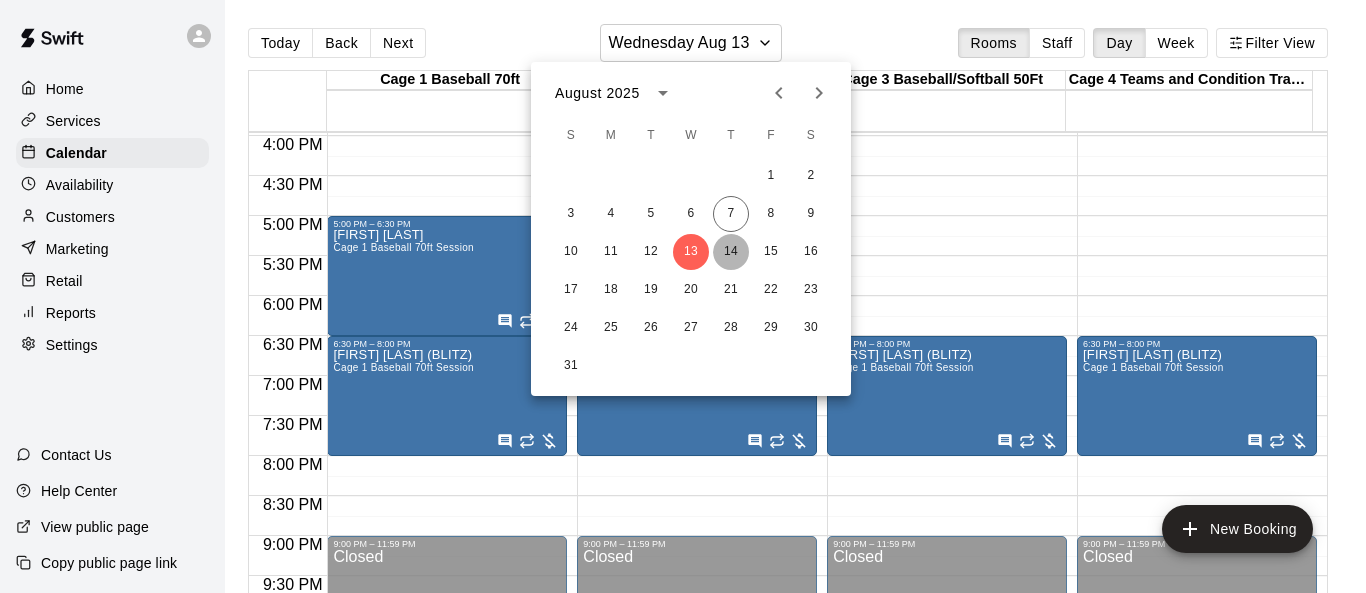 click on "14" at bounding box center [731, 252] 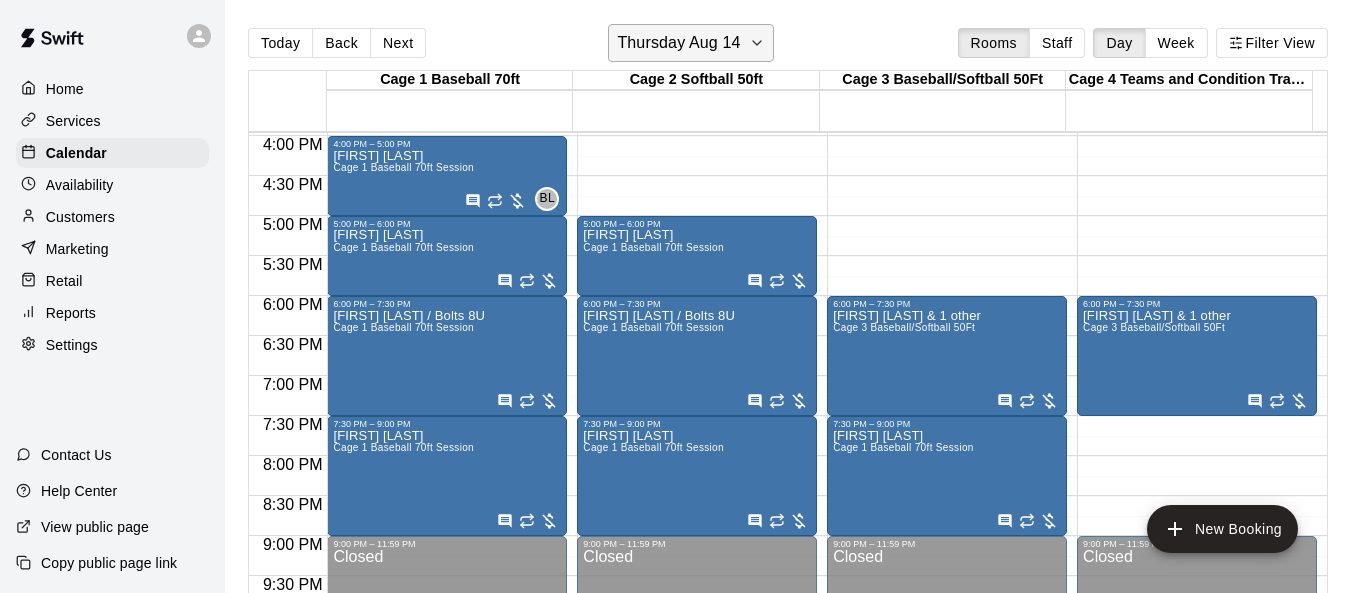 click on "Thursday Aug 14" at bounding box center [690, 43] 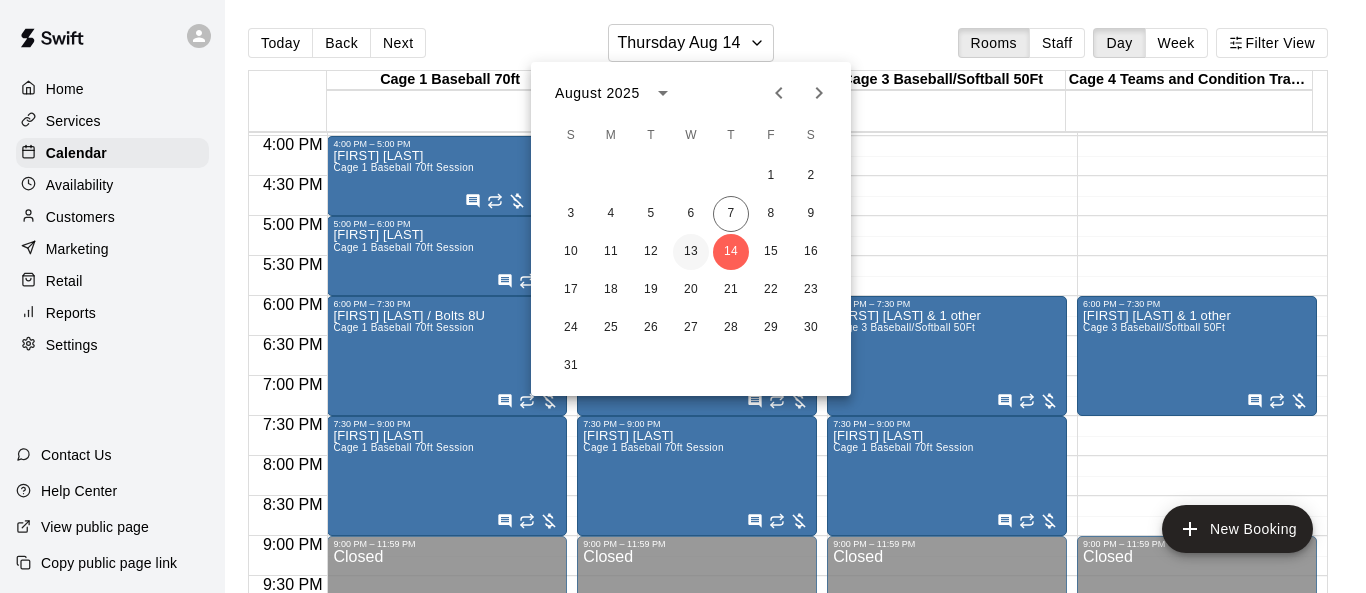 click on "13" at bounding box center (691, 252) 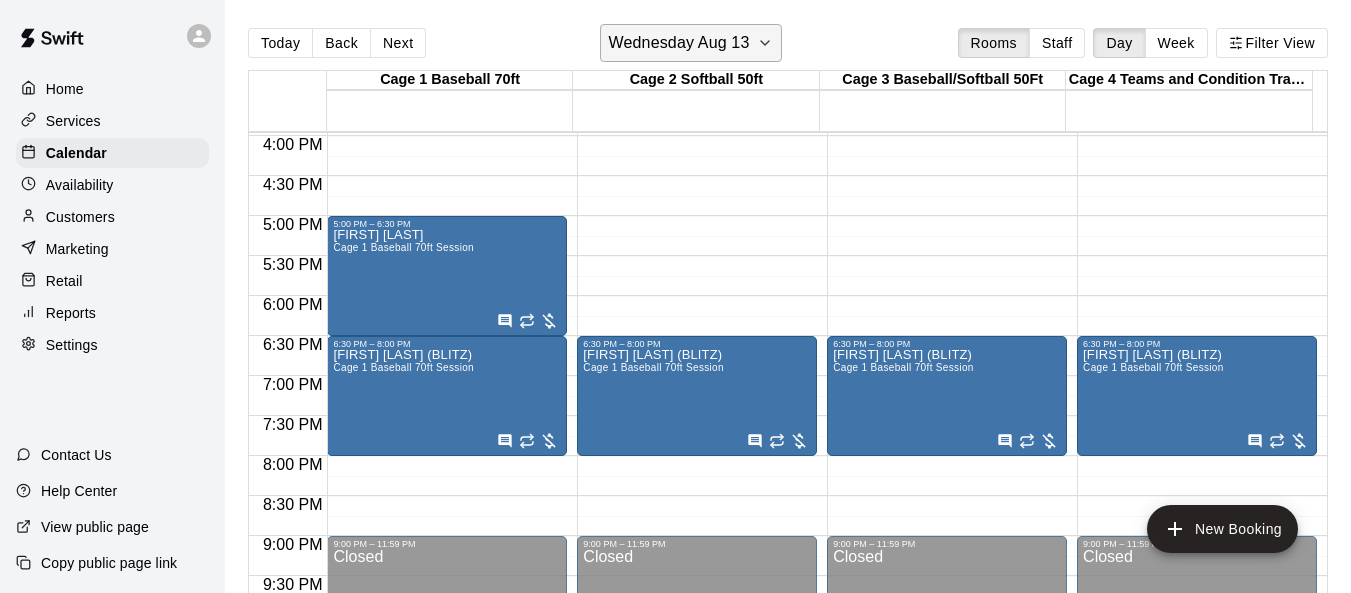 click 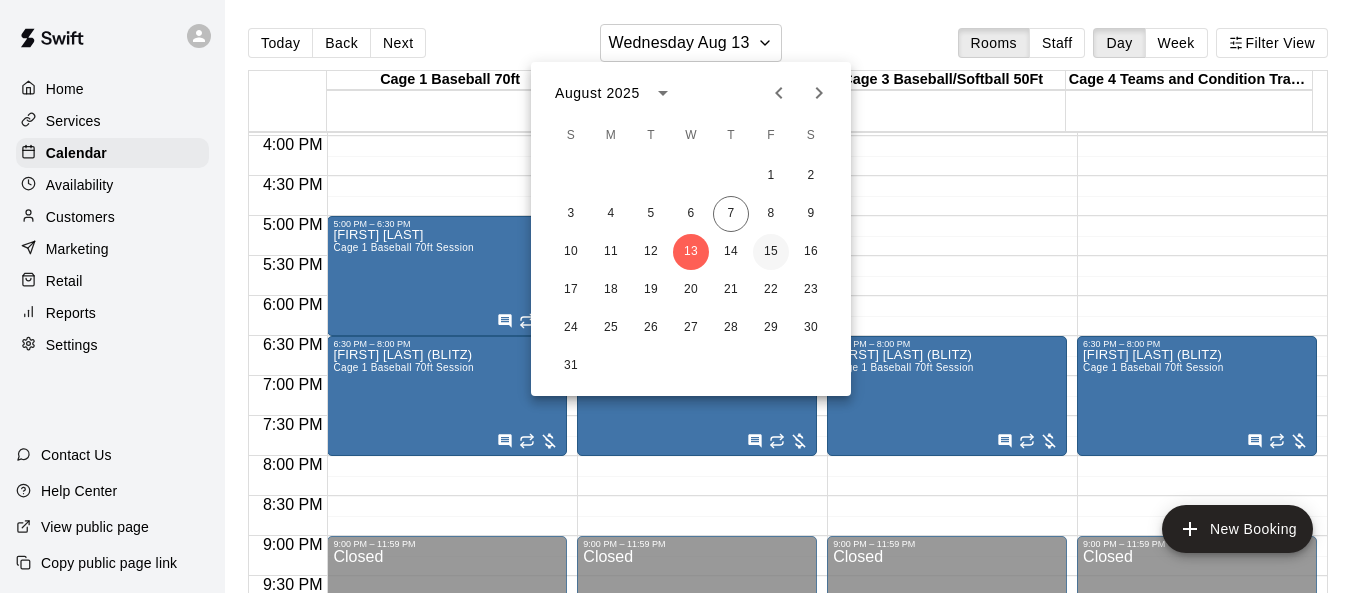 click on "15" at bounding box center [771, 252] 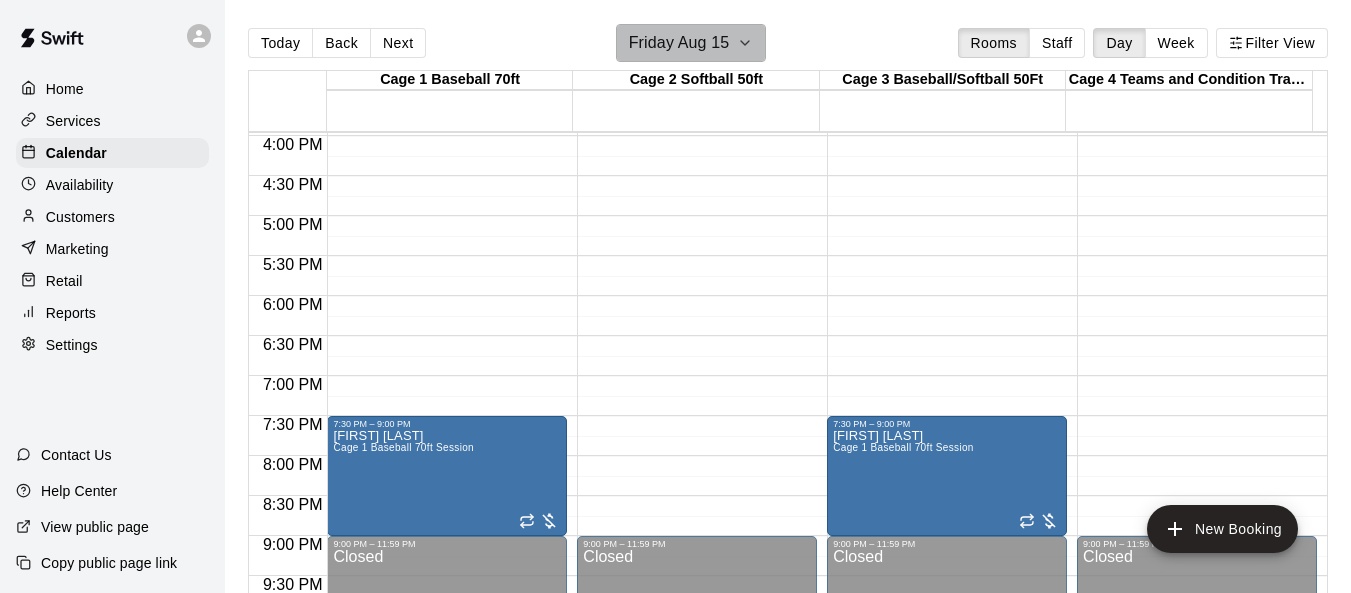 click 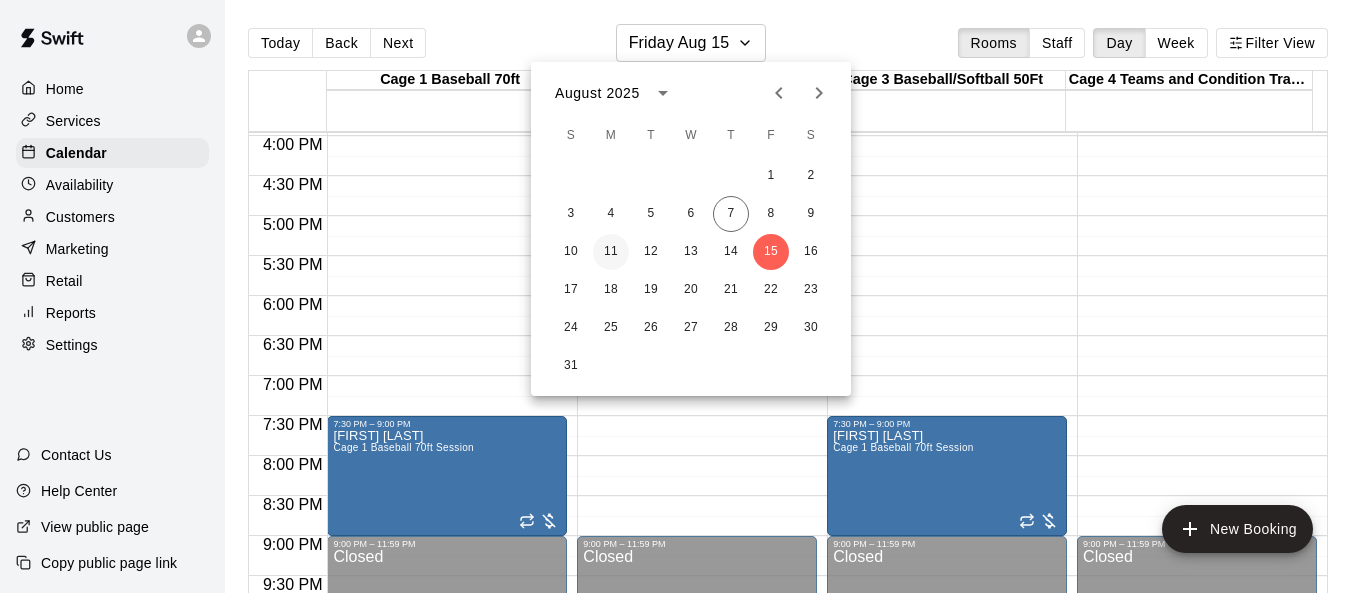 click on "11" at bounding box center [611, 252] 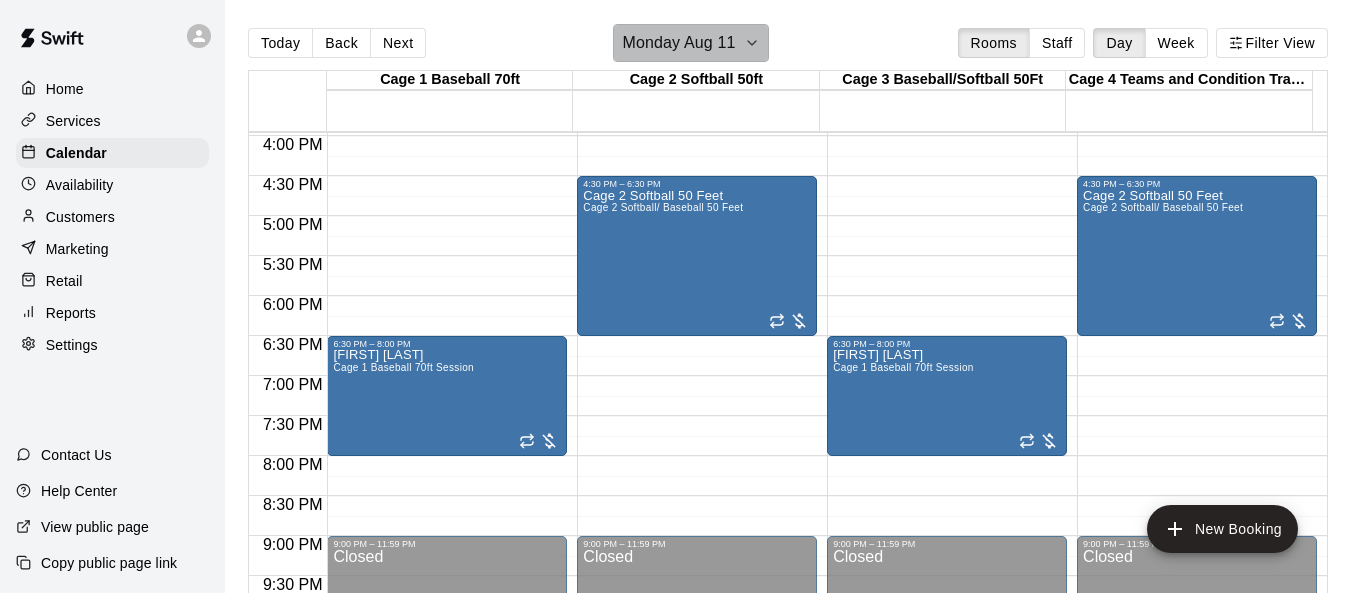 click on "Monday Aug 11" at bounding box center (690, 43) 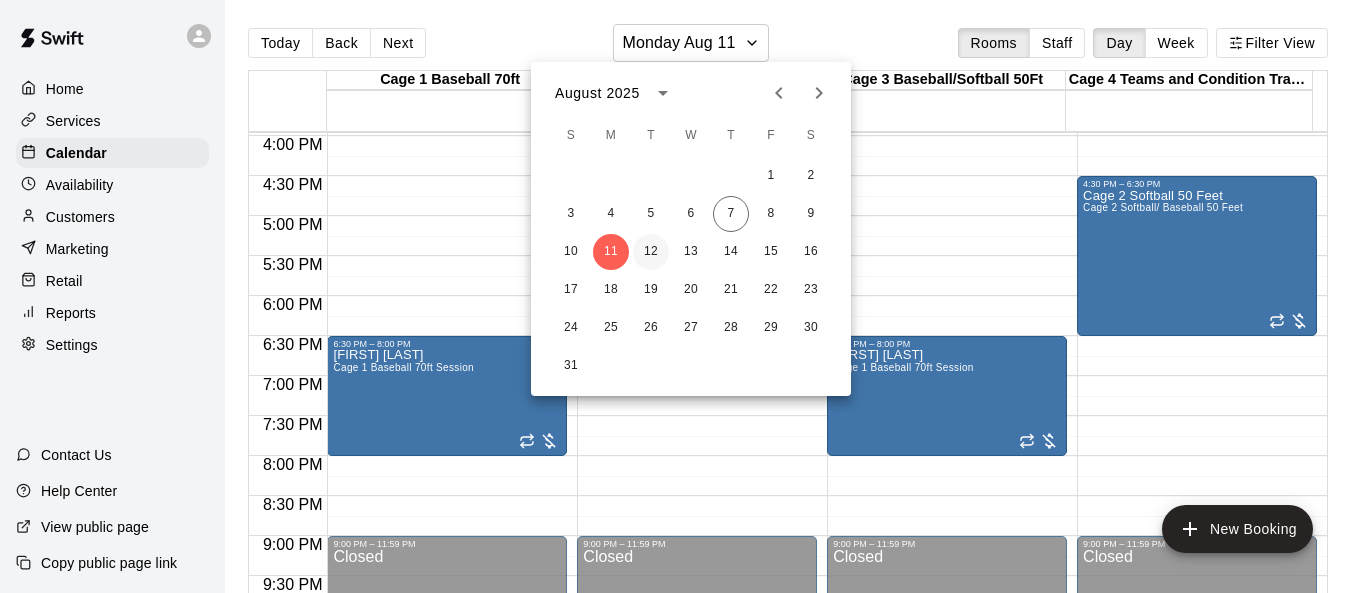 click on "12" at bounding box center [651, 252] 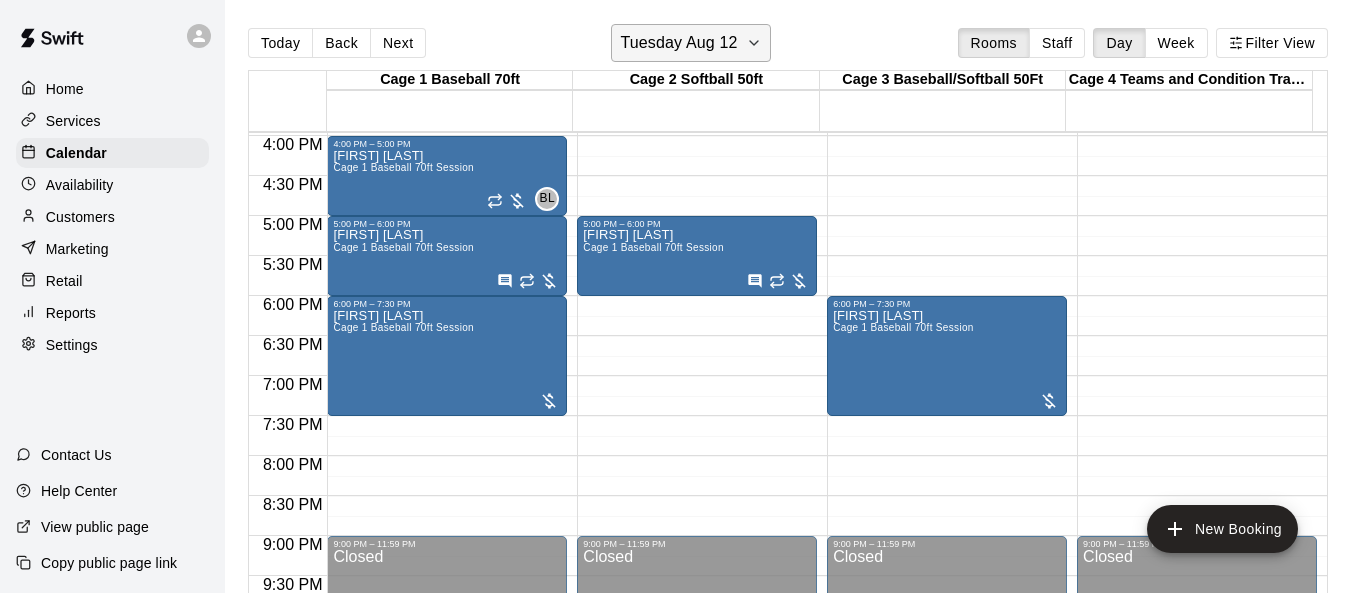 click 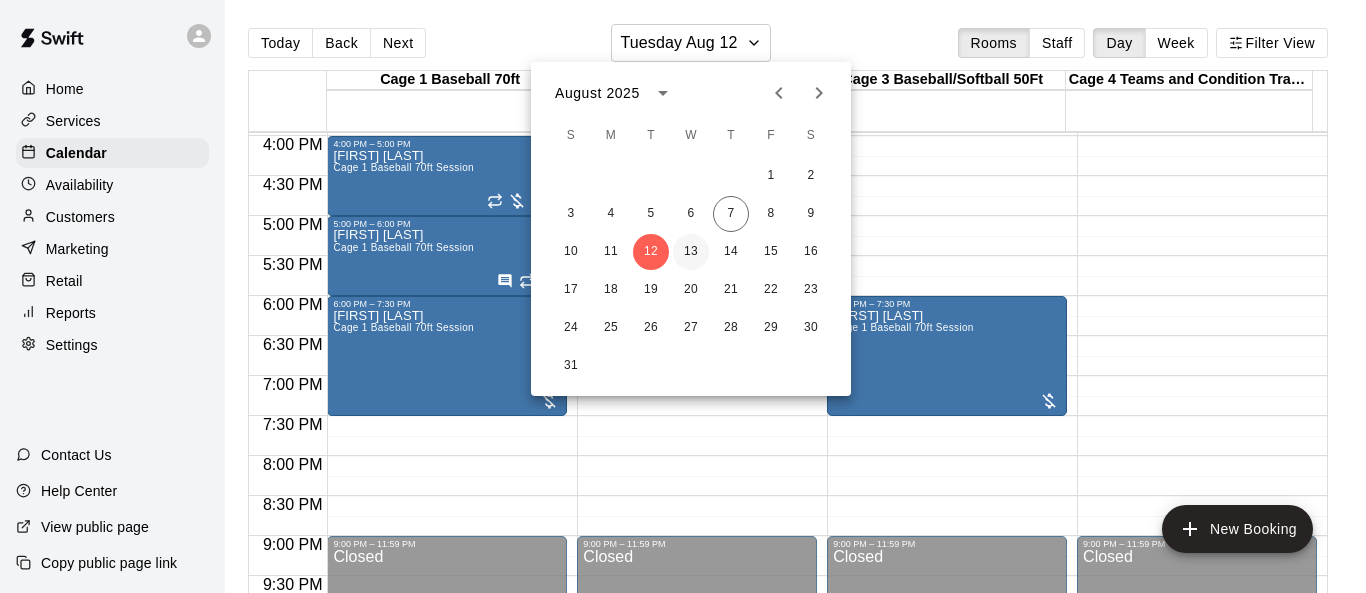 click on "13" at bounding box center [691, 252] 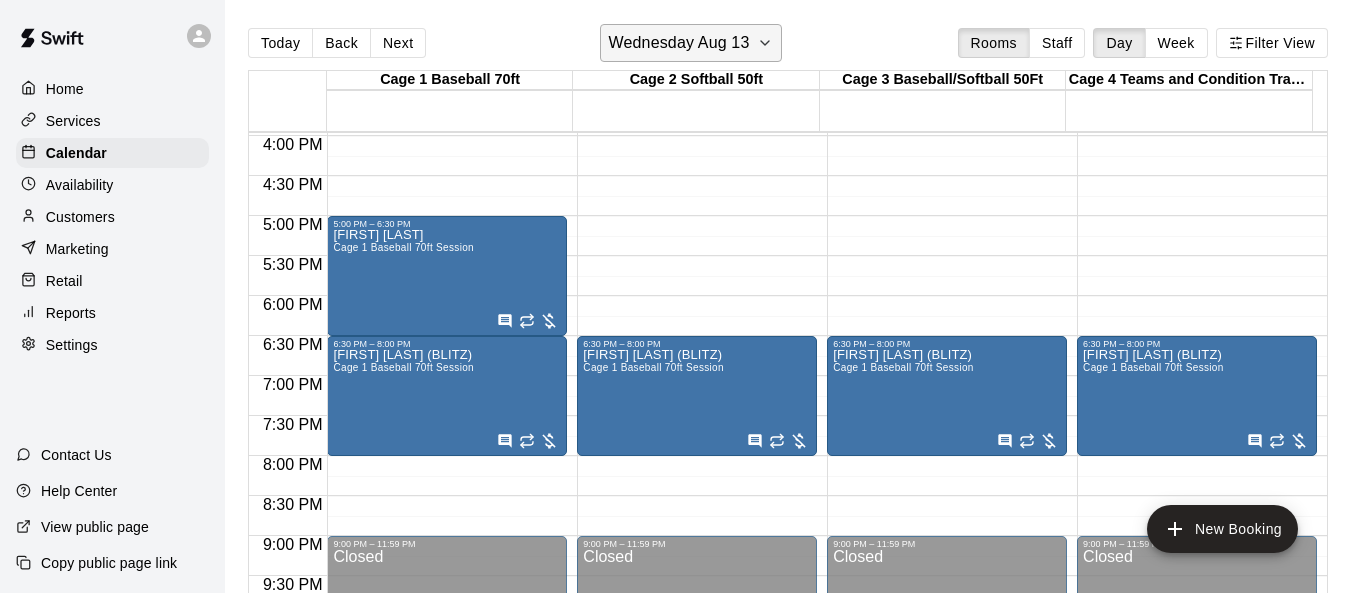 click 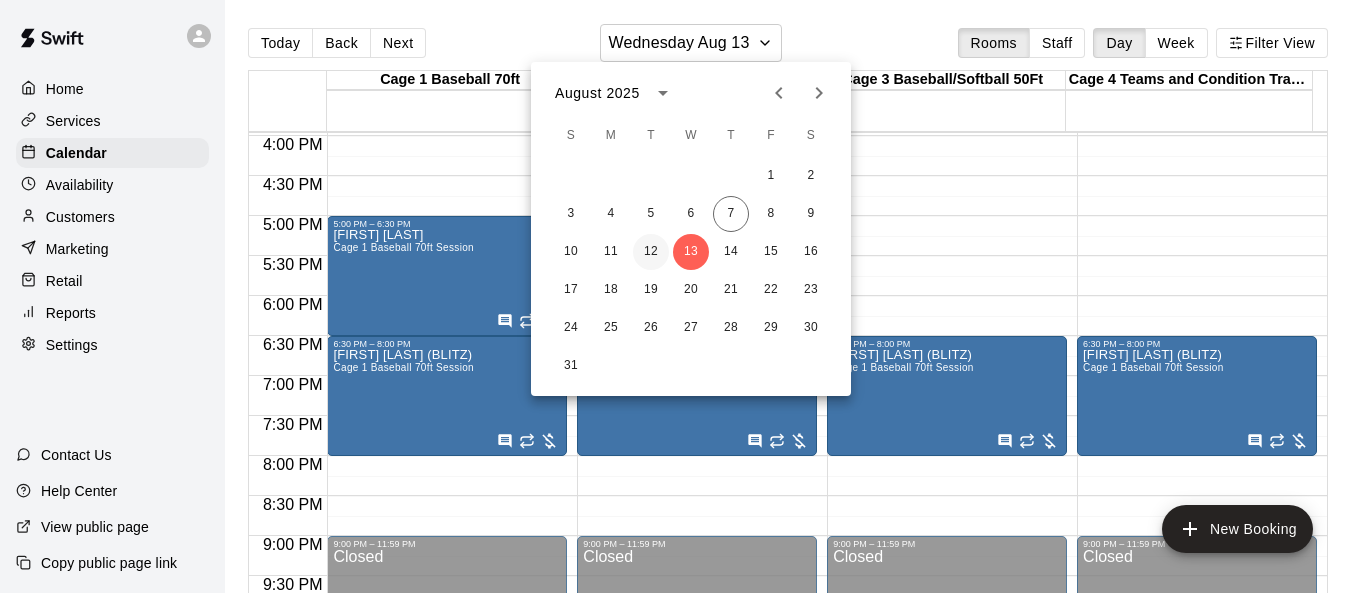 click on "12" at bounding box center (651, 252) 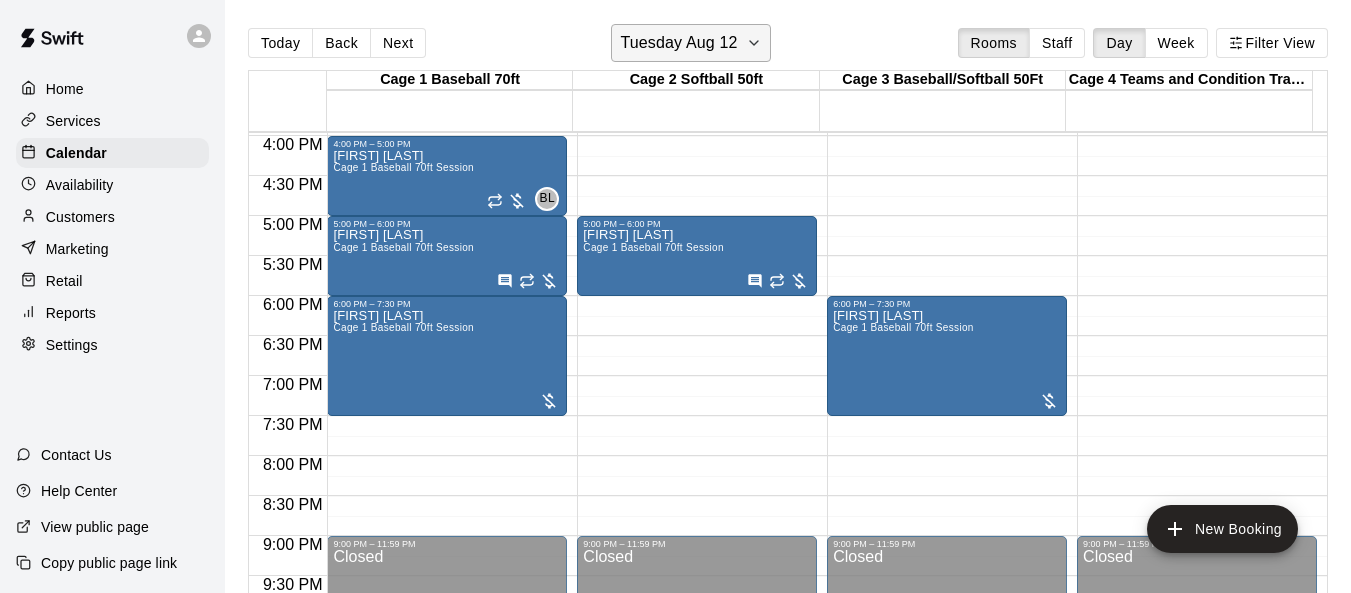 click 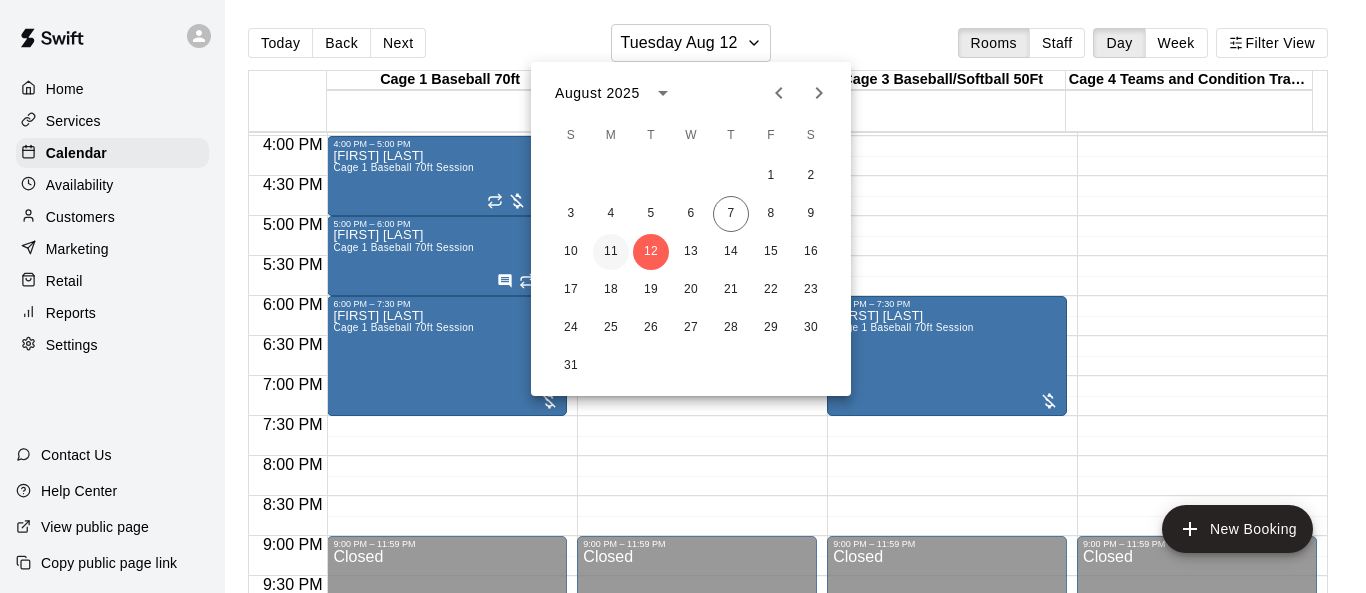 click on "11" at bounding box center [611, 252] 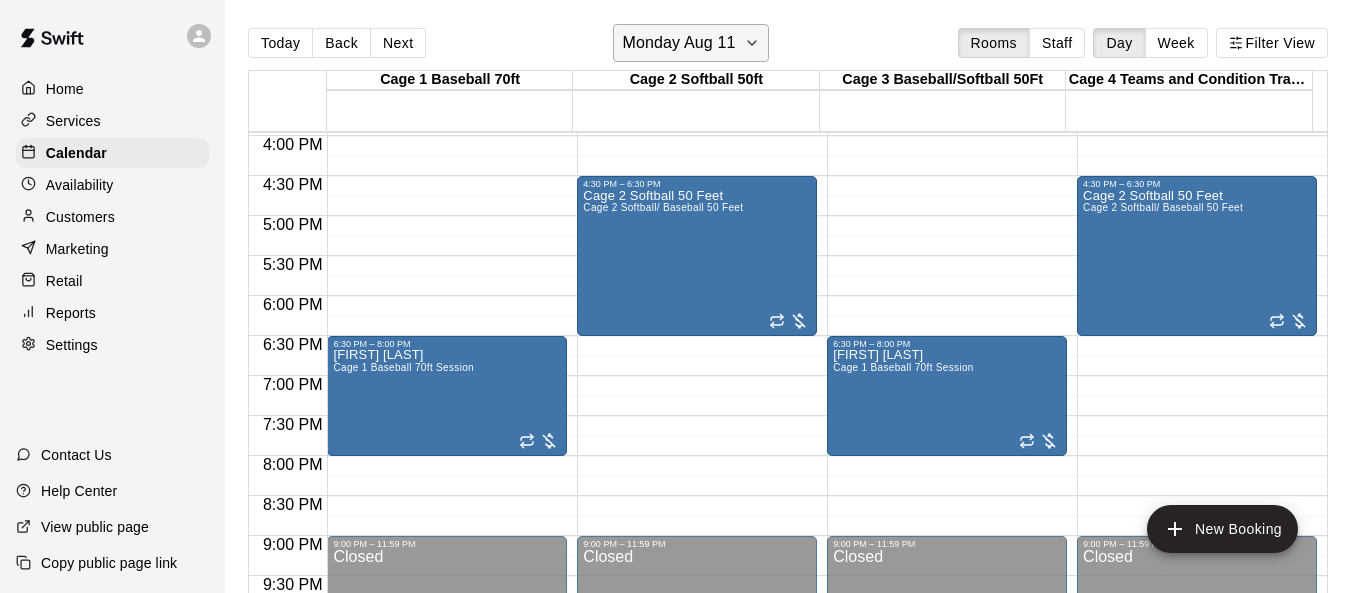 click 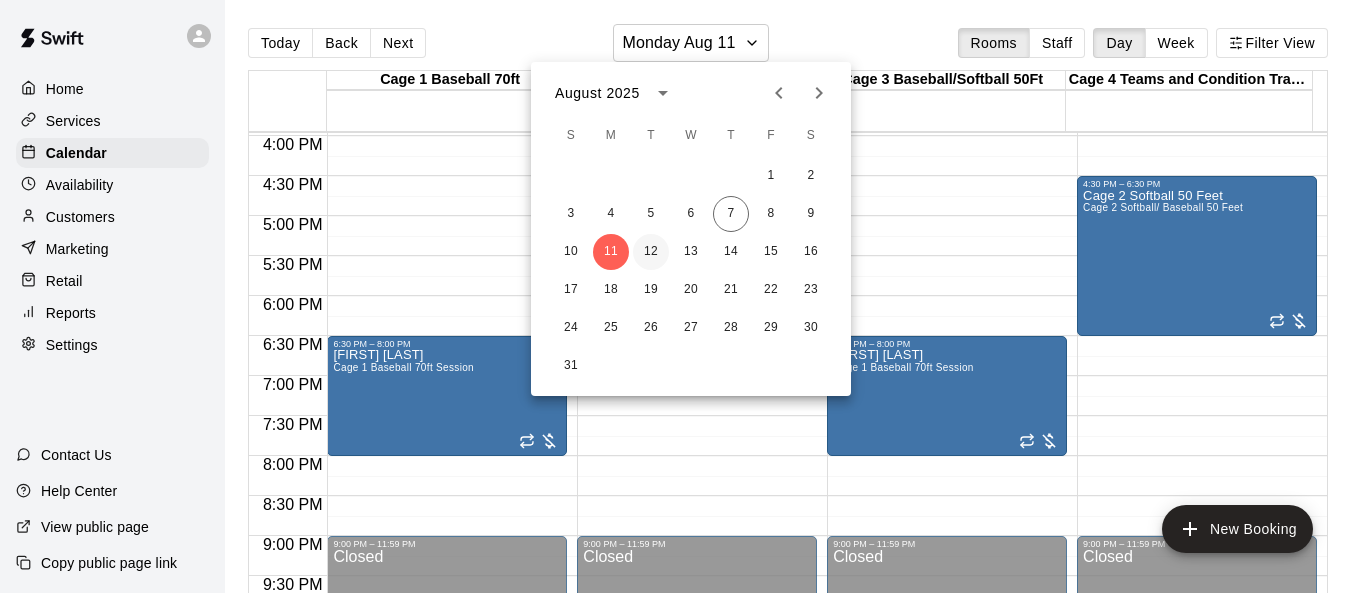 click on "12" at bounding box center [651, 252] 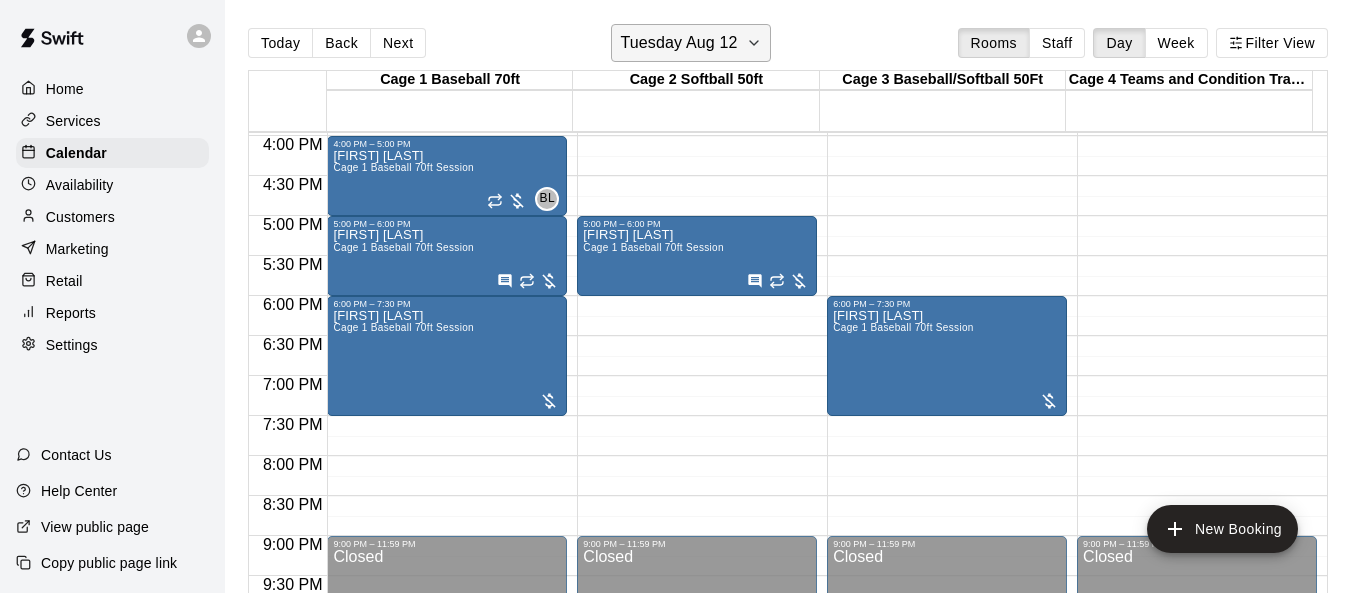 click 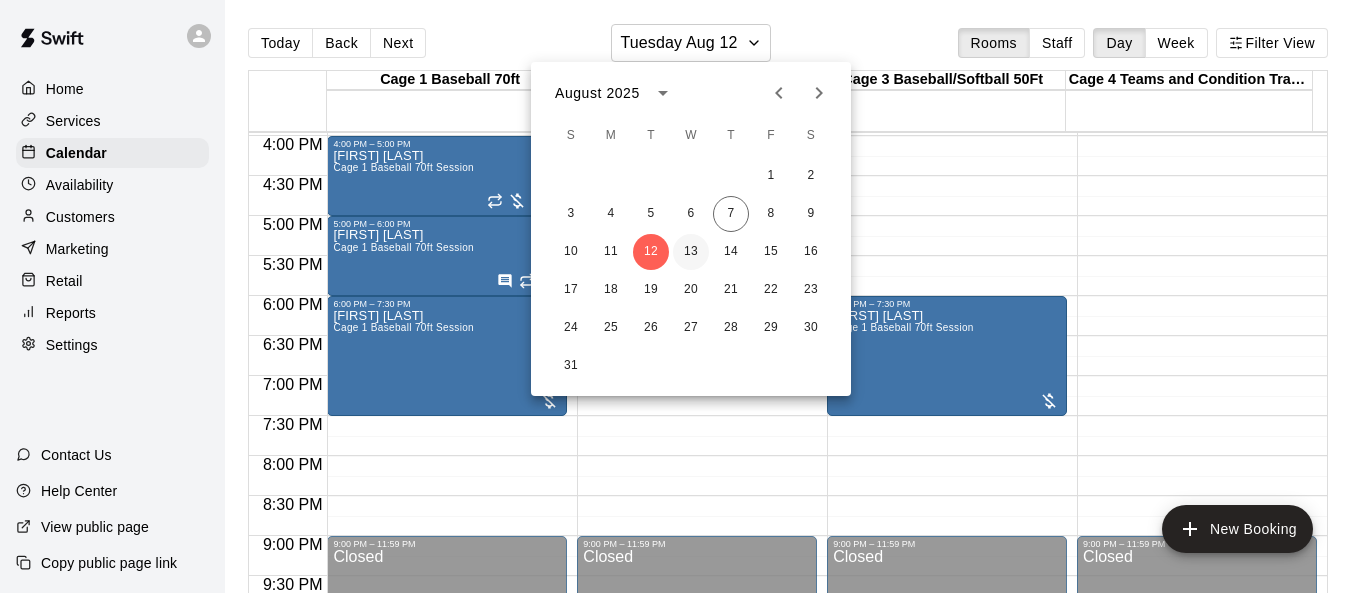 click on "13" at bounding box center [691, 252] 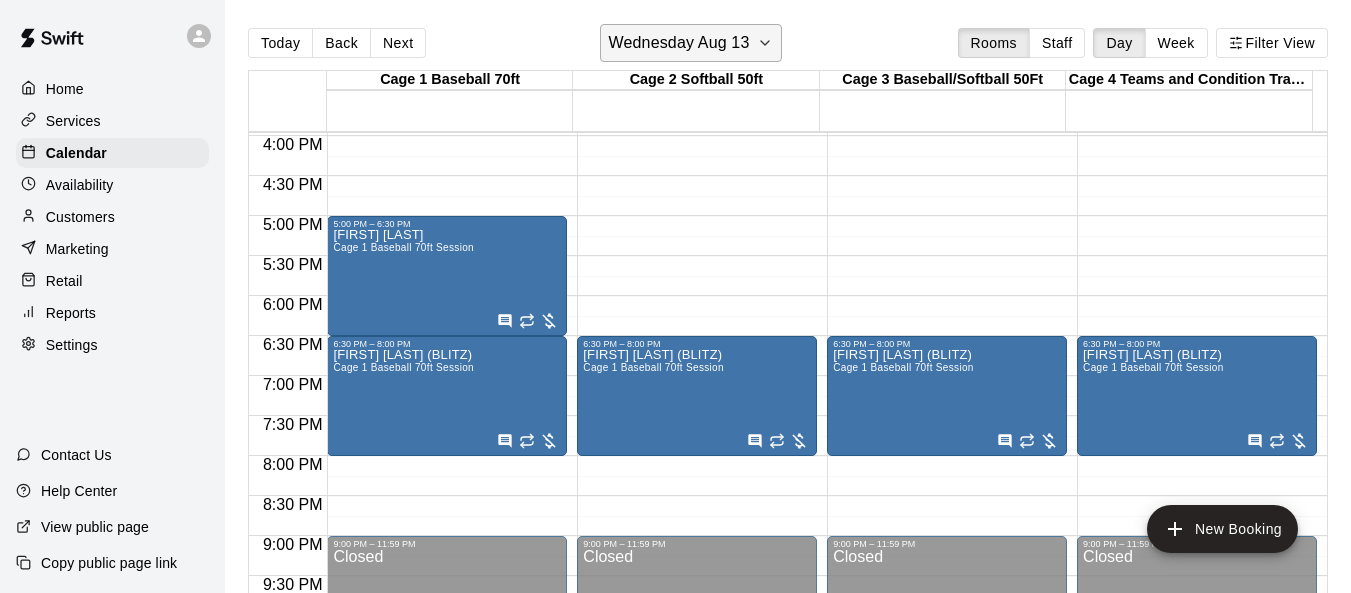 click 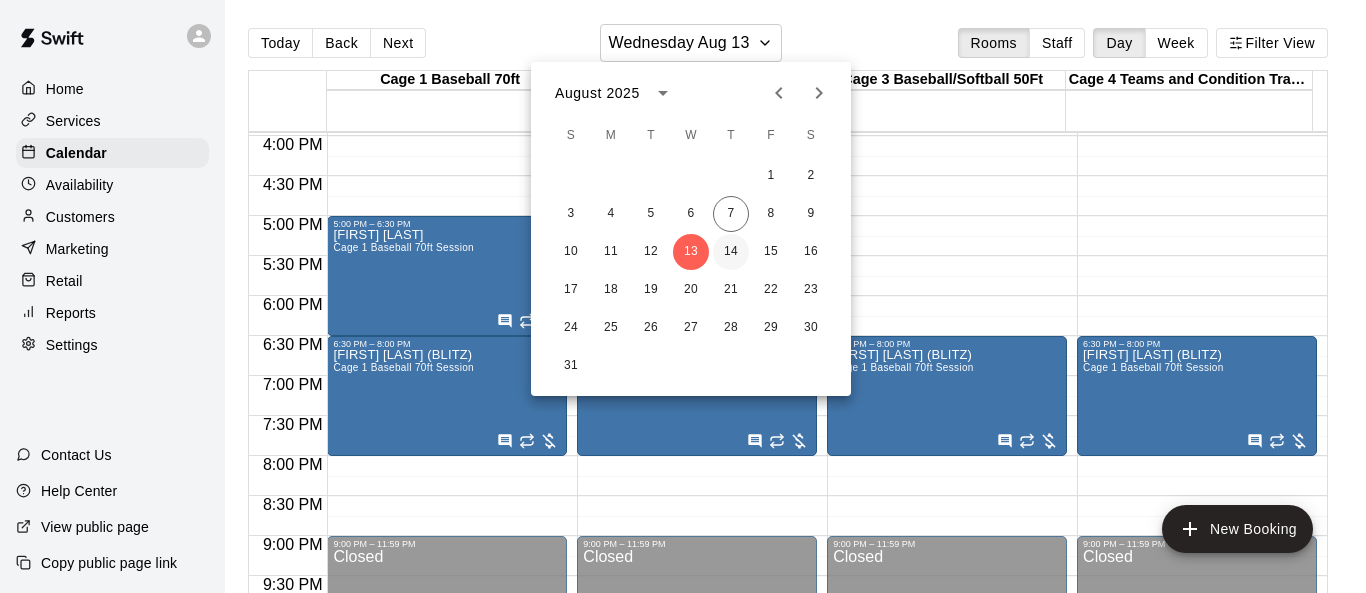 click on "14" at bounding box center [731, 252] 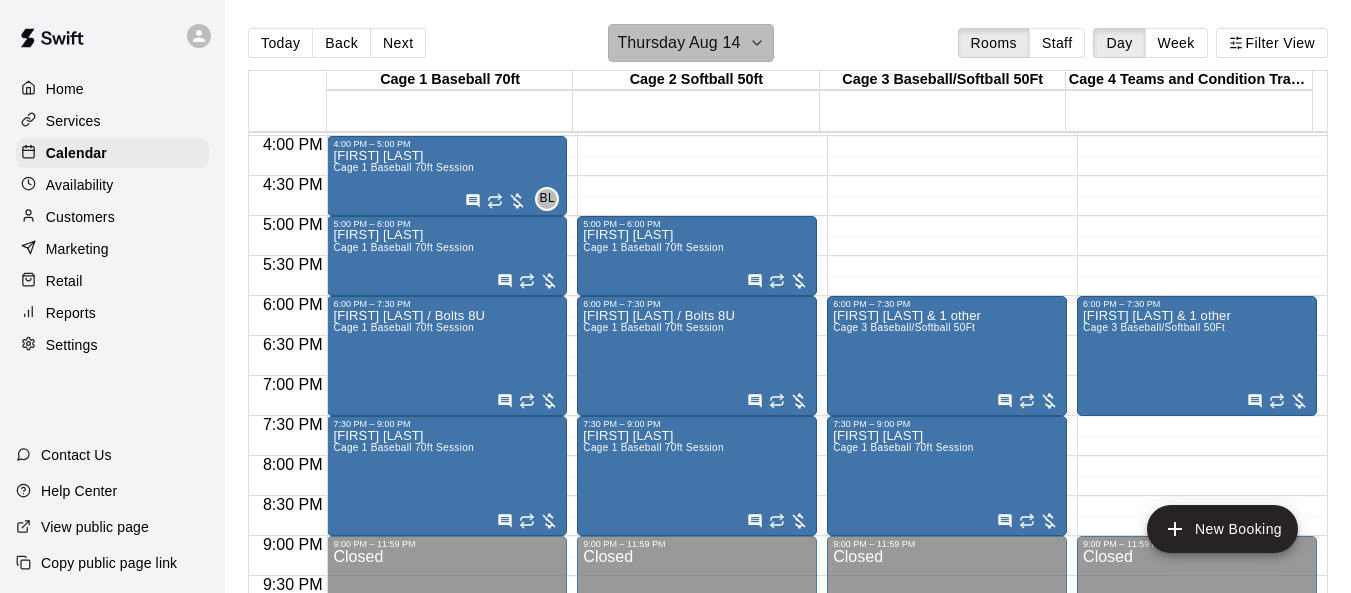 click 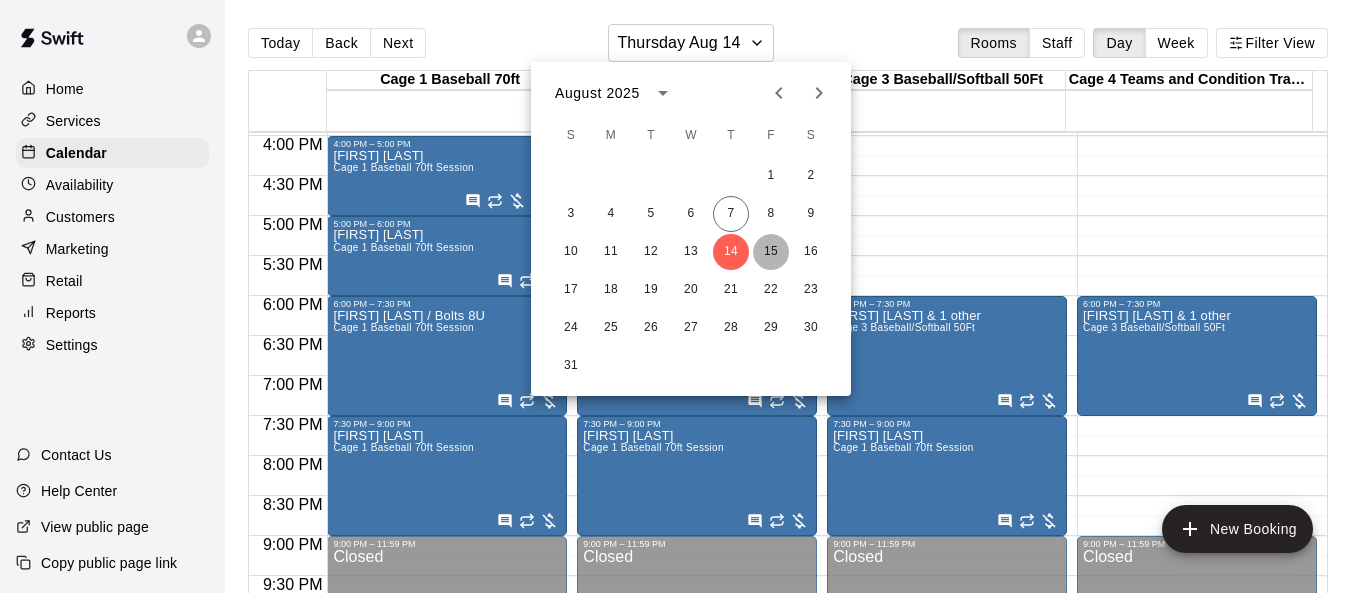 click on "15" at bounding box center [771, 252] 